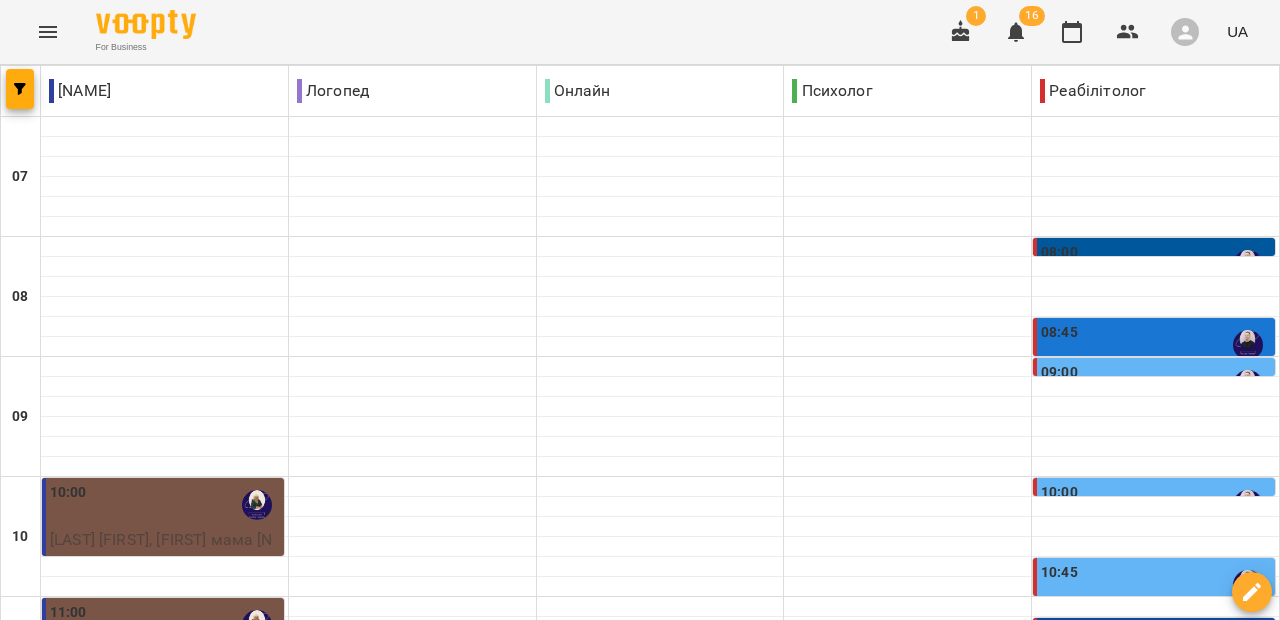 scroll, scrollTop: 0, scrollLeft: 0, axis: both 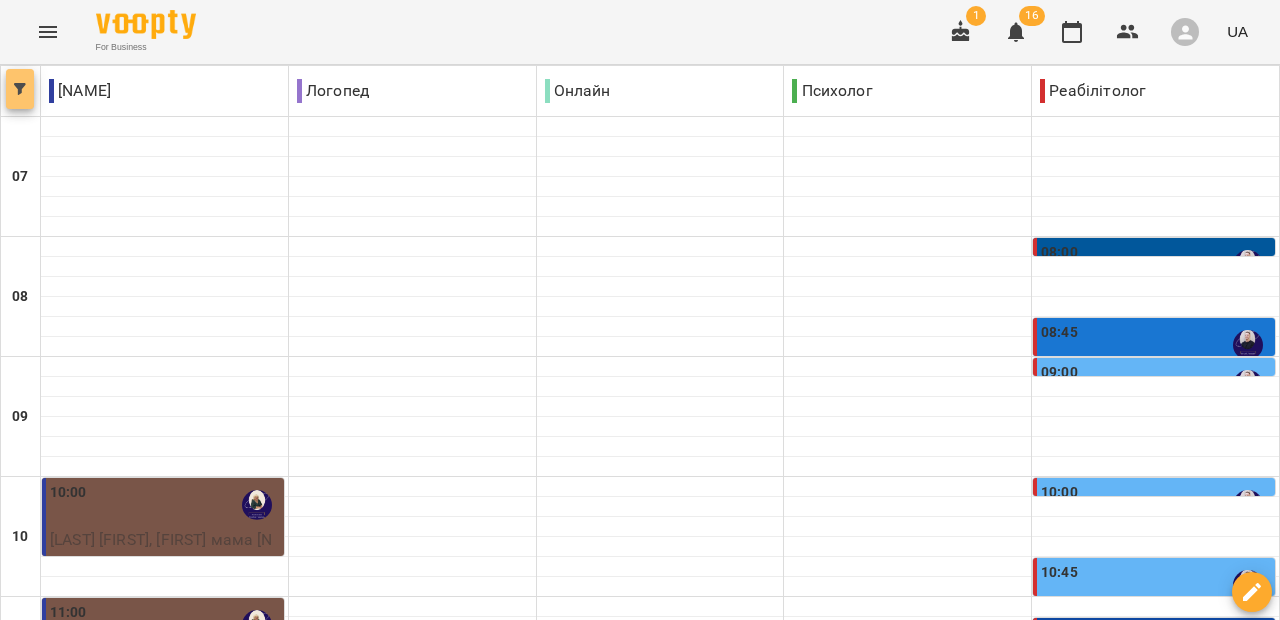 click 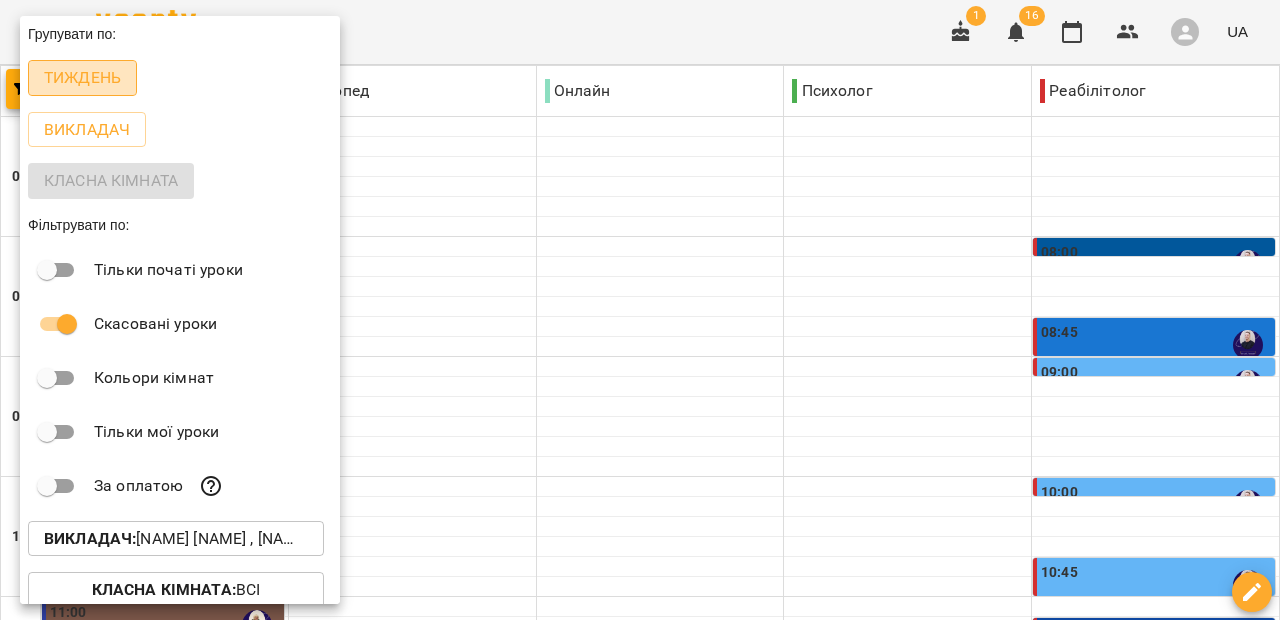 click on "Тиждень" at bounding box center [82, 78] 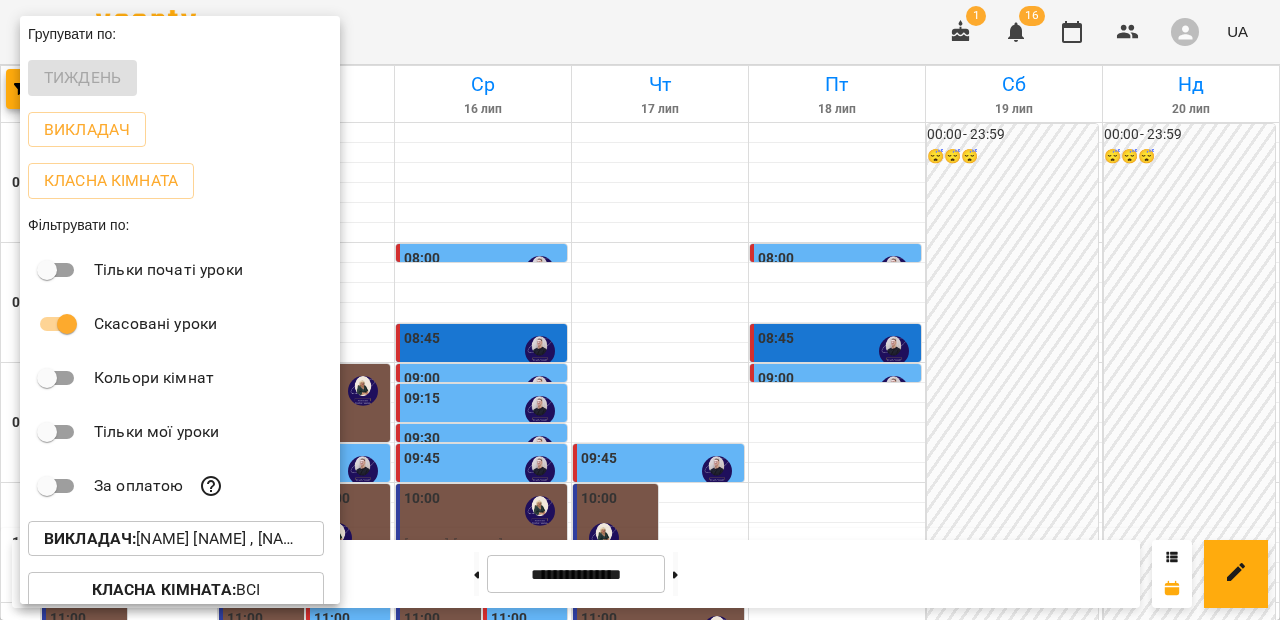 click at bounding box center (640, 310) 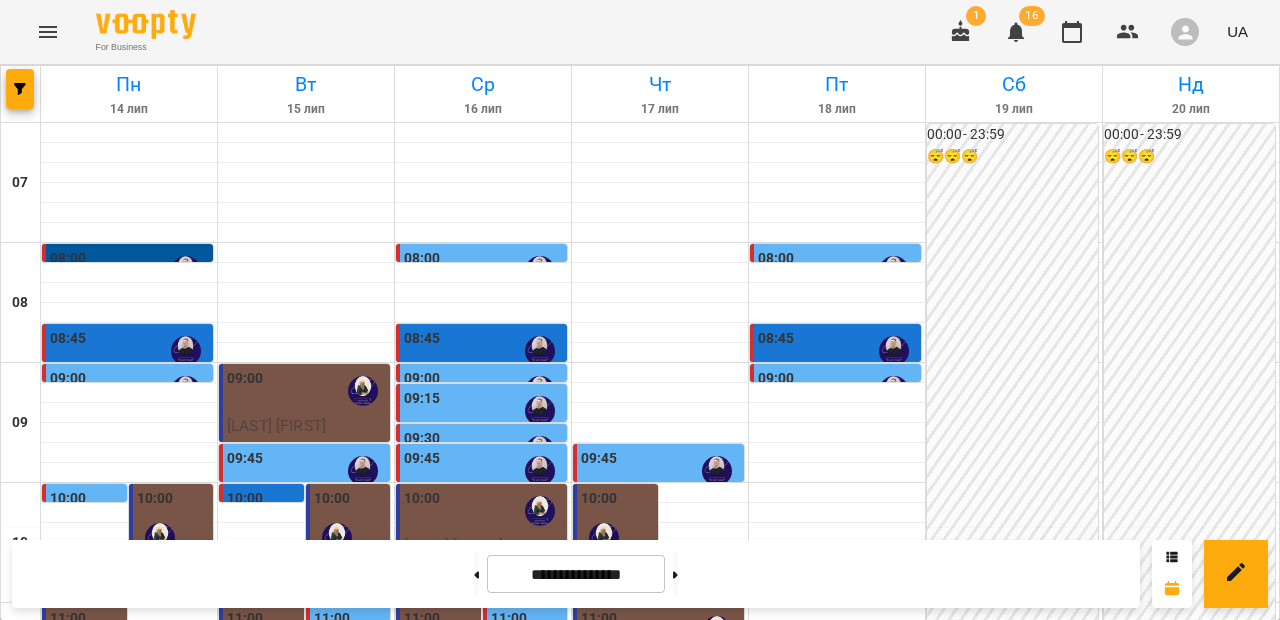 scroll, scrollTop: 304, scrollLeft: 0, axis: vertical 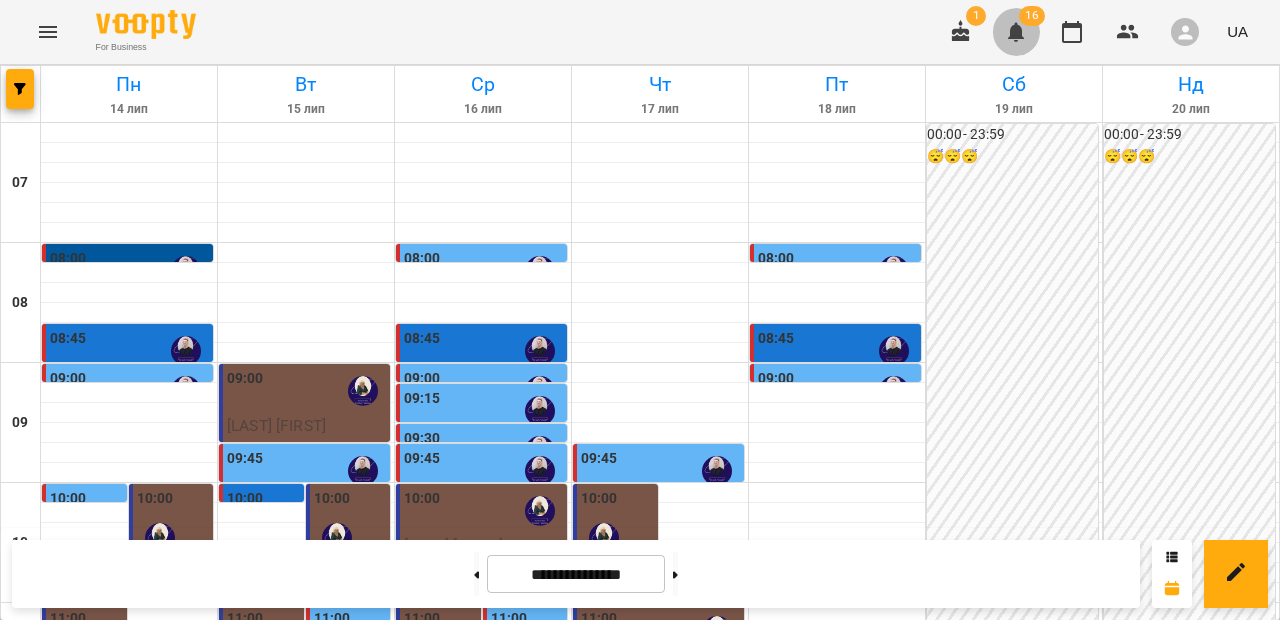 click at bounding box center [1016, 32] 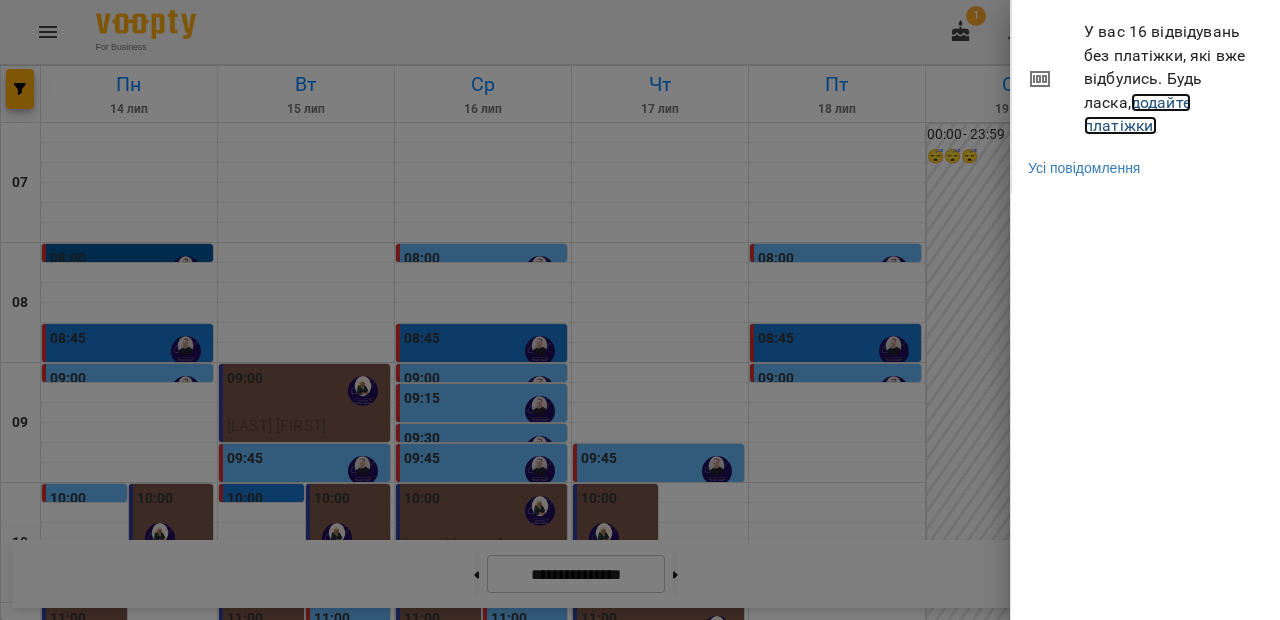 click on "додайте платіжки!" at bounding box center [1137, 114] 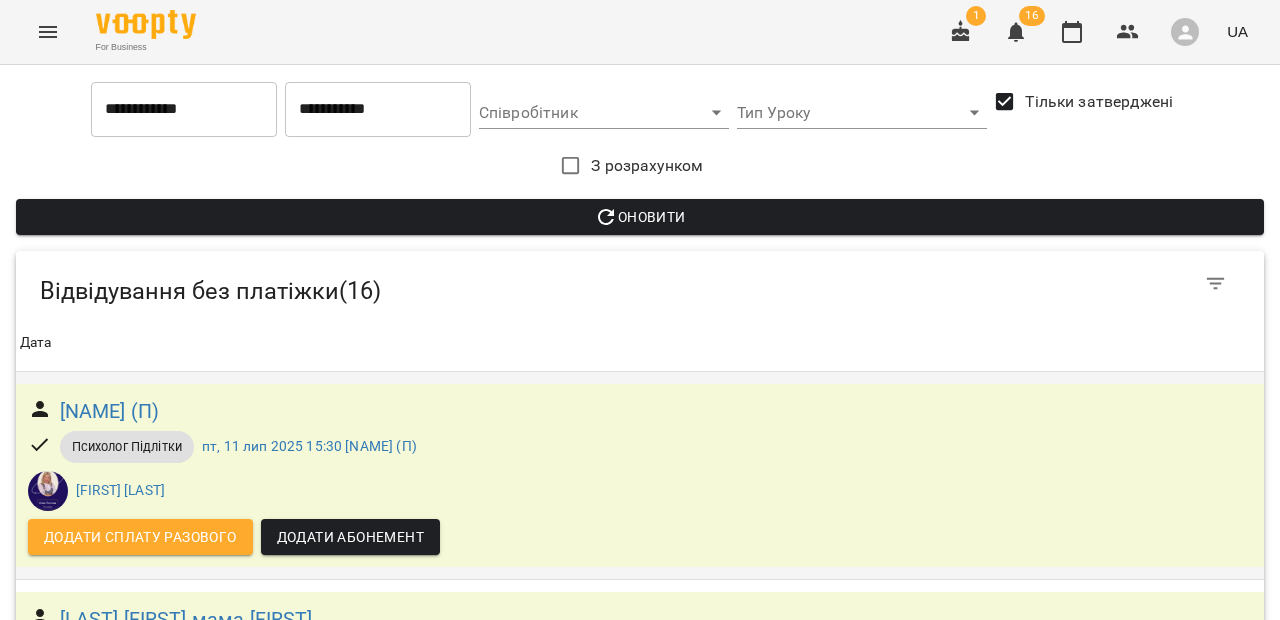 click on "Додати сплату разового" at bounding box center (140, 537) 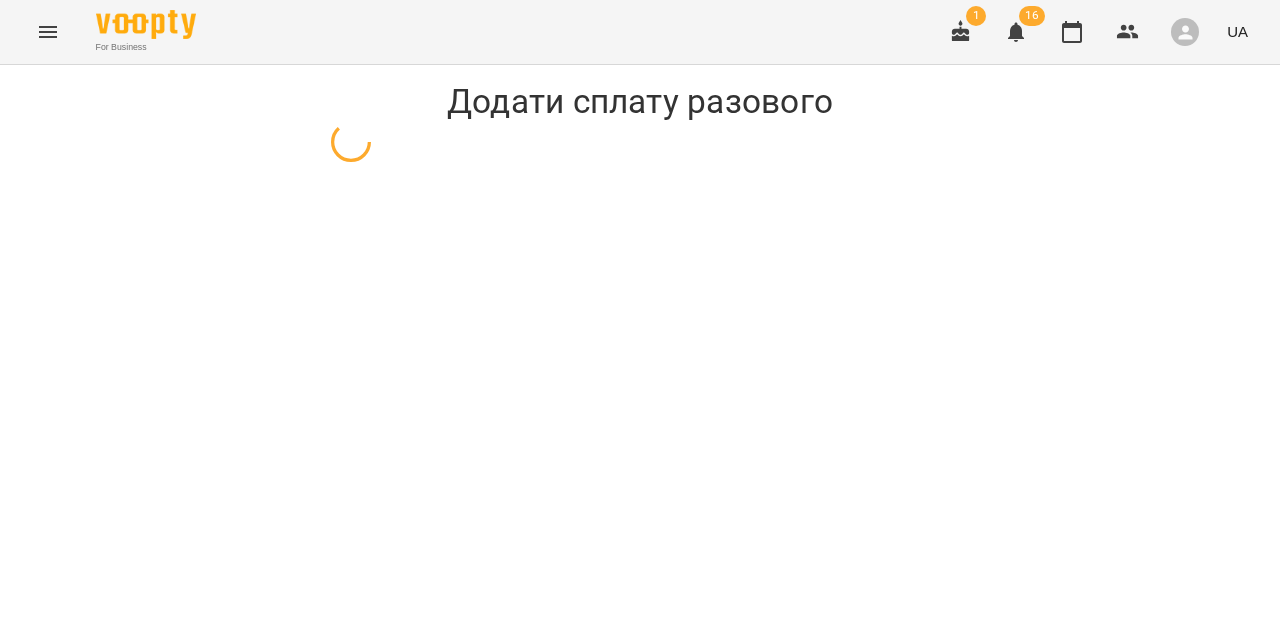 select on "**********" 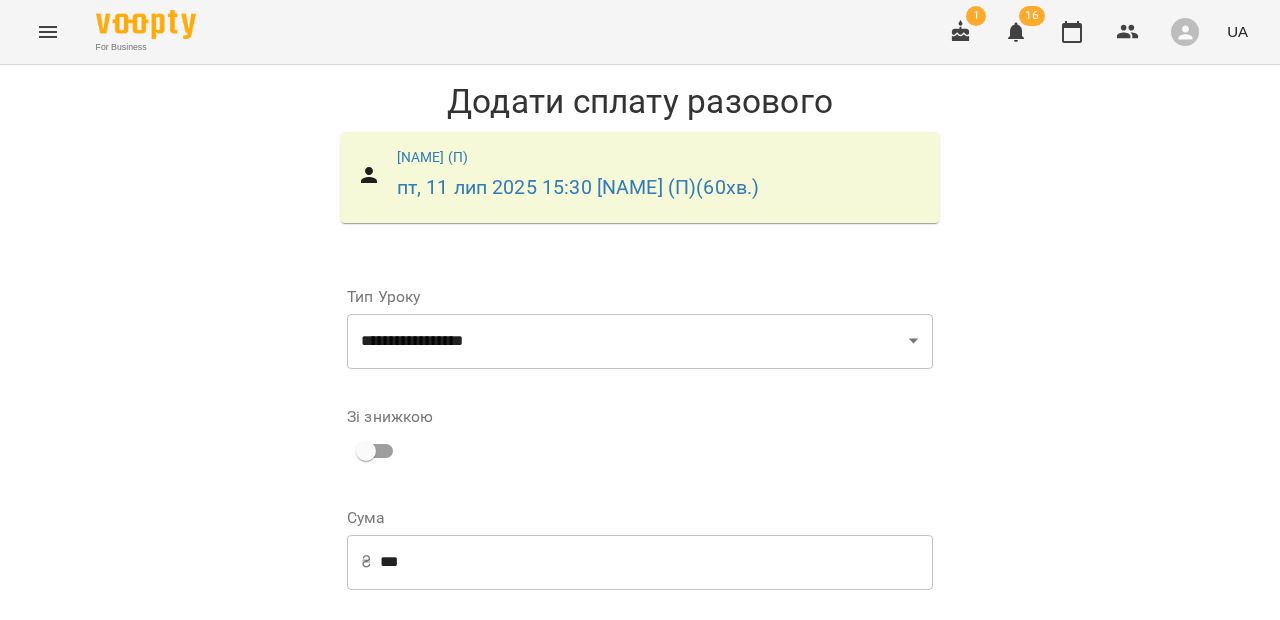 scroll, scrollTop: 339, scrollLeft: 0, axis: vertical 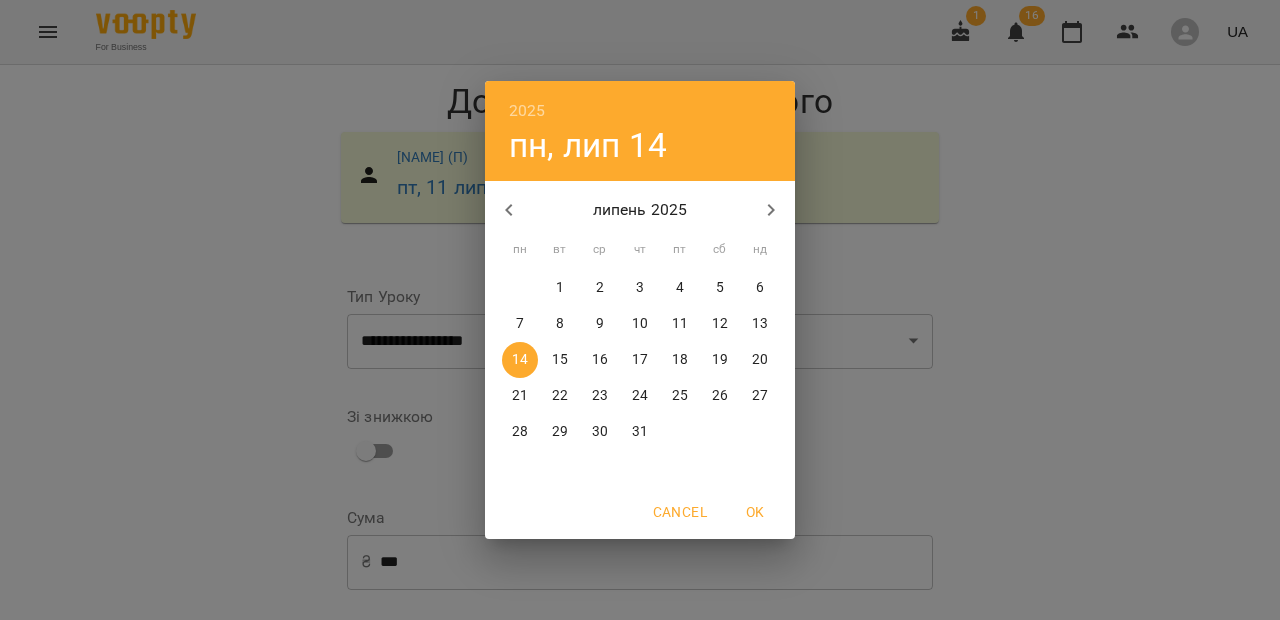 click on "2025 пн, лип 14 липень 2025 пн вт ср чт пт сб нд 30 1 2 3 4 5 6 7 8 9 10 11 12 13 14 15 16 17 18 19 20 21 22 23 24 25 26 27 28 29 30 31 1 2 3 Cancel OK" at bounding box center (640, 310) 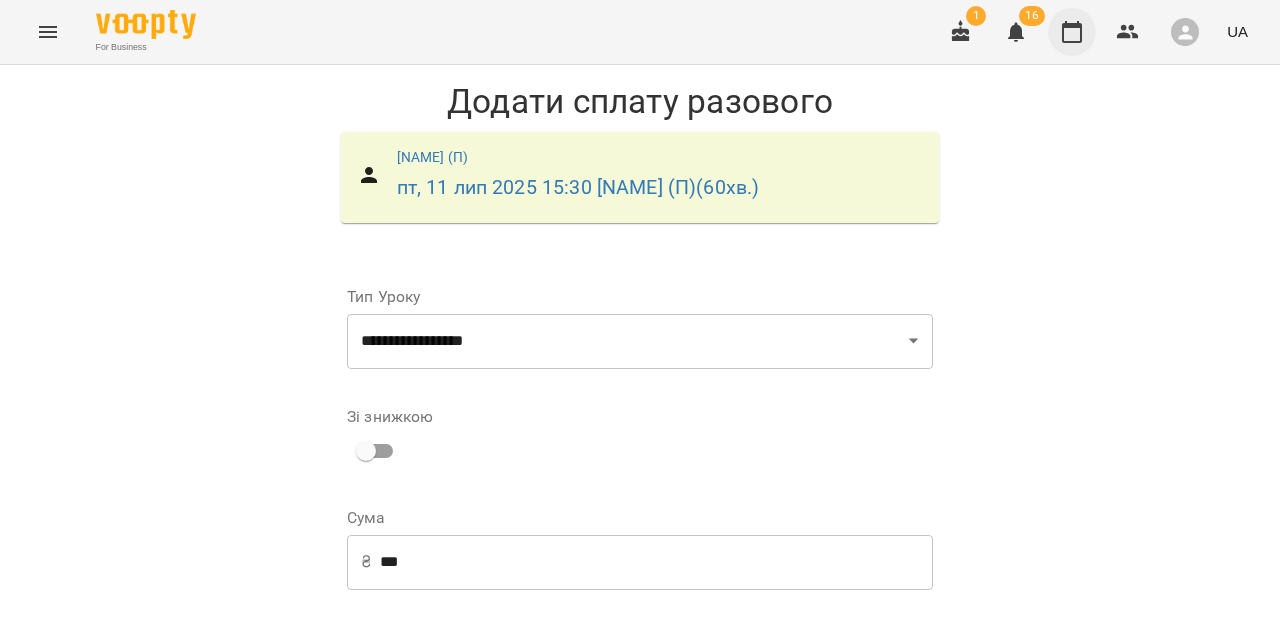 click 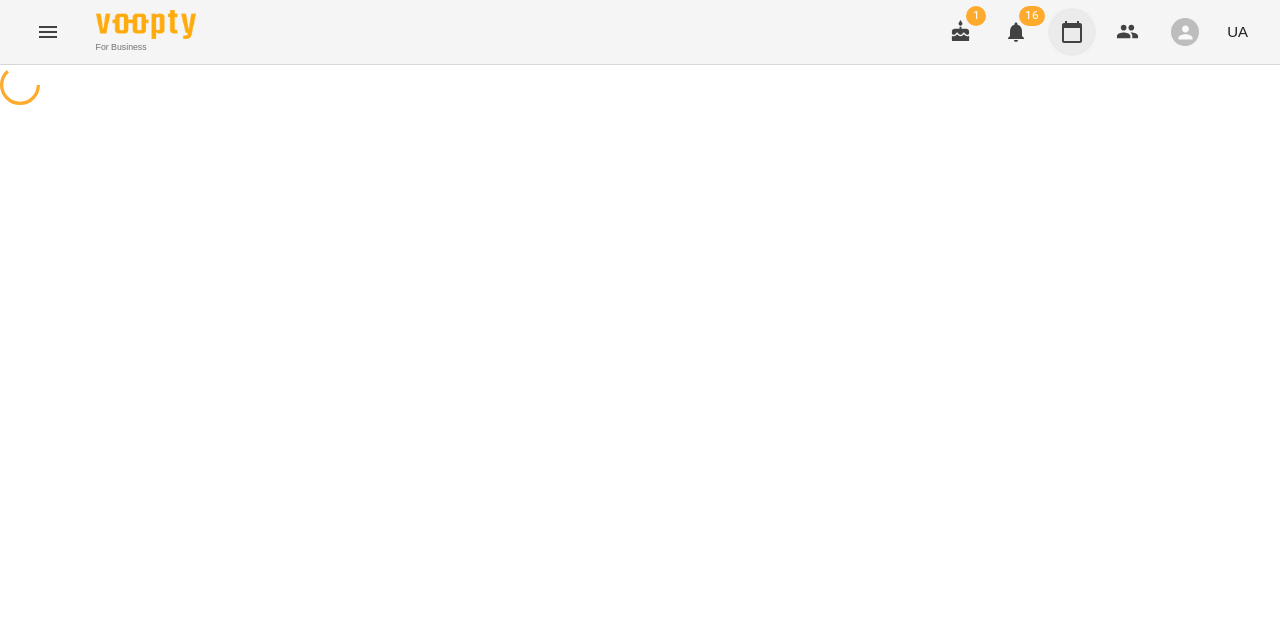 scroll, scrollTop: 0, scrollLeft: 0, axis: both 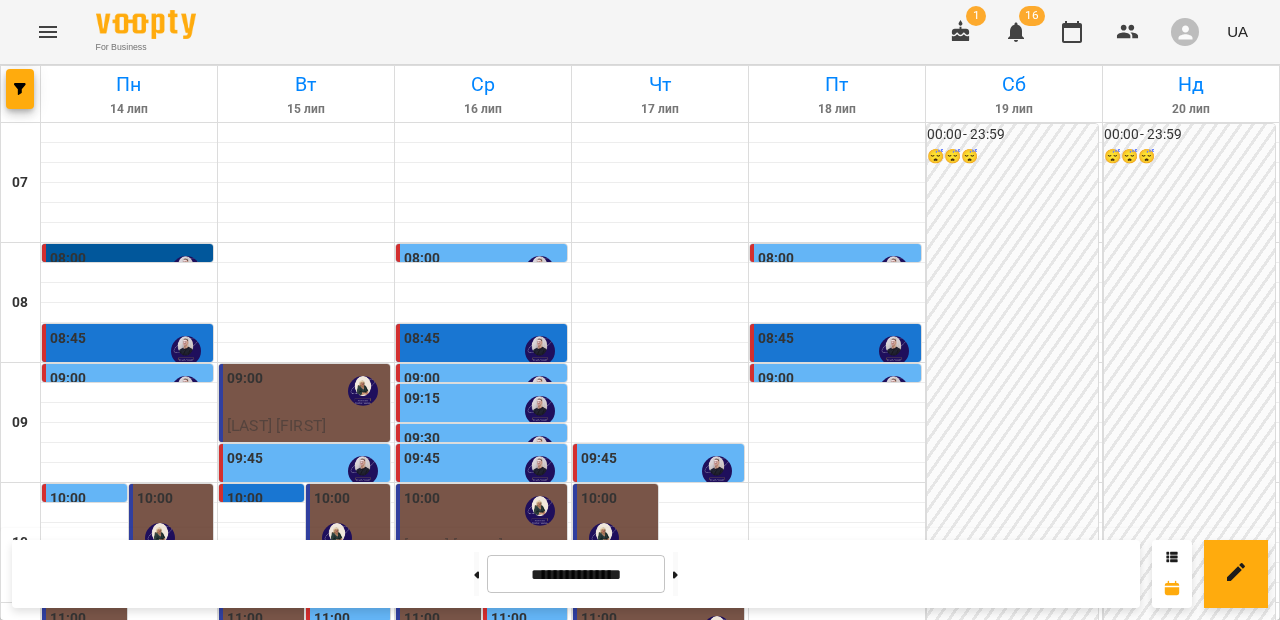 click on "11:00" at bounding box center [263, 644] 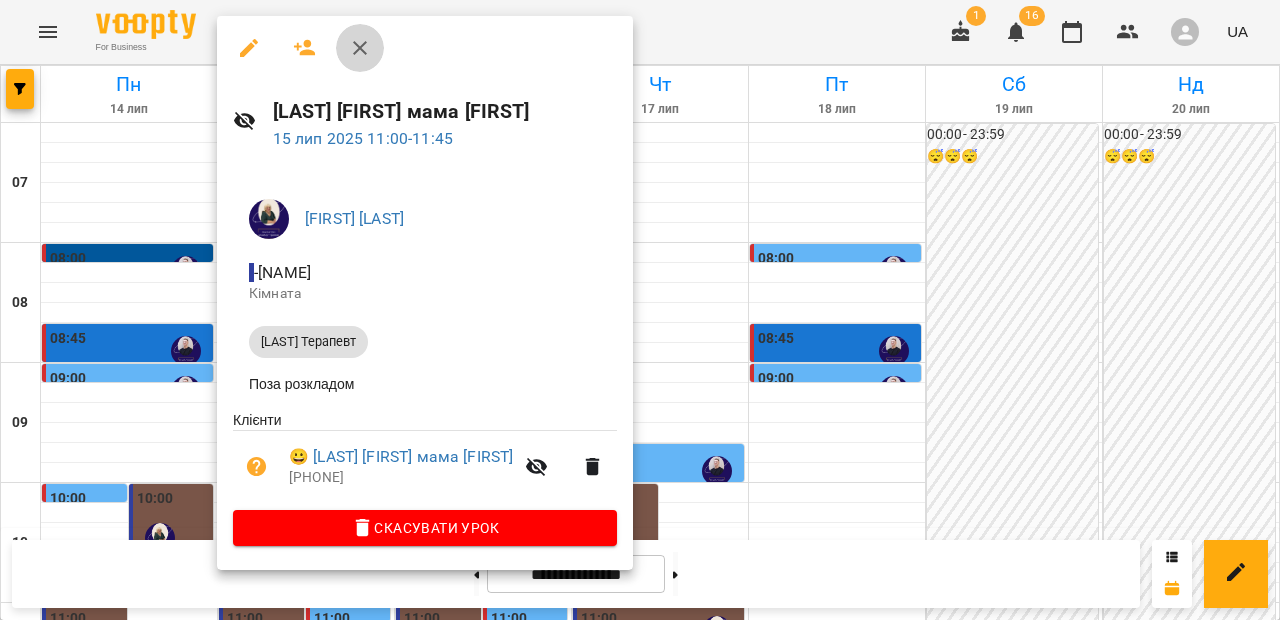 click 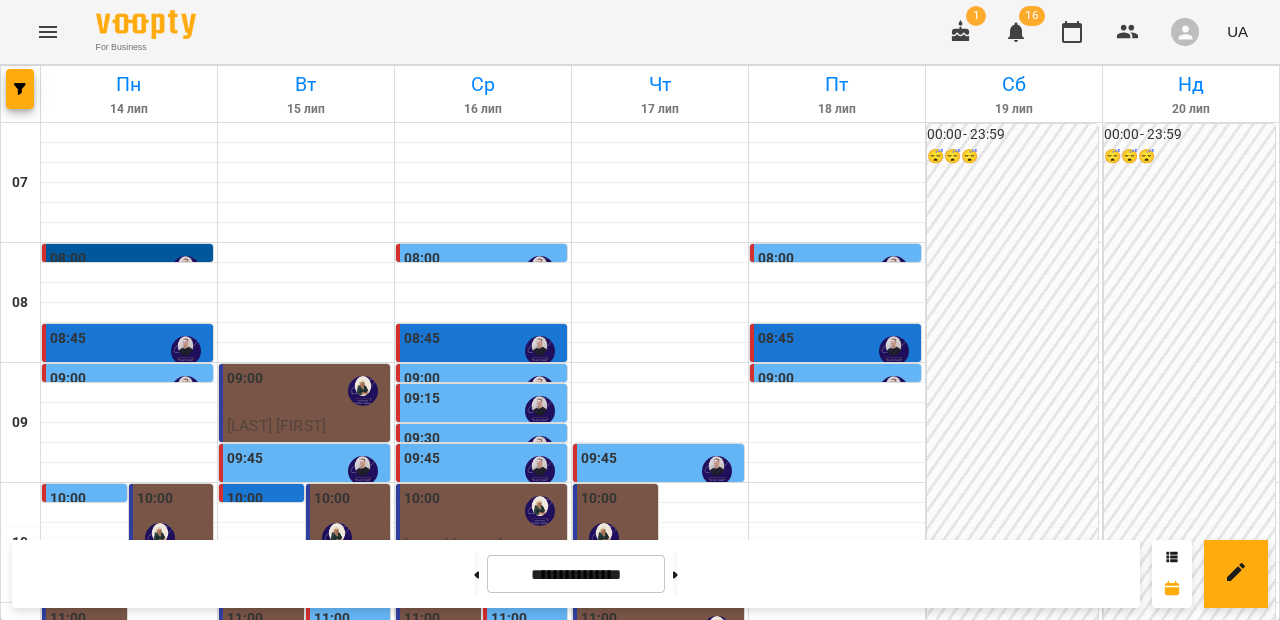 scroll, scrollTop: 321, scrollLeft: 0, axis: vertical 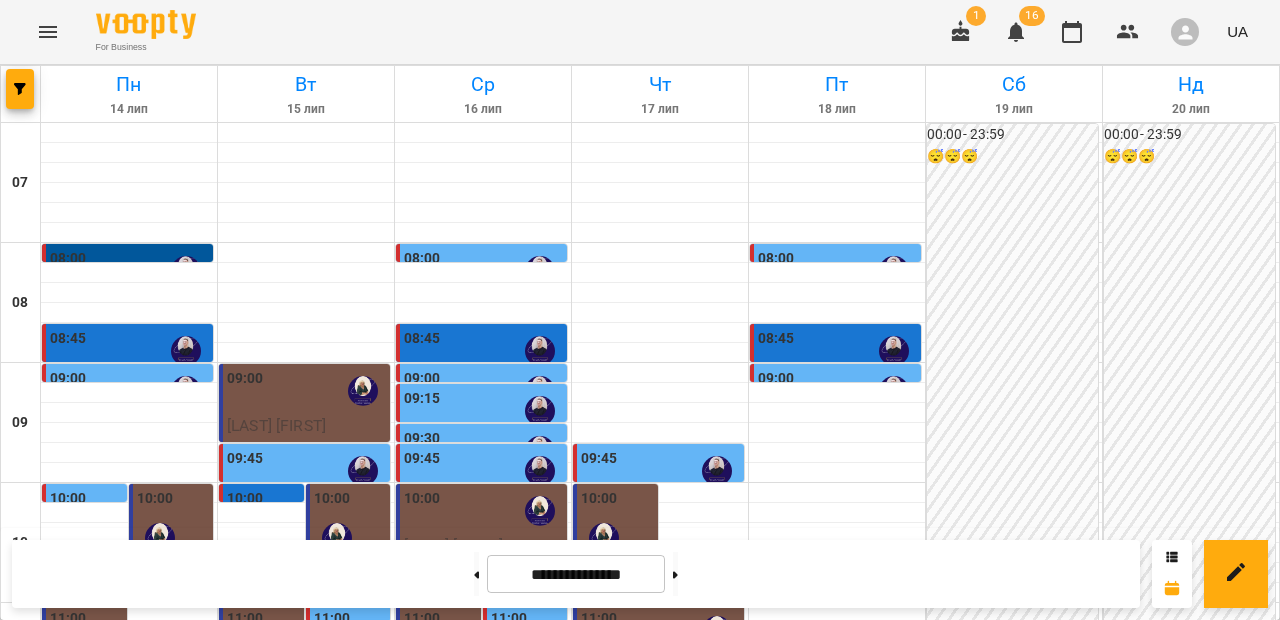 click on "11:00" at bounding box center (68, 619) 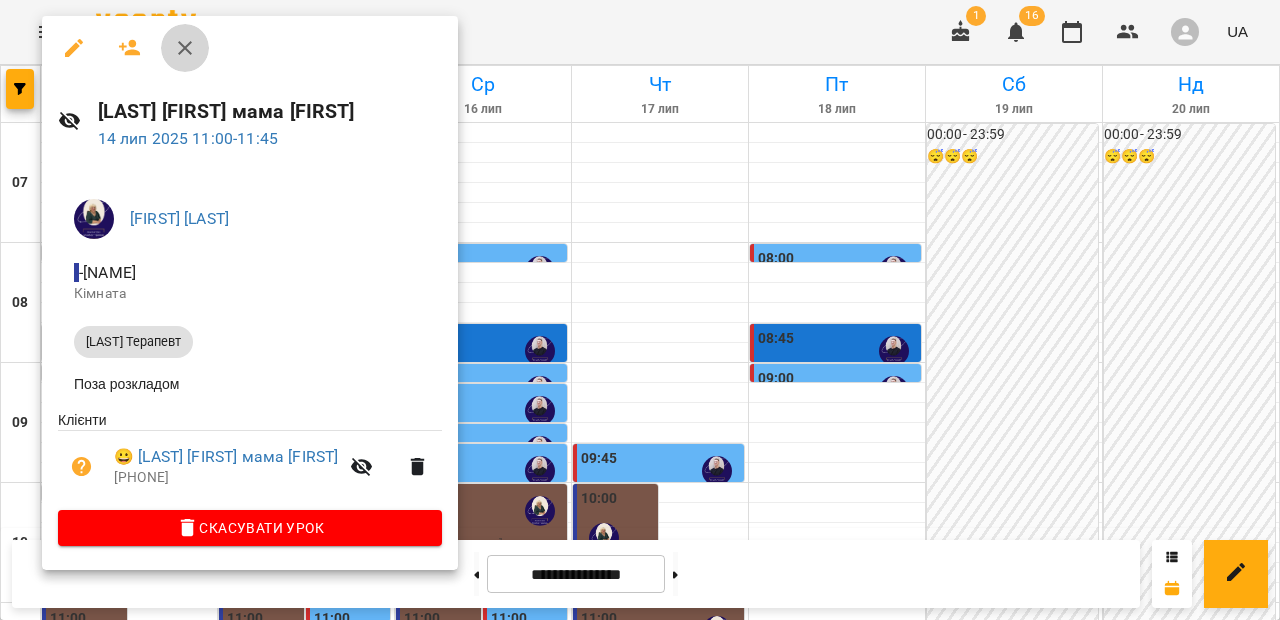 click 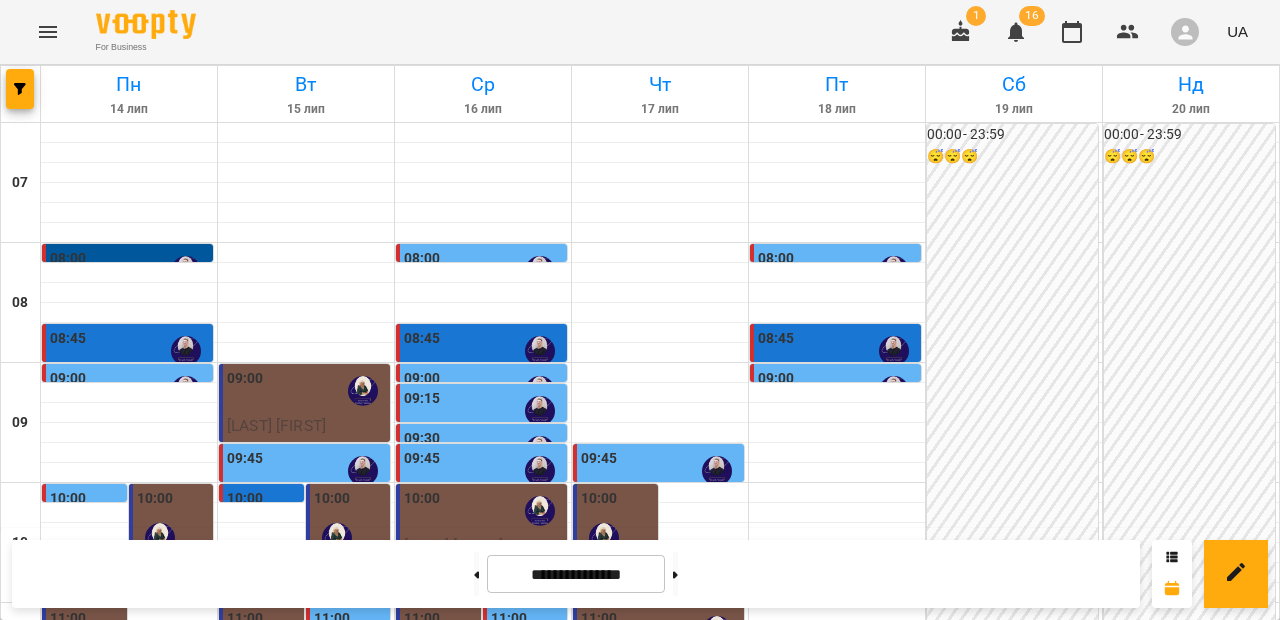 click at bounding box center [73, 778] 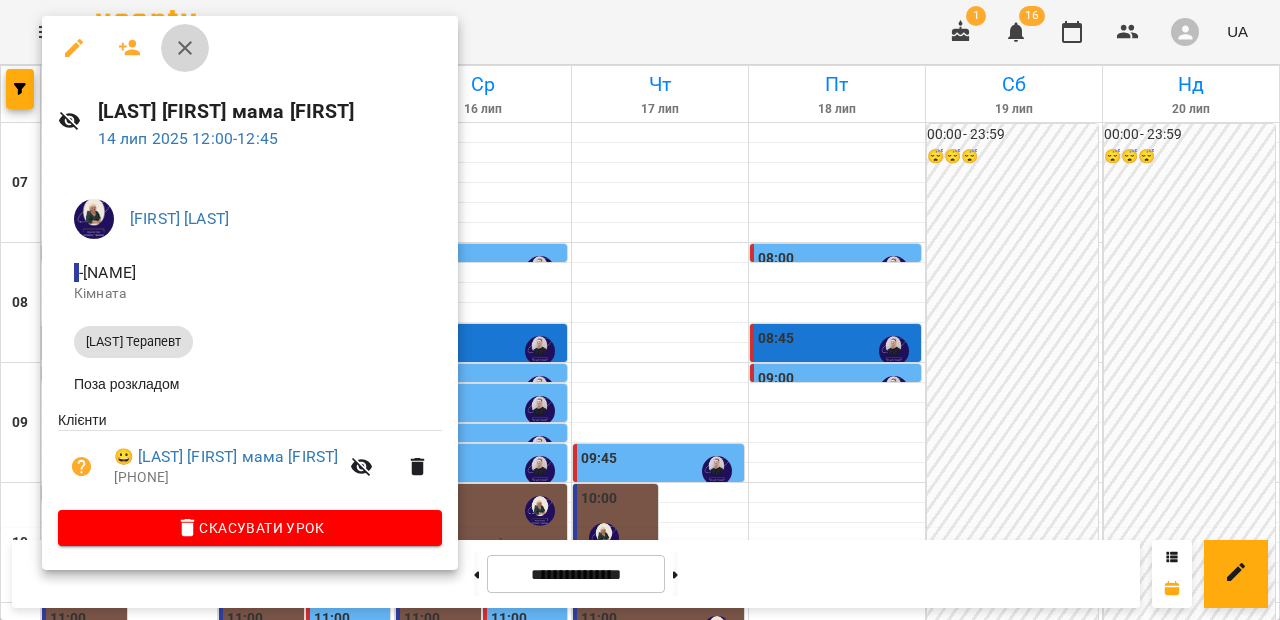 click 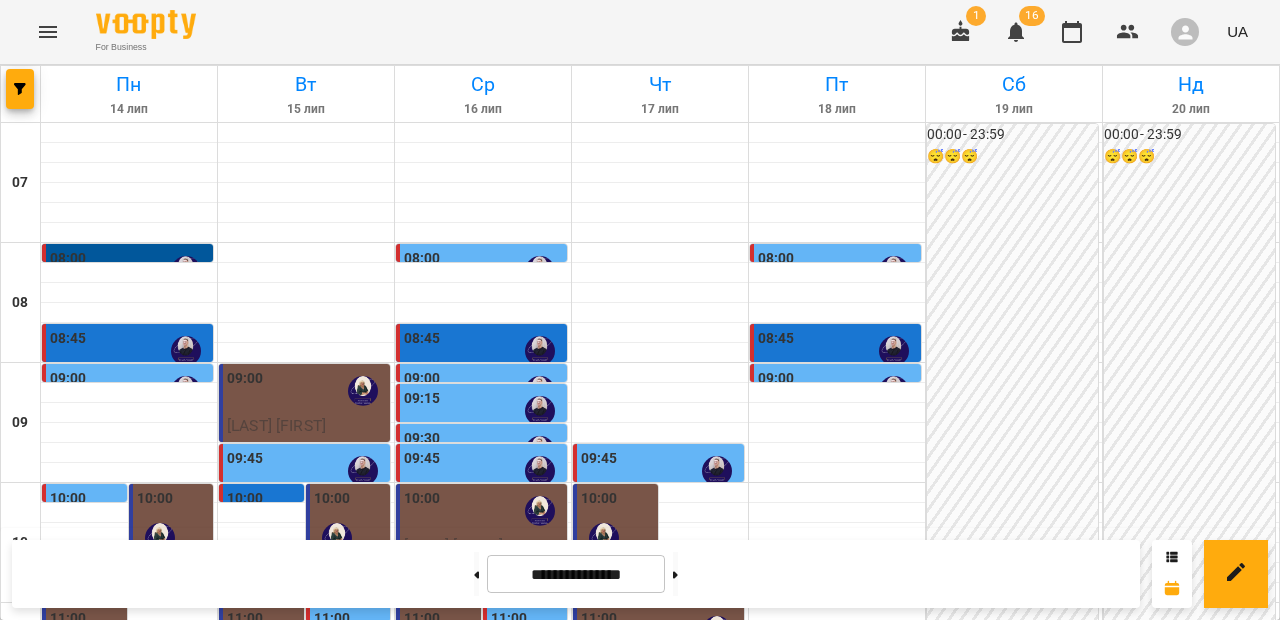 scroll, scrollTop: 418, scrollLeft: 0, axis: vertical 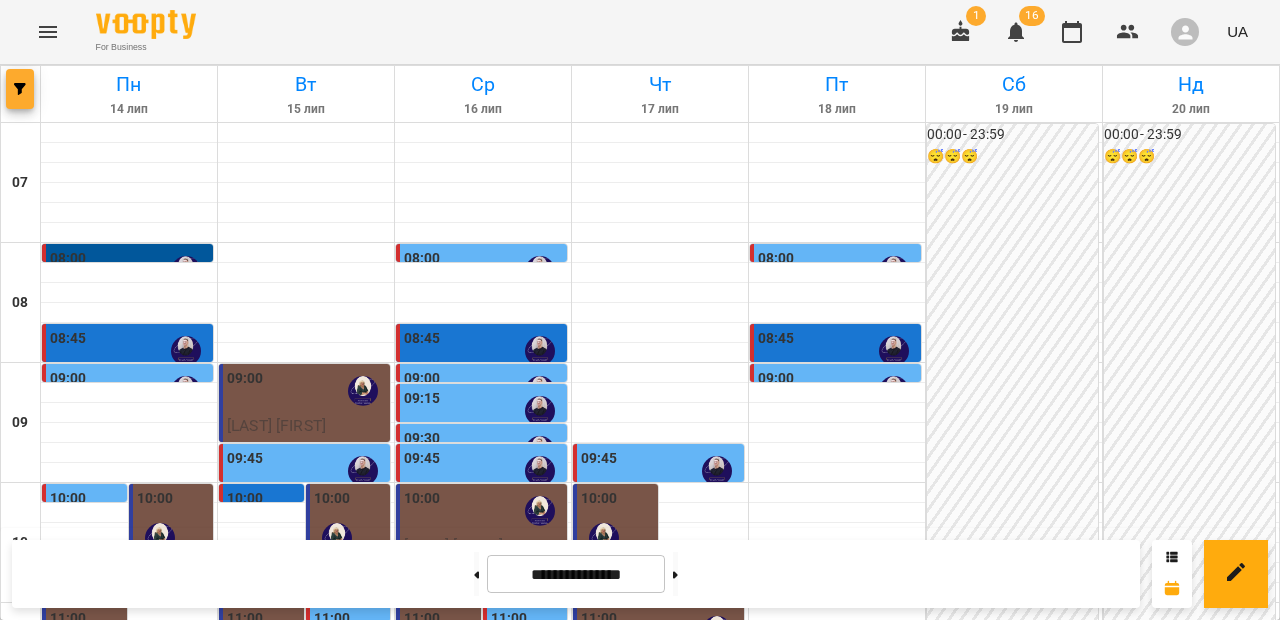 click at bounding box center [20, 89] 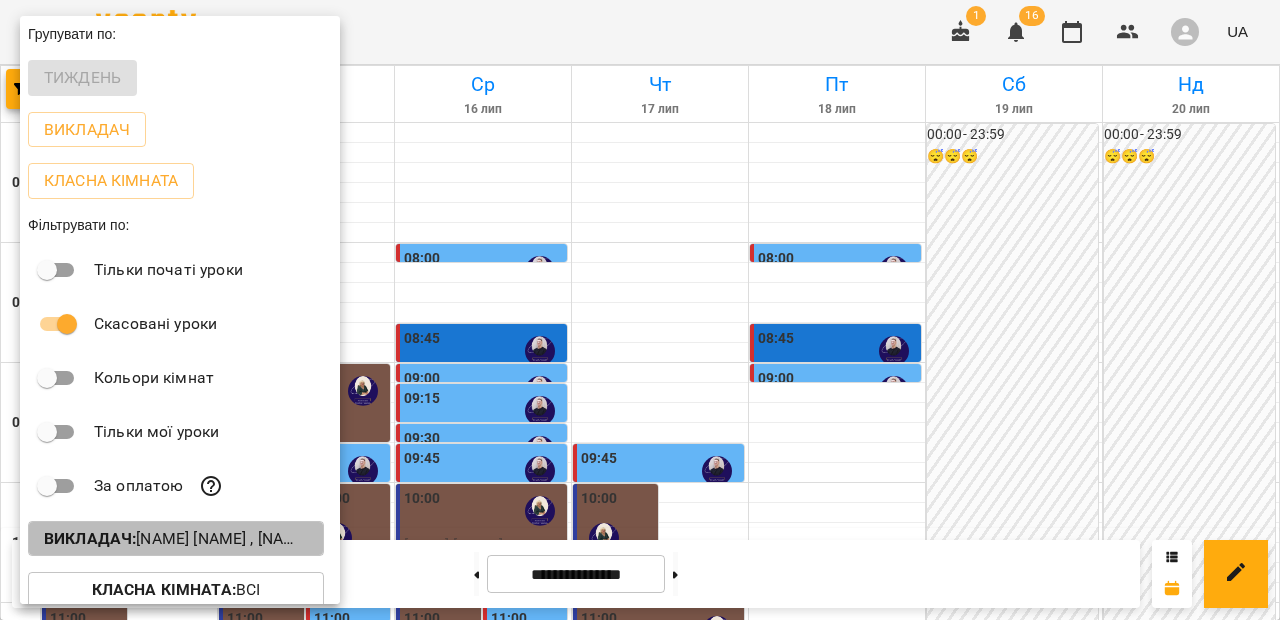 click on "Викладач : [NAME] [NAME] , [NAME] [NAME]" at bounding box center [176, 539] 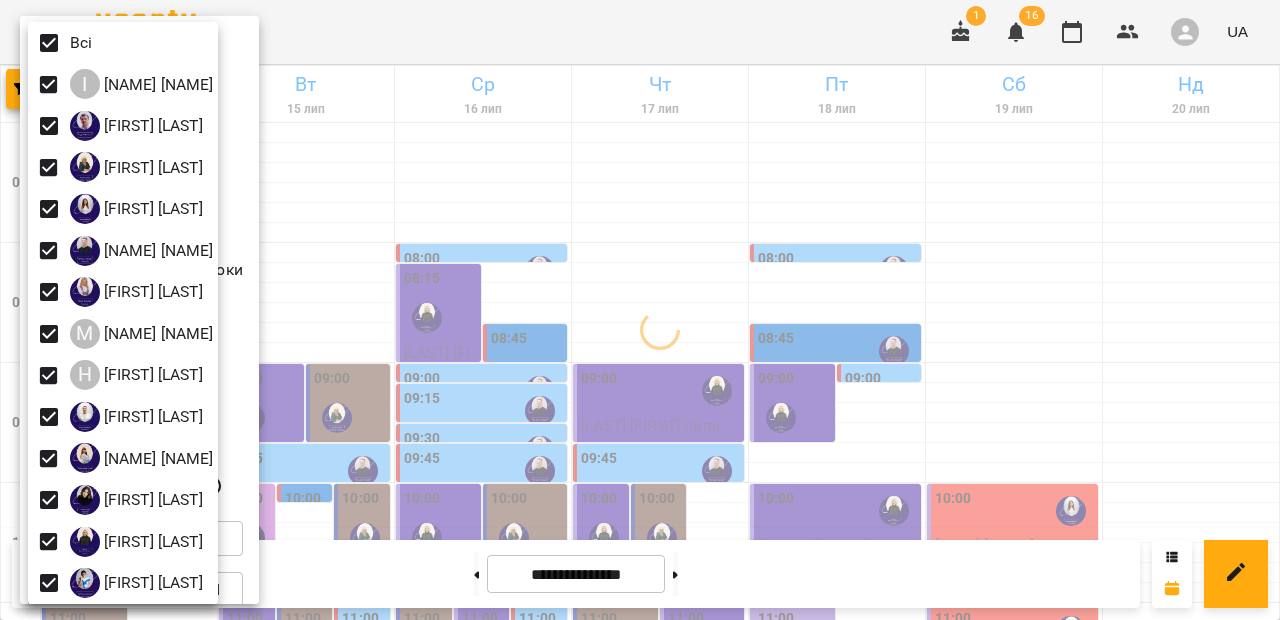 click at bounding box center (640, 310) 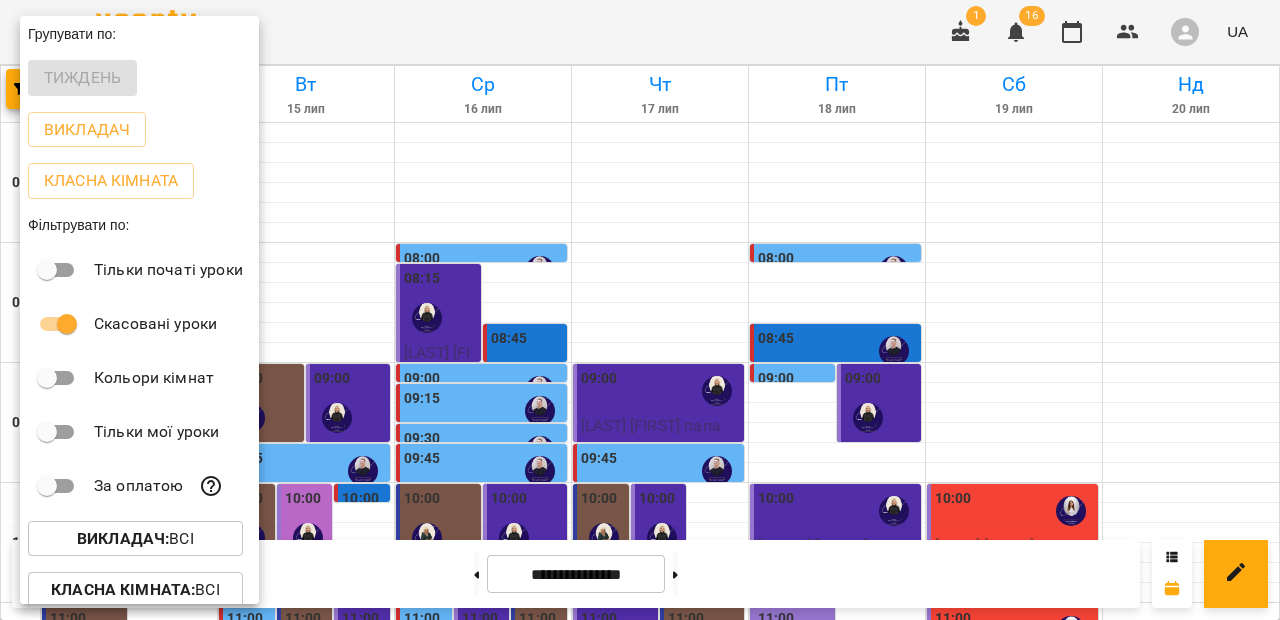 click at bounding box center [640, 310] 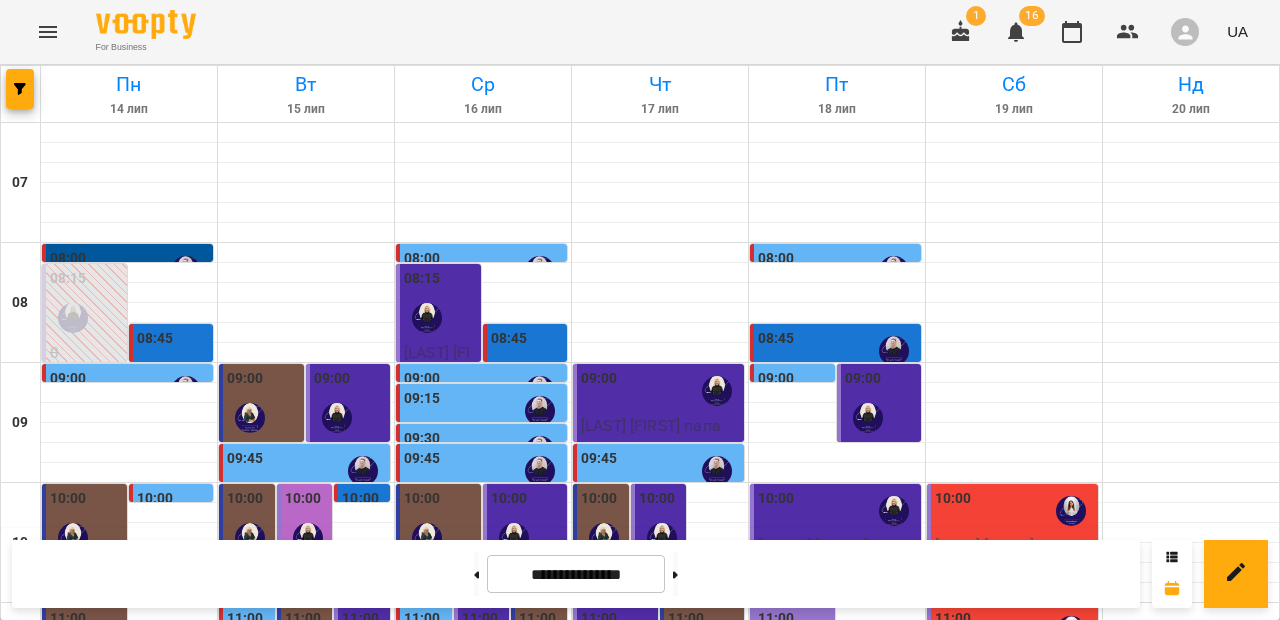scroll, scrollTop: 494, scrollLeft: 0, axis: vertical 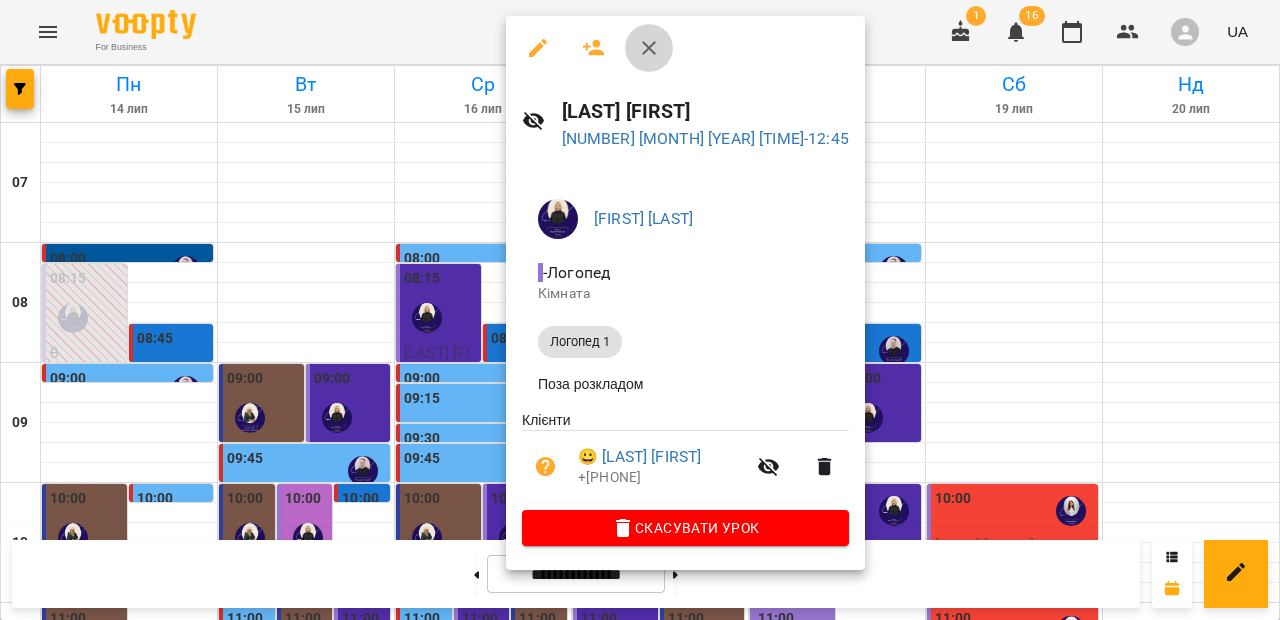 click at bounding box center (649, 48) 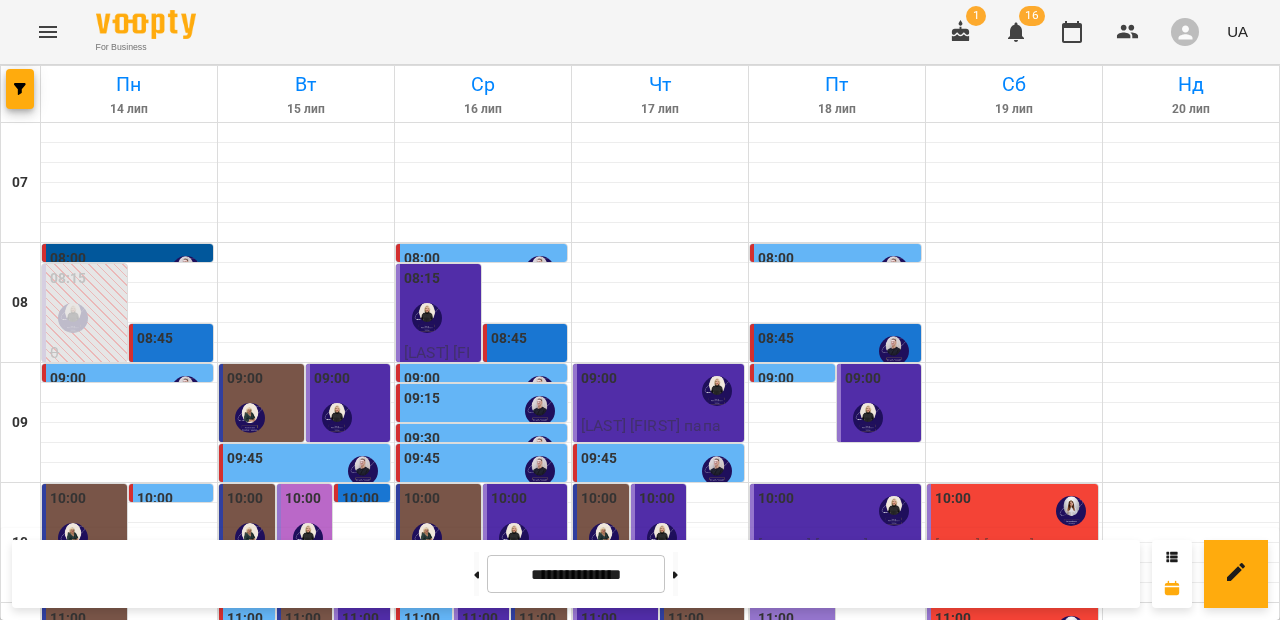 click at bounding box center [427, 778] 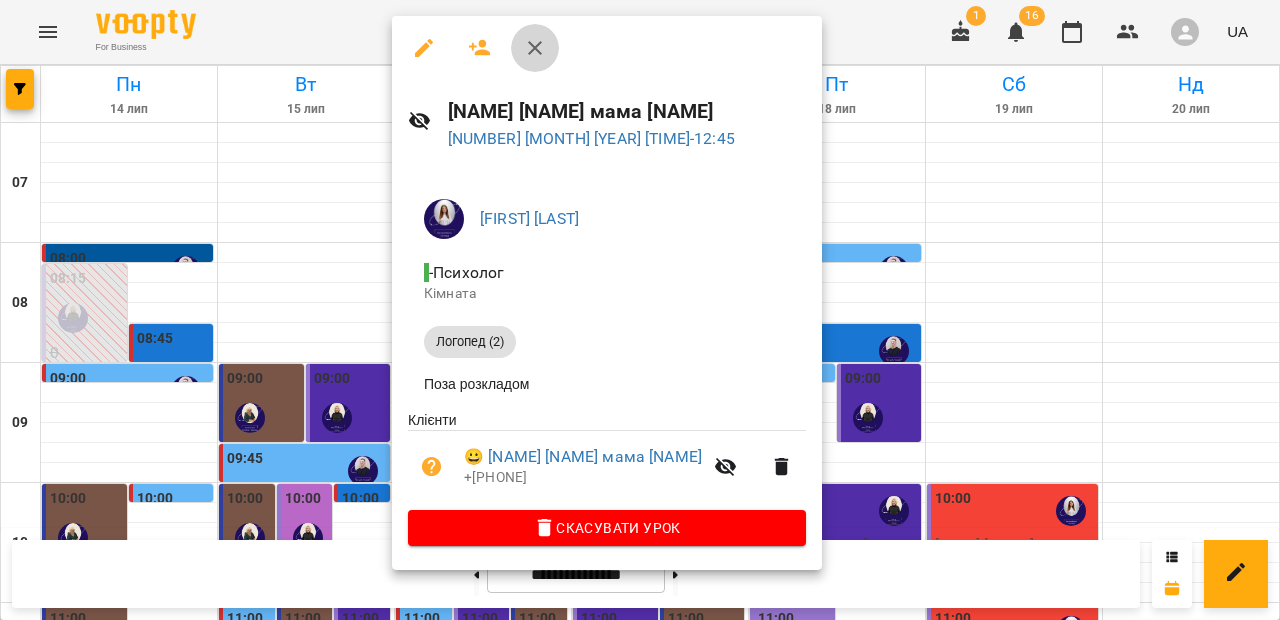 click 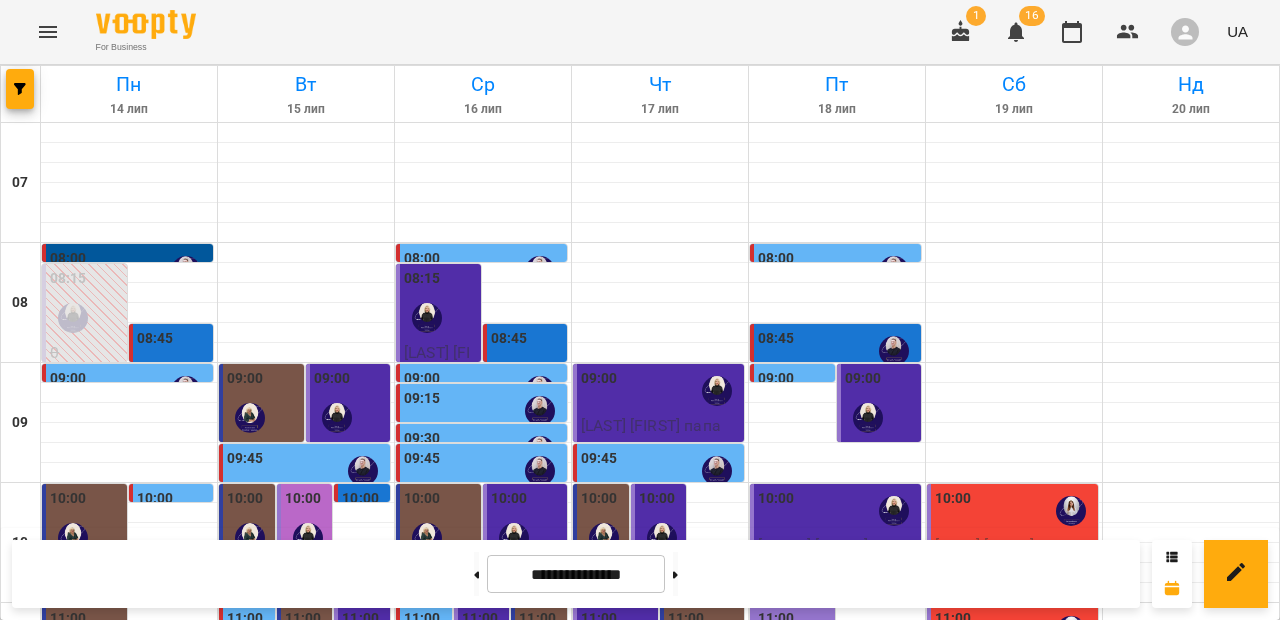 scroll, scrollTop: 1086, scrollLeft: 0, axis: vertical 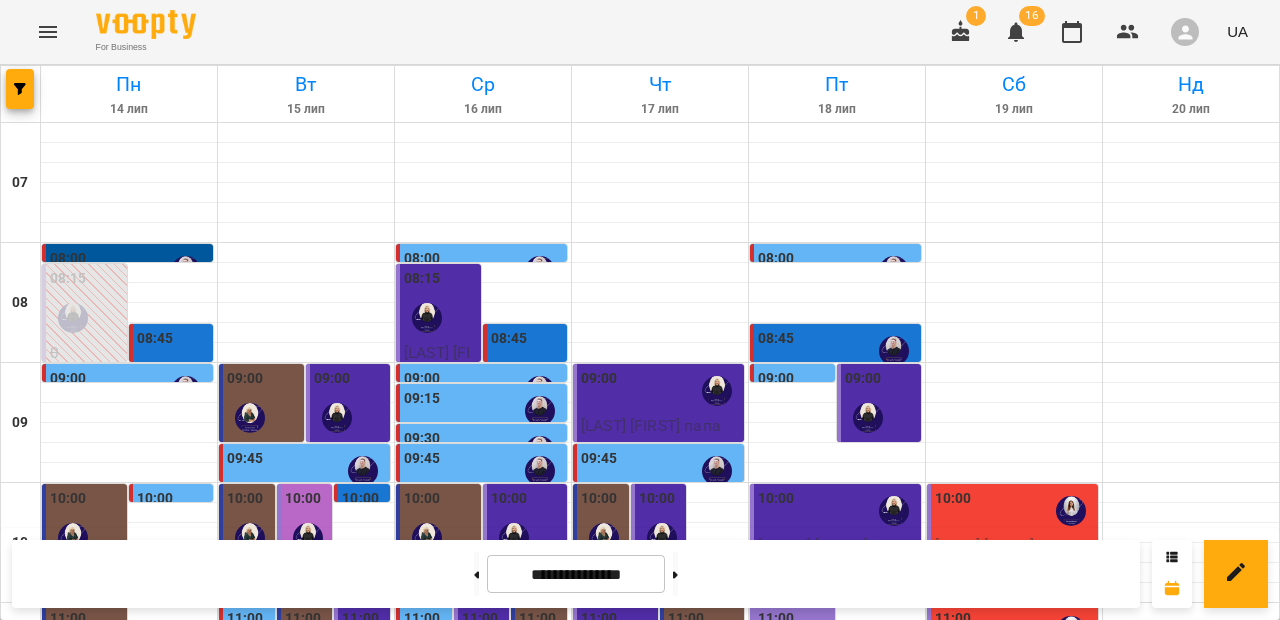 click at bounding box center [483, 1453] 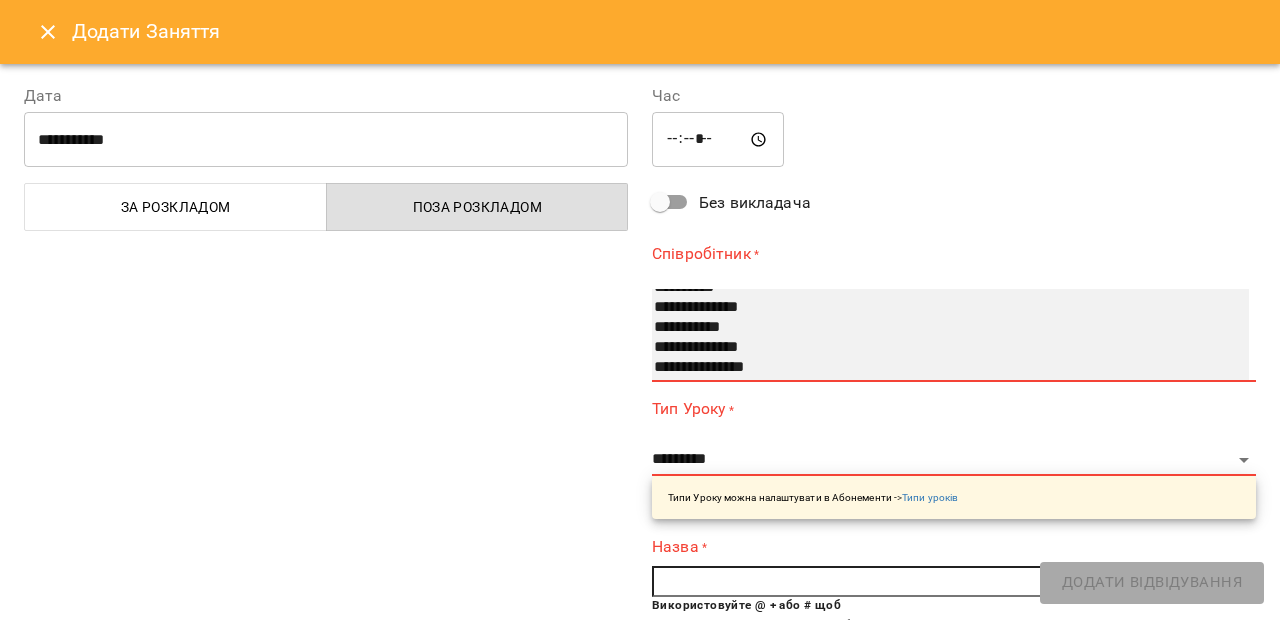 scroll, scrollTop: 0, scrollLeft: 0, axis: both 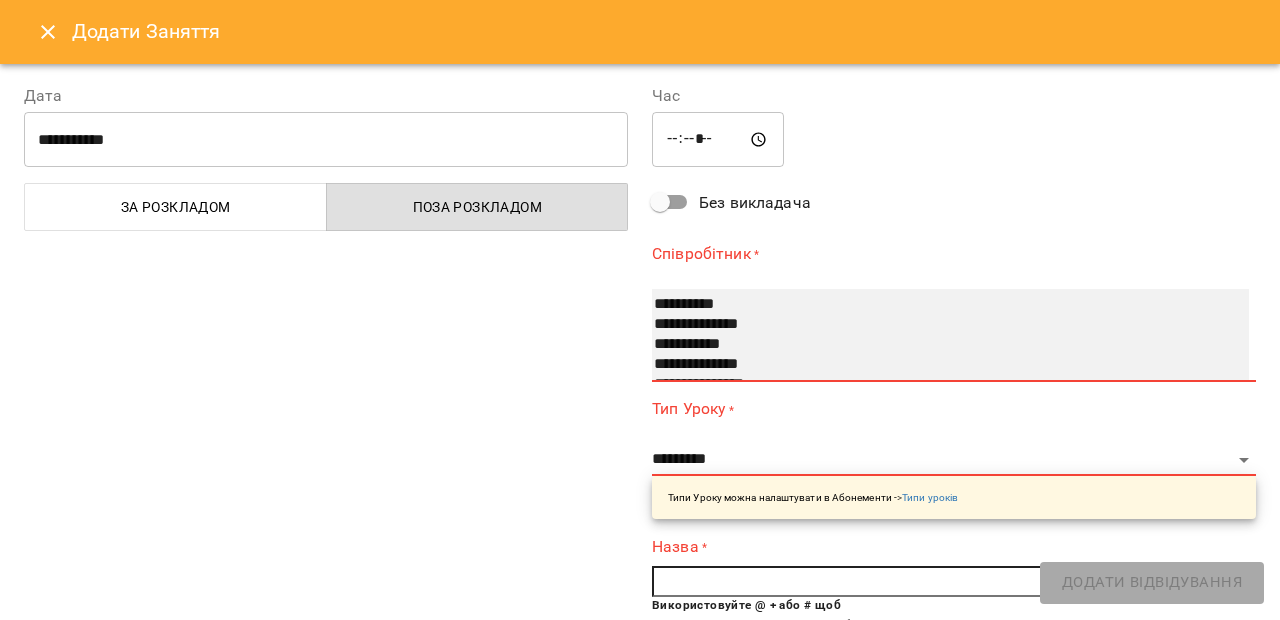 select on "**********" 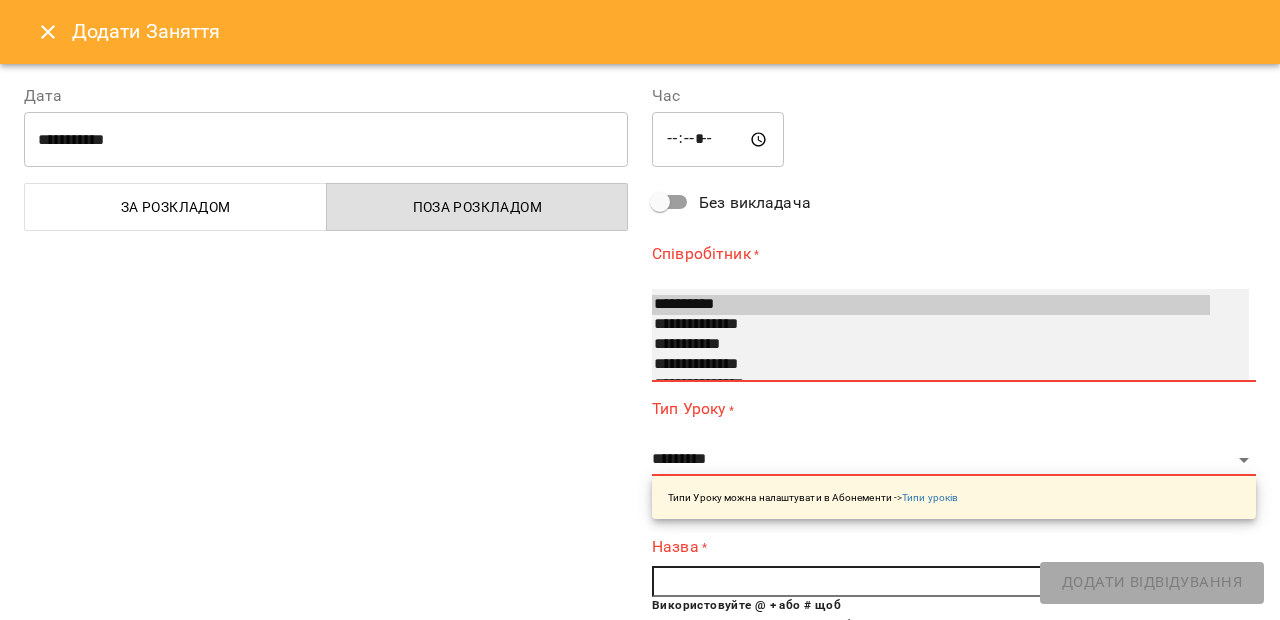 click on "**********" at bounding box center (931, 365) 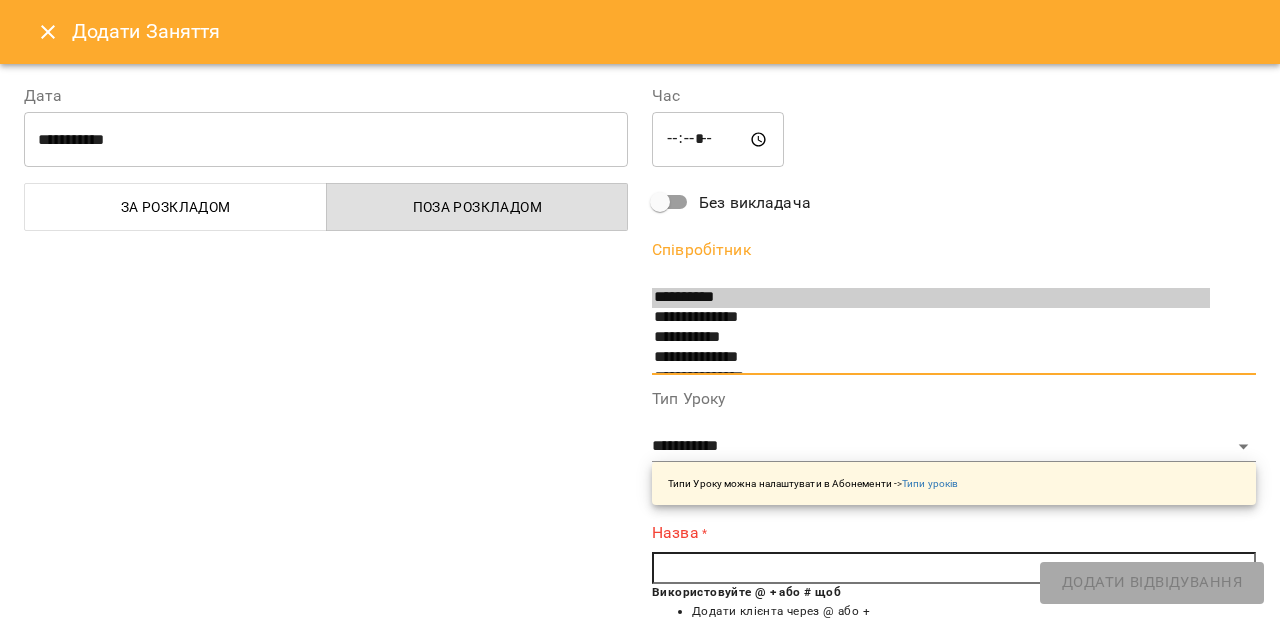 click at bounding box center [954, 568] 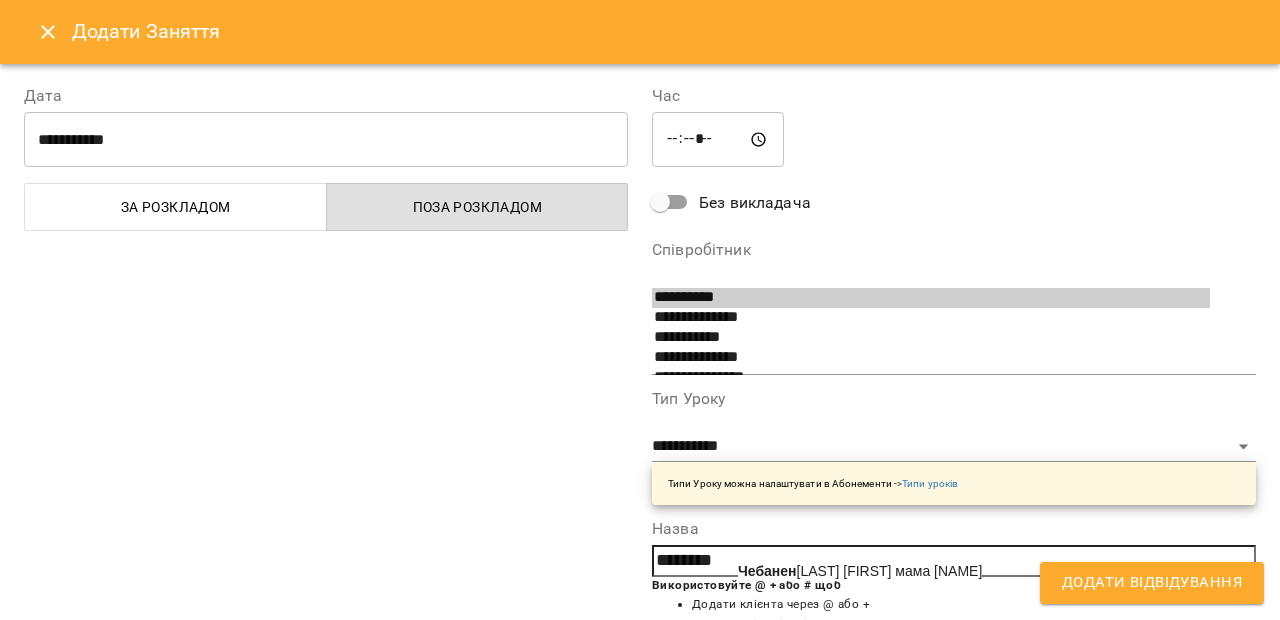 click on "Чебанен" 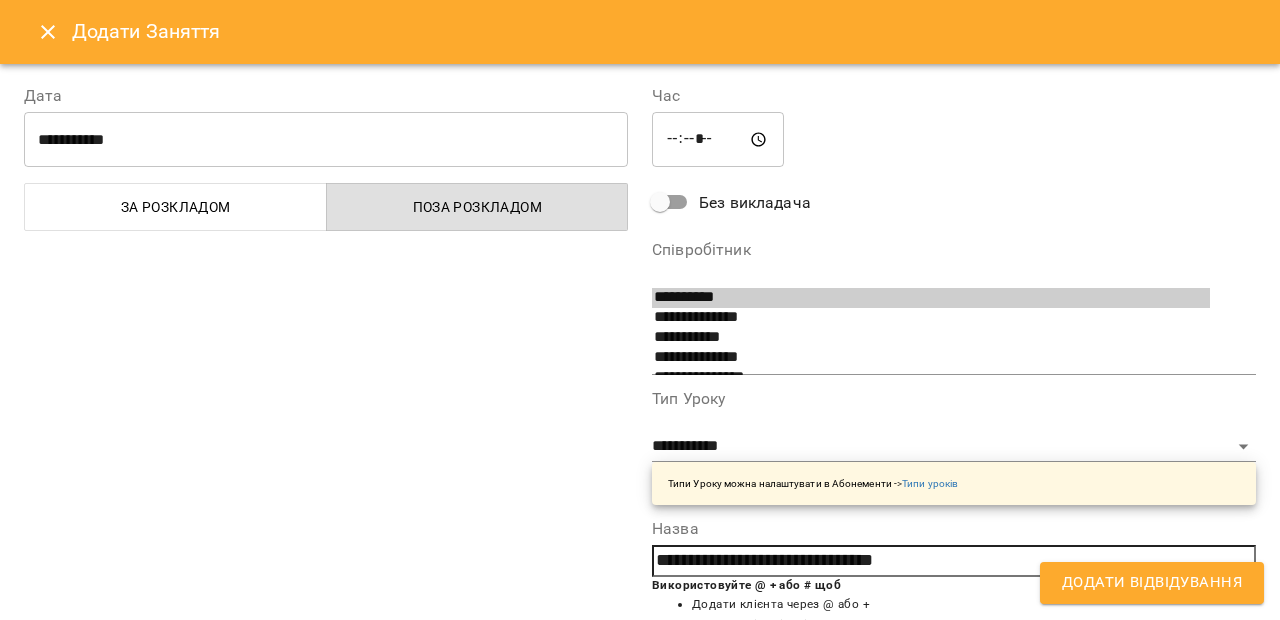 click on "Додати Відвідування" at bounding box center [1152, 583] 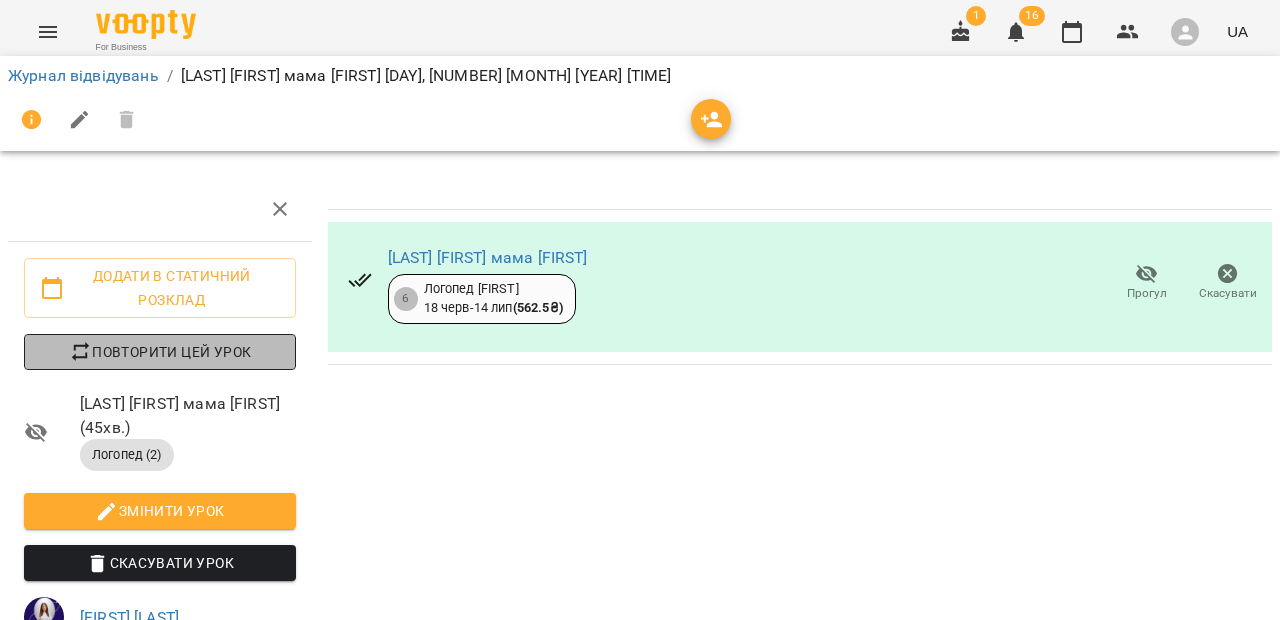 click on "Повторити цей урок" at bounding box center (160, 352) 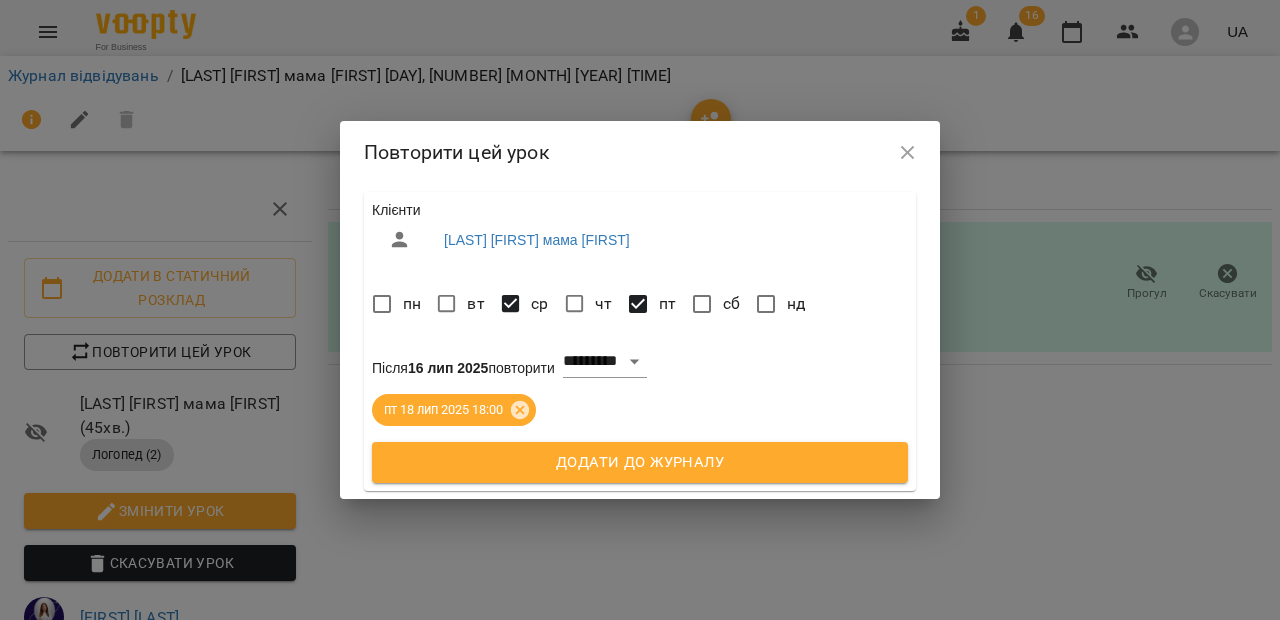click on "Додати до журналу" at bounding box center [640, 463] 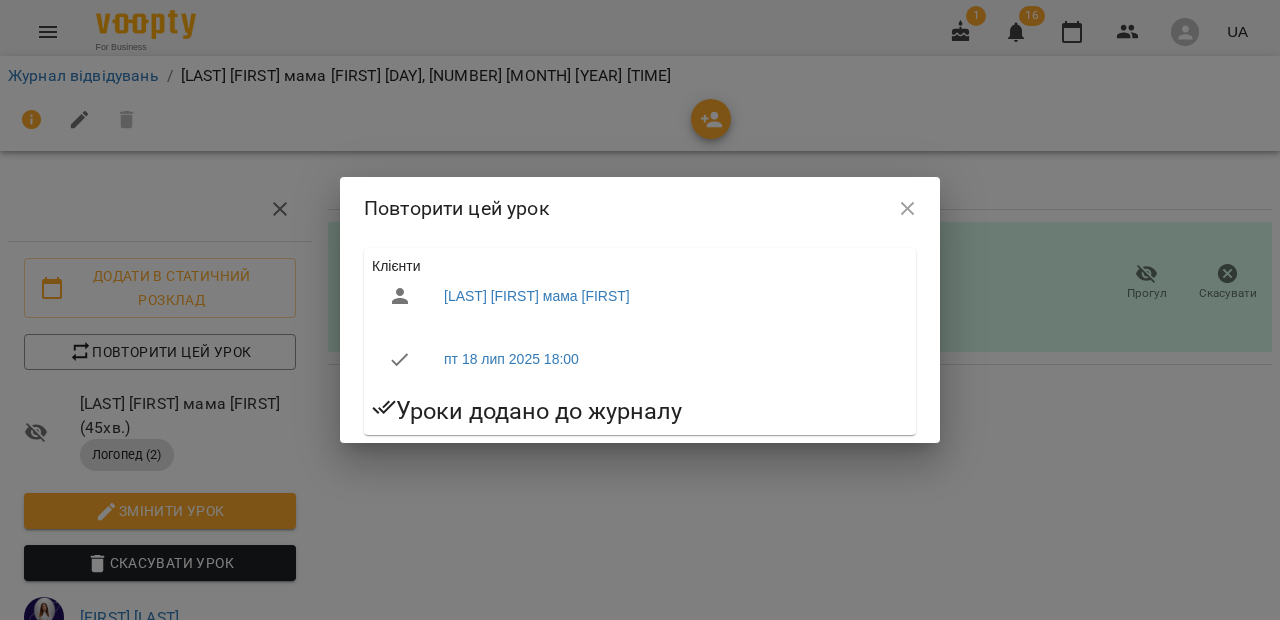 click on "Повторити цей урок" at bounding box center (640, 208) 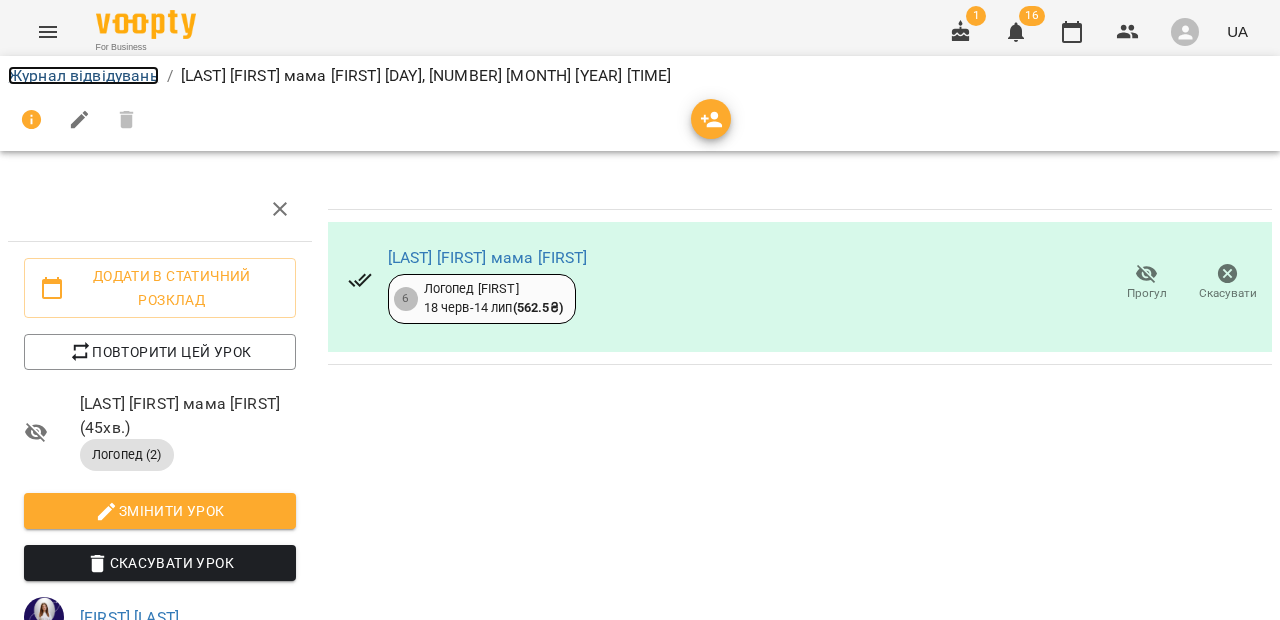 click on "Журнал відвідувань" at bounding box center (83, 75) 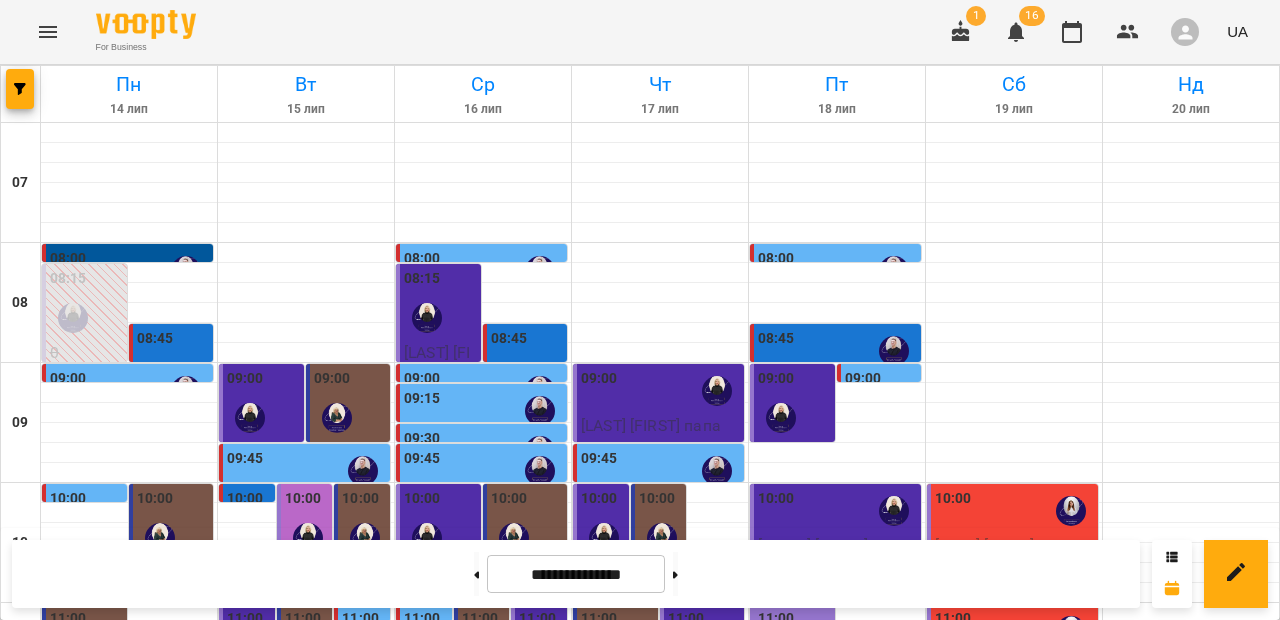 scroll, scrollTop: 1046, scrollLeft: 0, axis: vertical 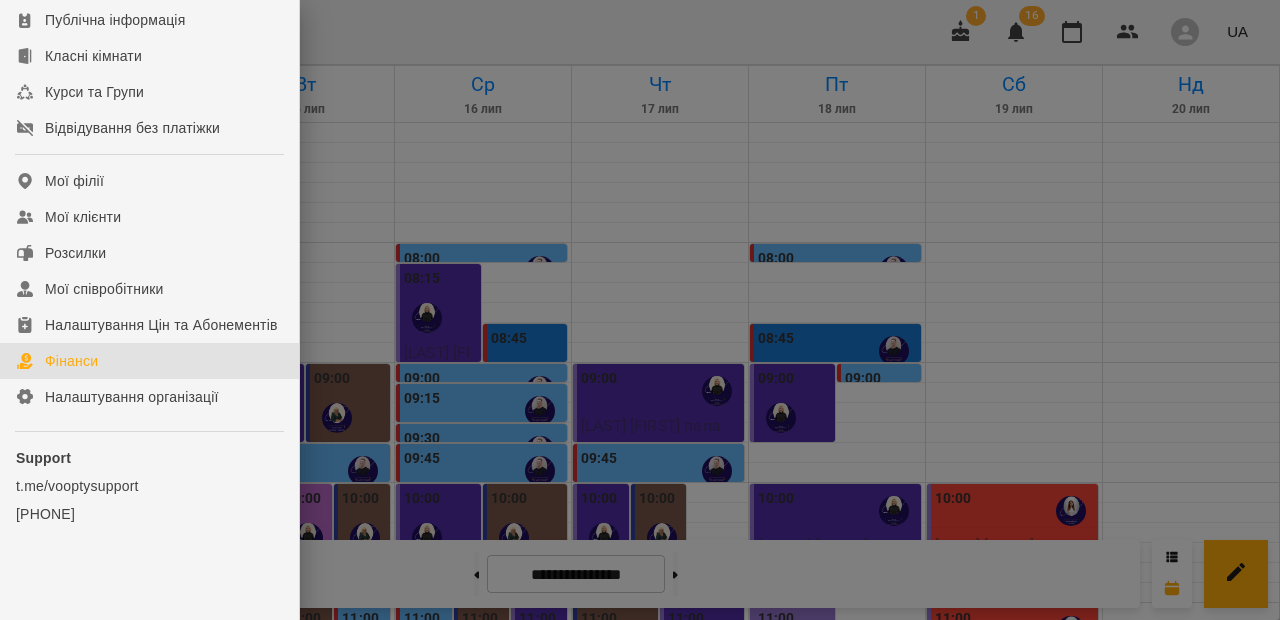 click on "Фінанси" 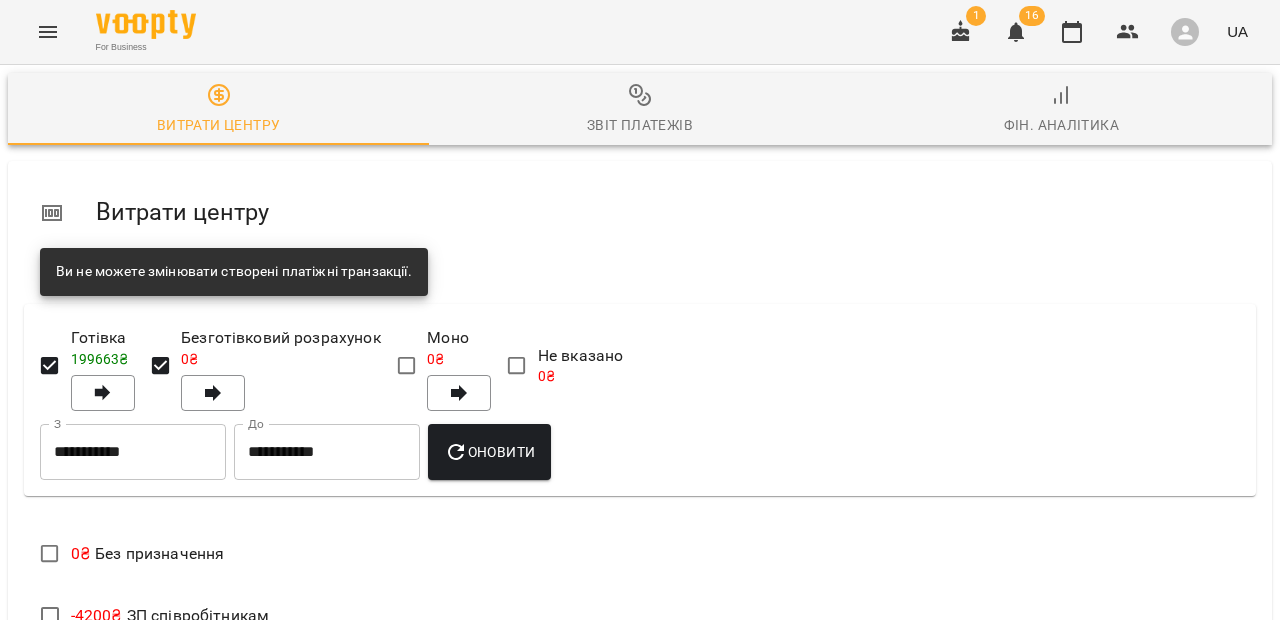 scroll, scrollTop: 219, scrollLeft: 0, axis: vertical 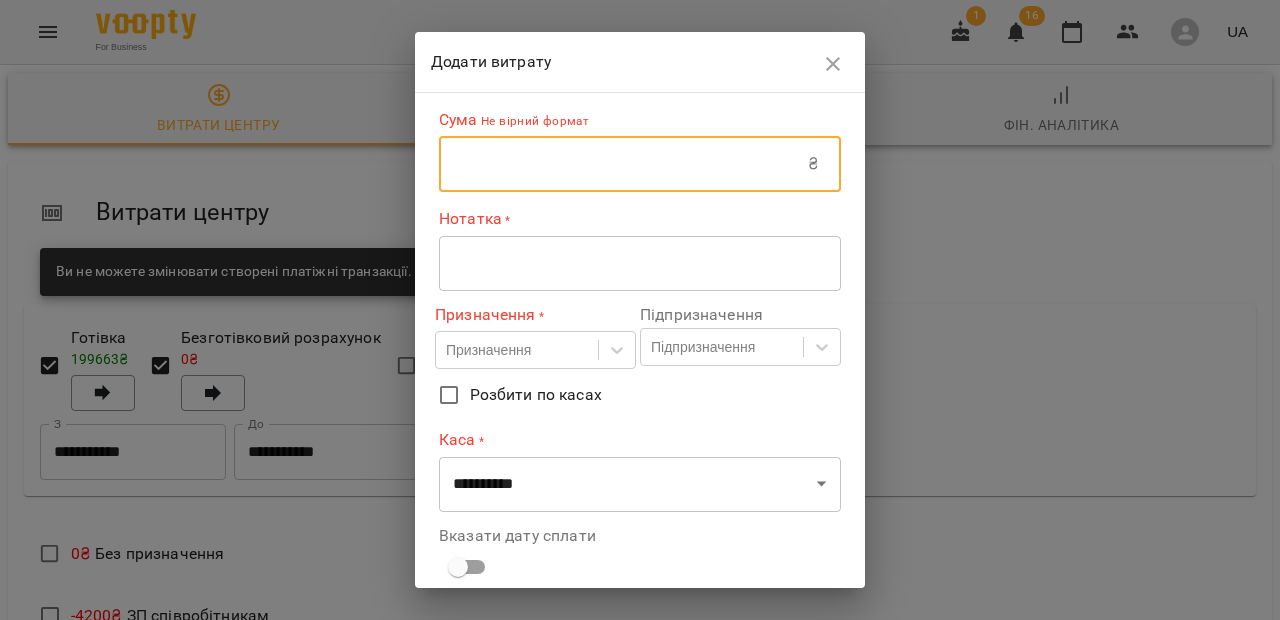 click at bounding box center [623, 164] 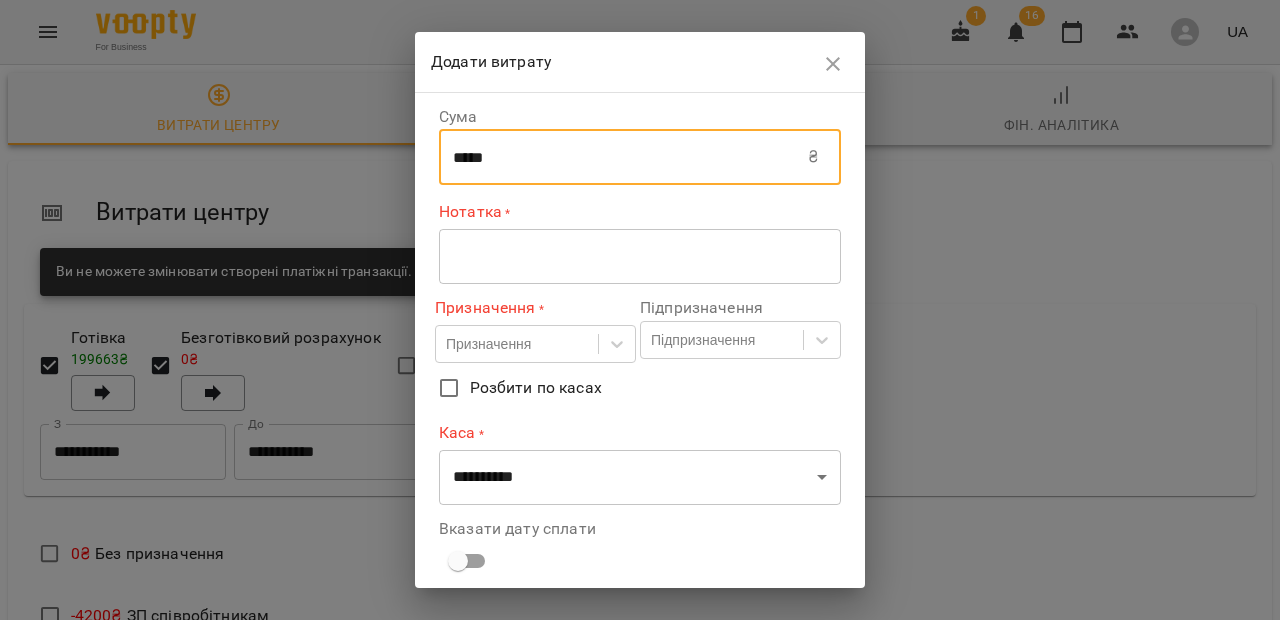 type on "*****" 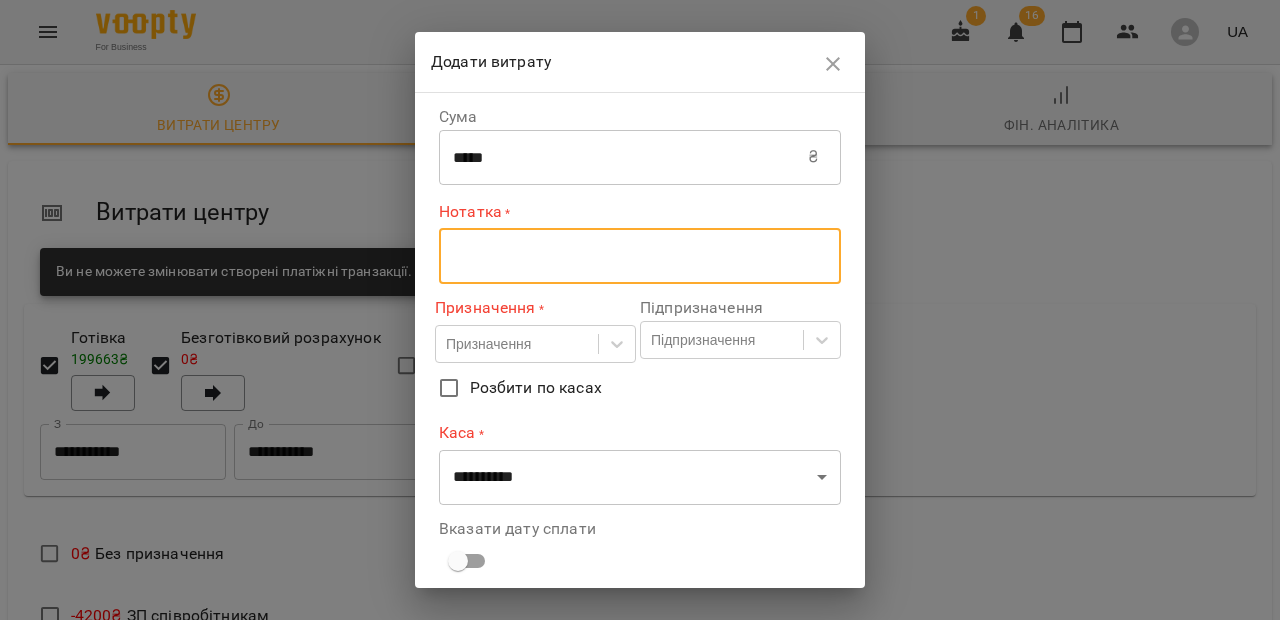 click at bounding box center (640, 256) 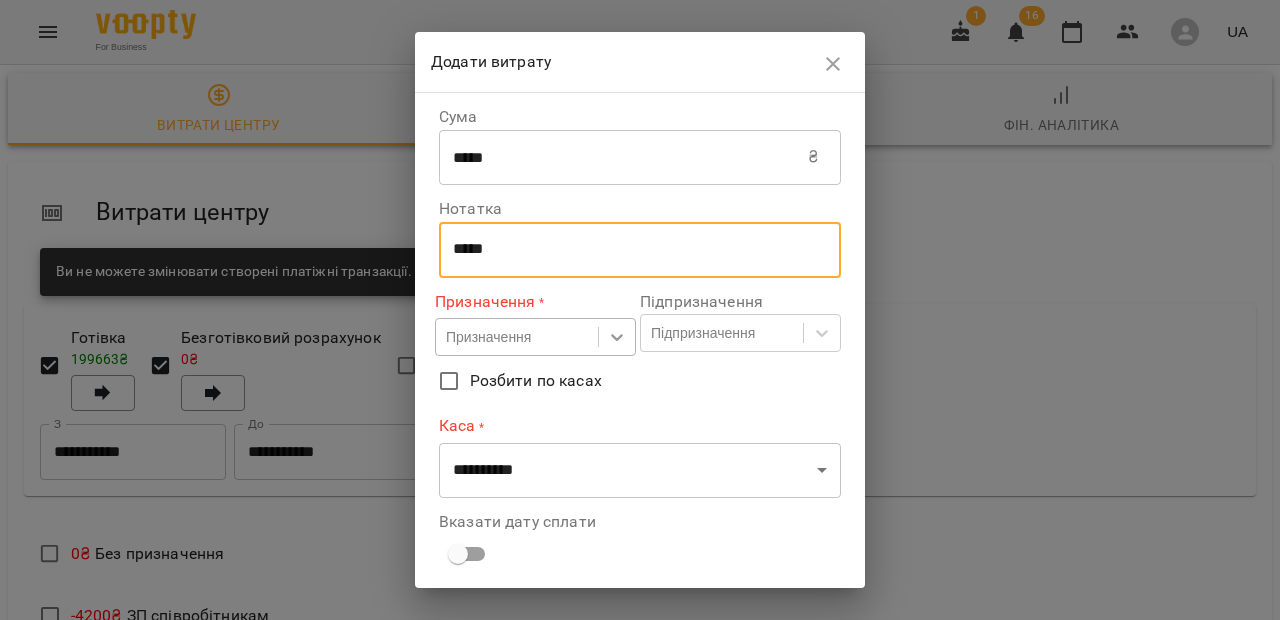 type on "*****" 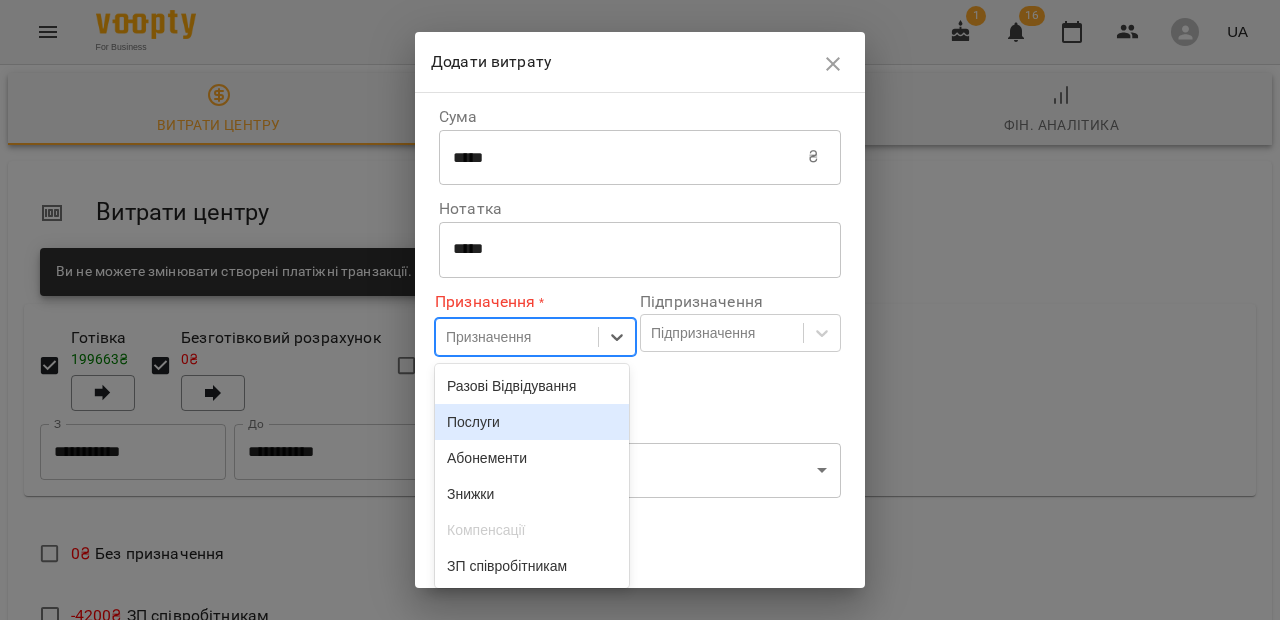 click on "Послуги" at bounding box center [532, 422] 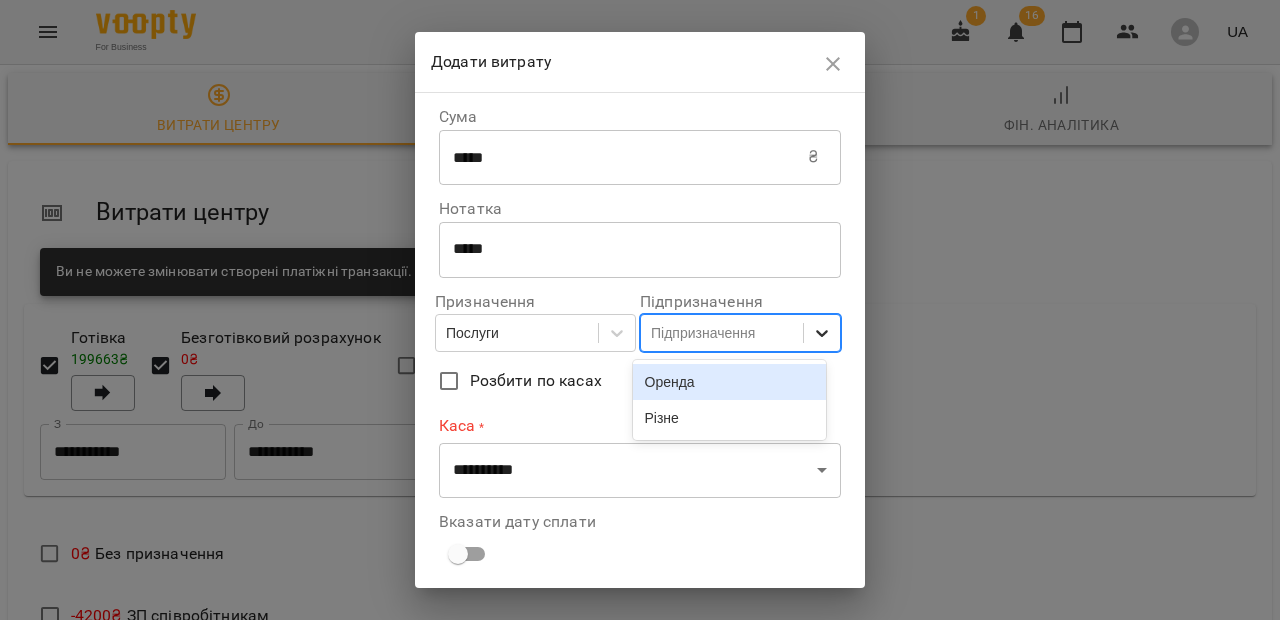 click 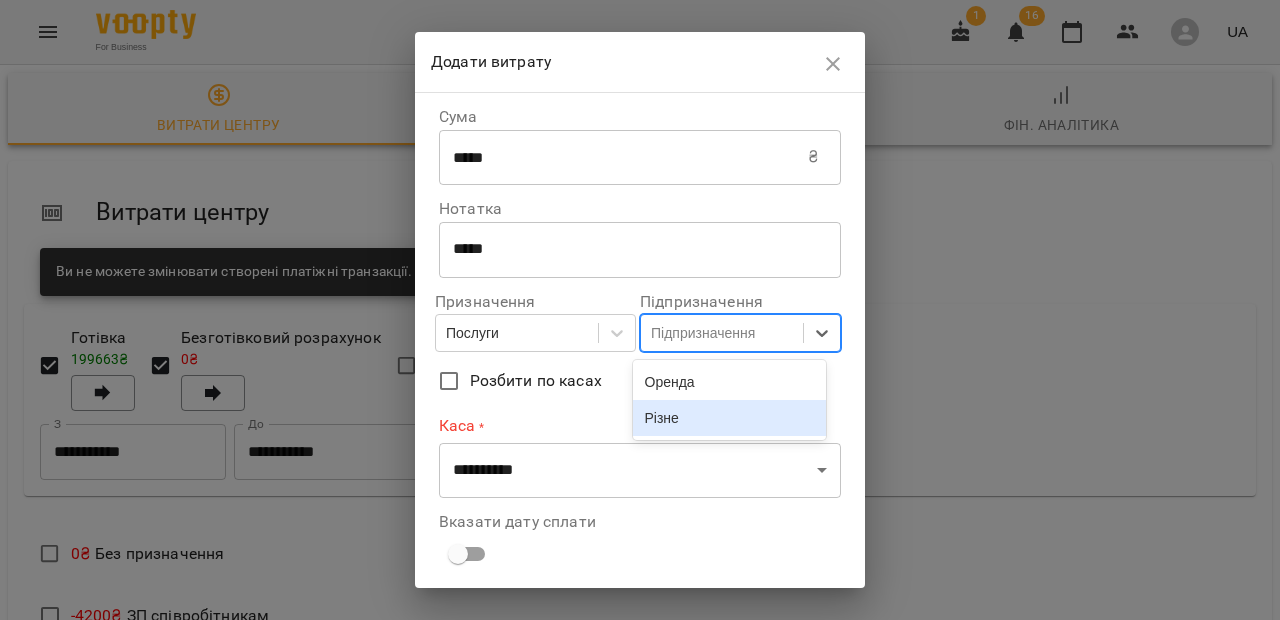 click on "Різне" at bounding box center [730, 418] 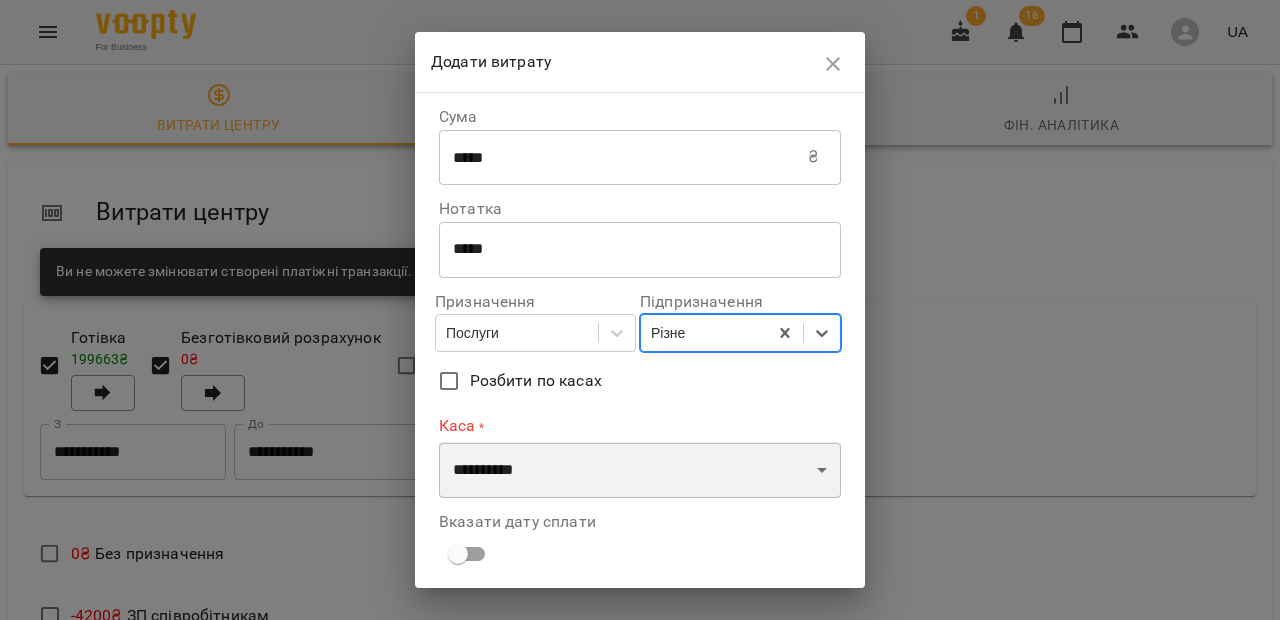 click on "**********" at bounding box center [640, 470] 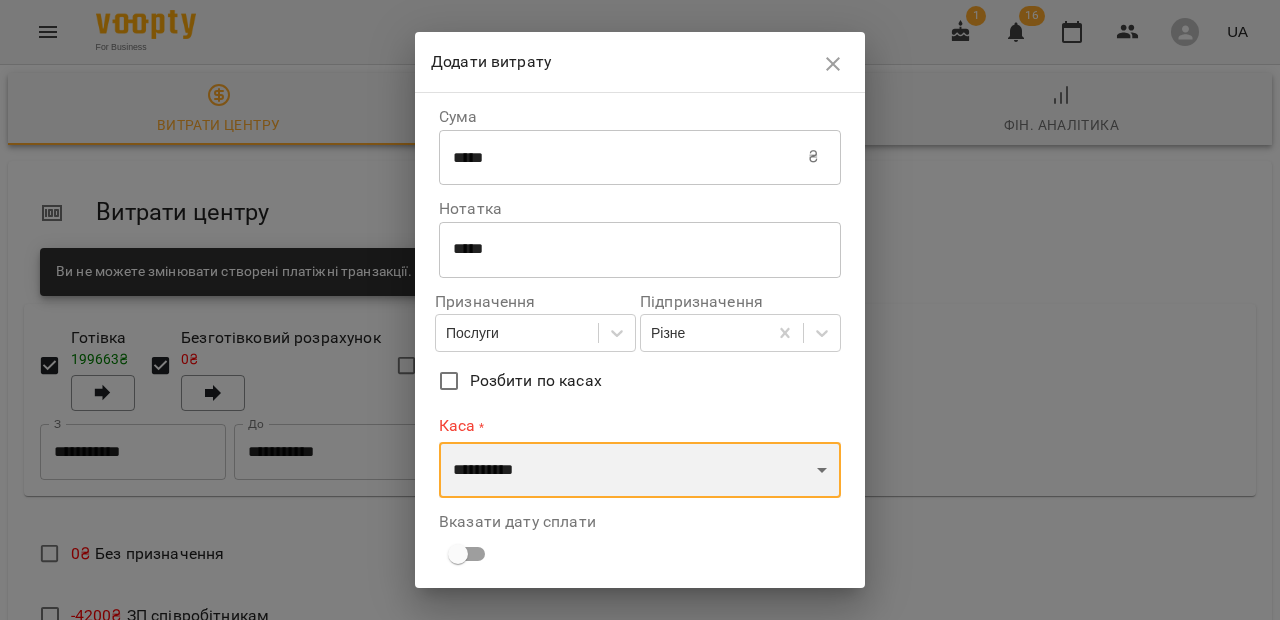 select on "****" 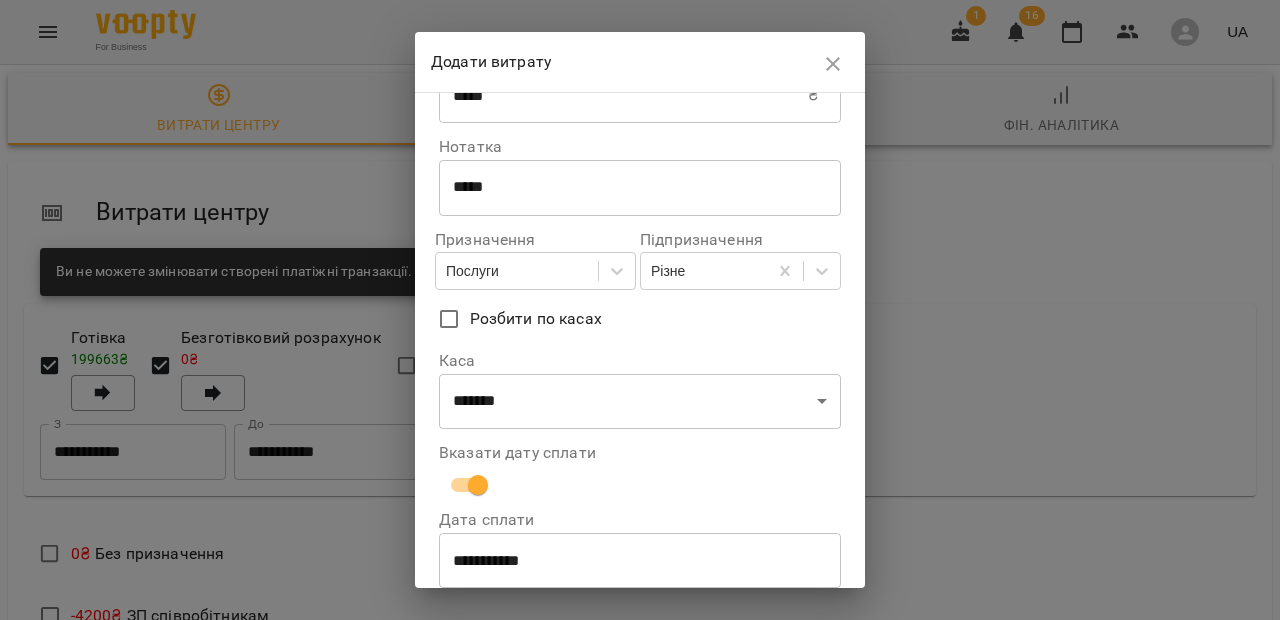 scroll, scrollTop: 146, scrollLeft: 0, axis: vertical 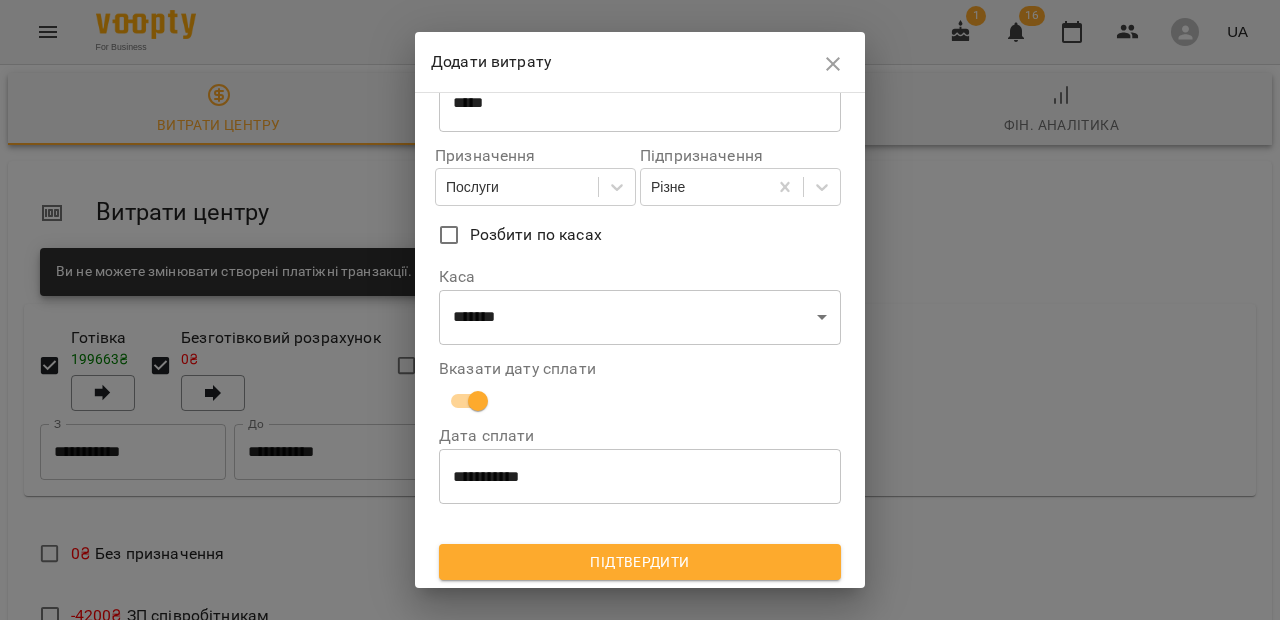click on "Підтвердити" at bounding box center (640, 562) 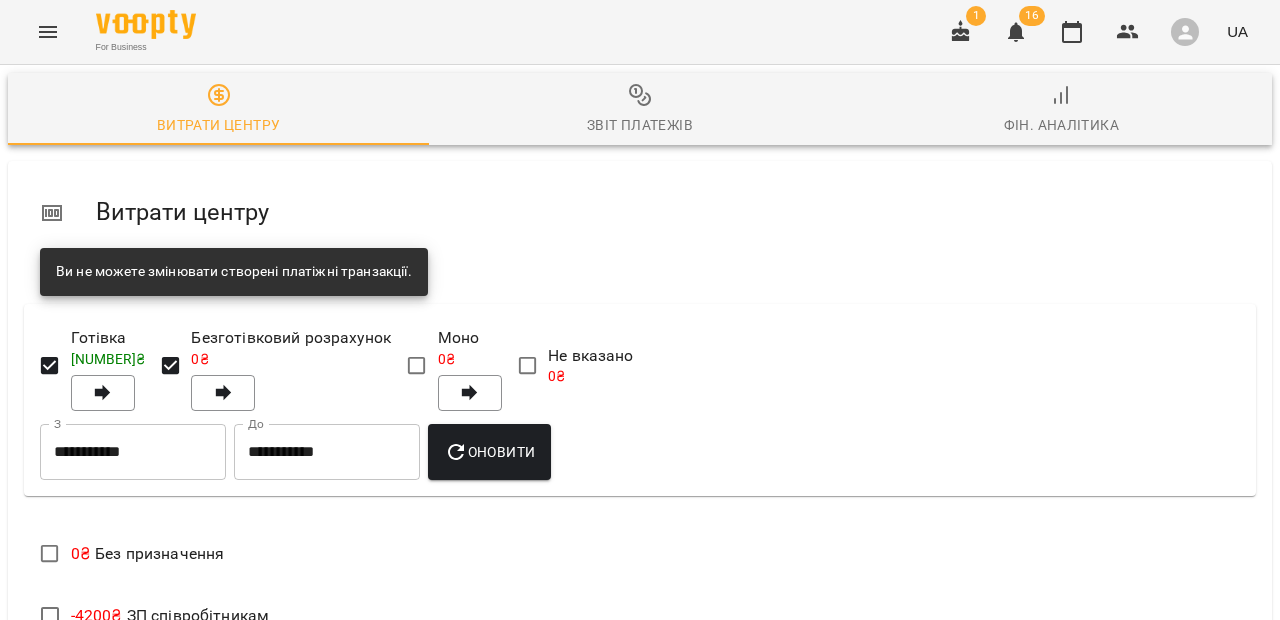 scroll, scrollTop: 0, scrollLeft: 0, axis: both 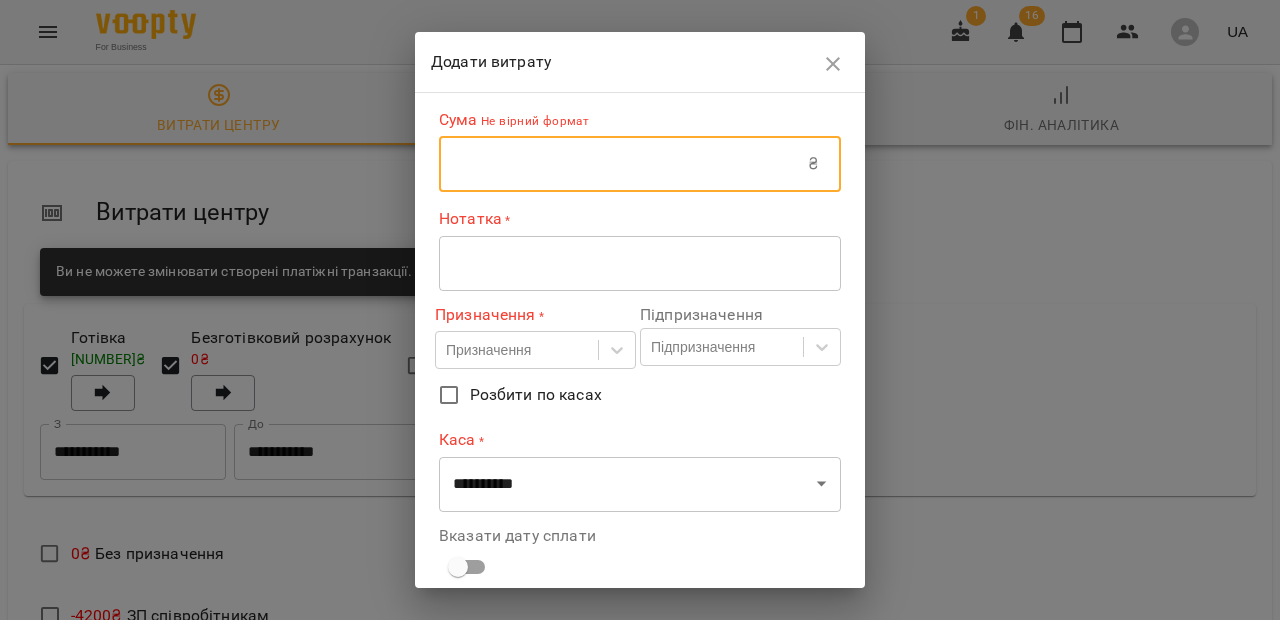 click at bounding box center (623, 164) 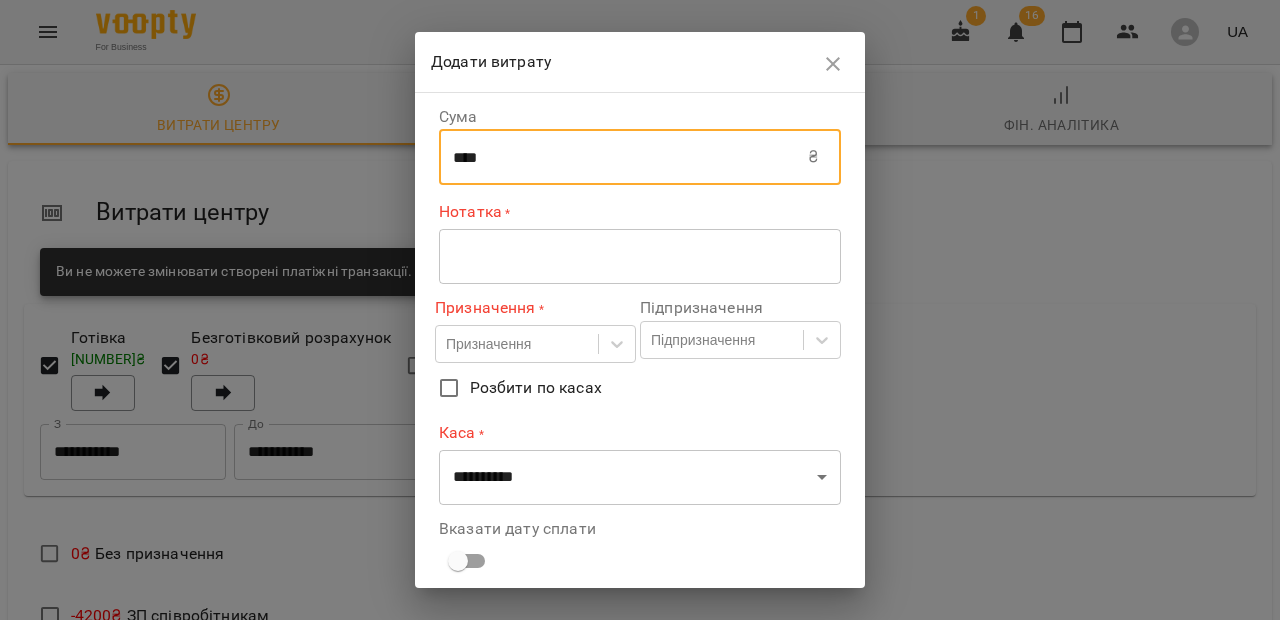 type on "****" 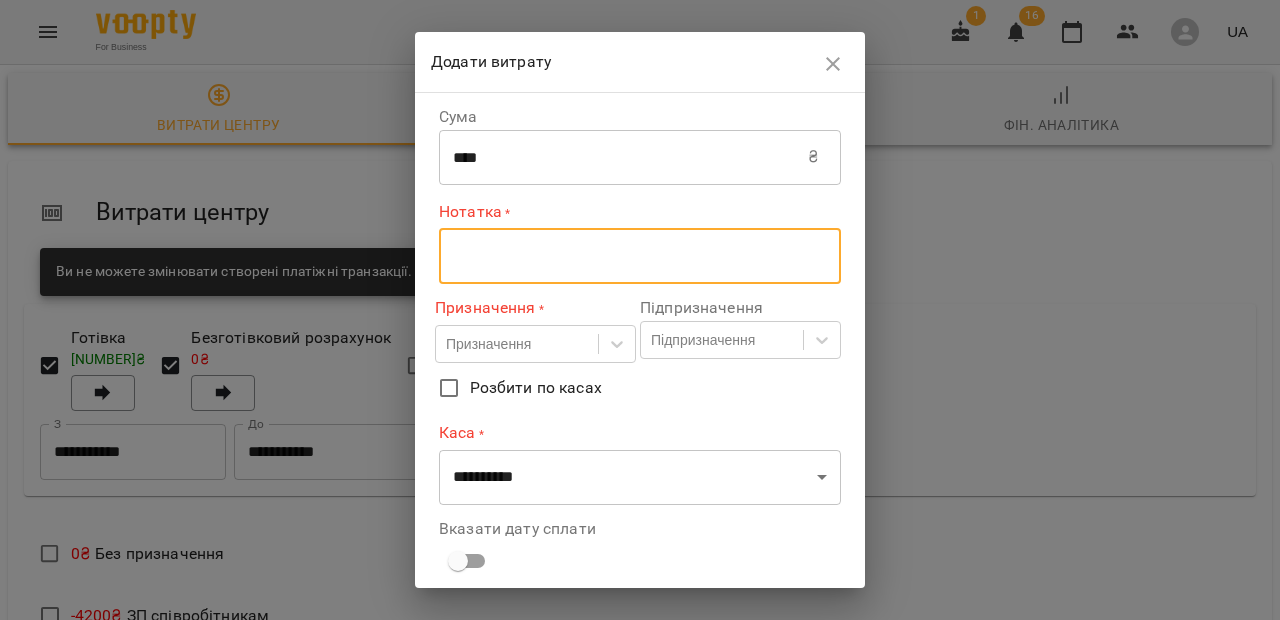 click at bounding box center (640, 256) 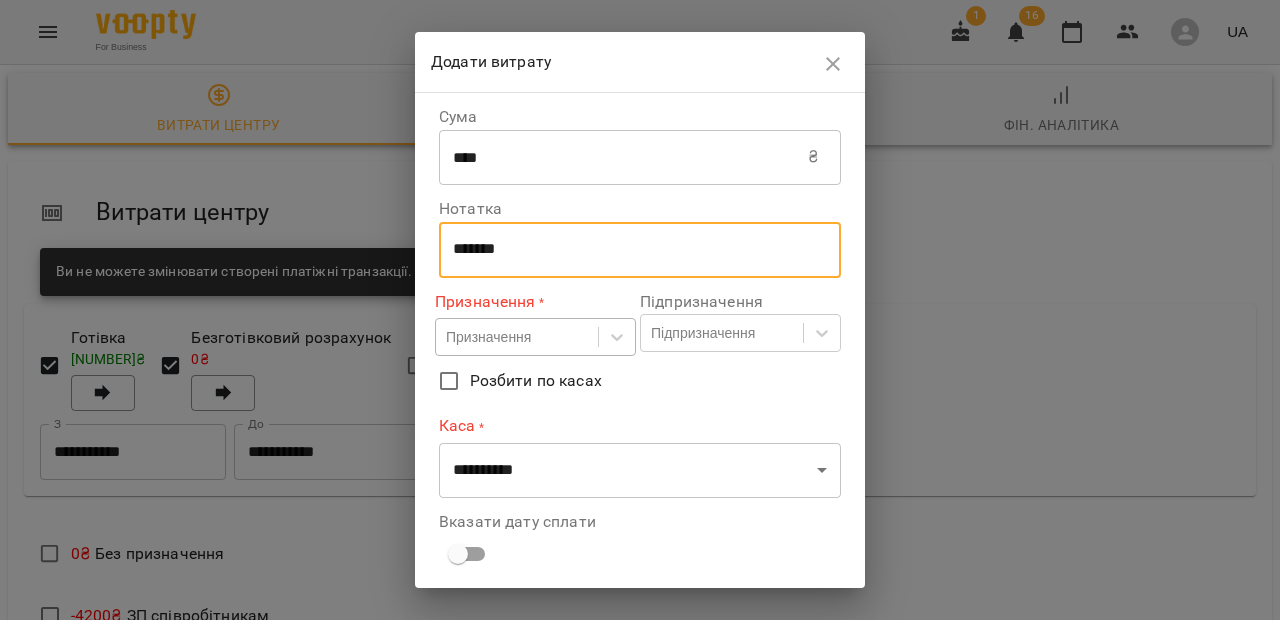 type on "*******" 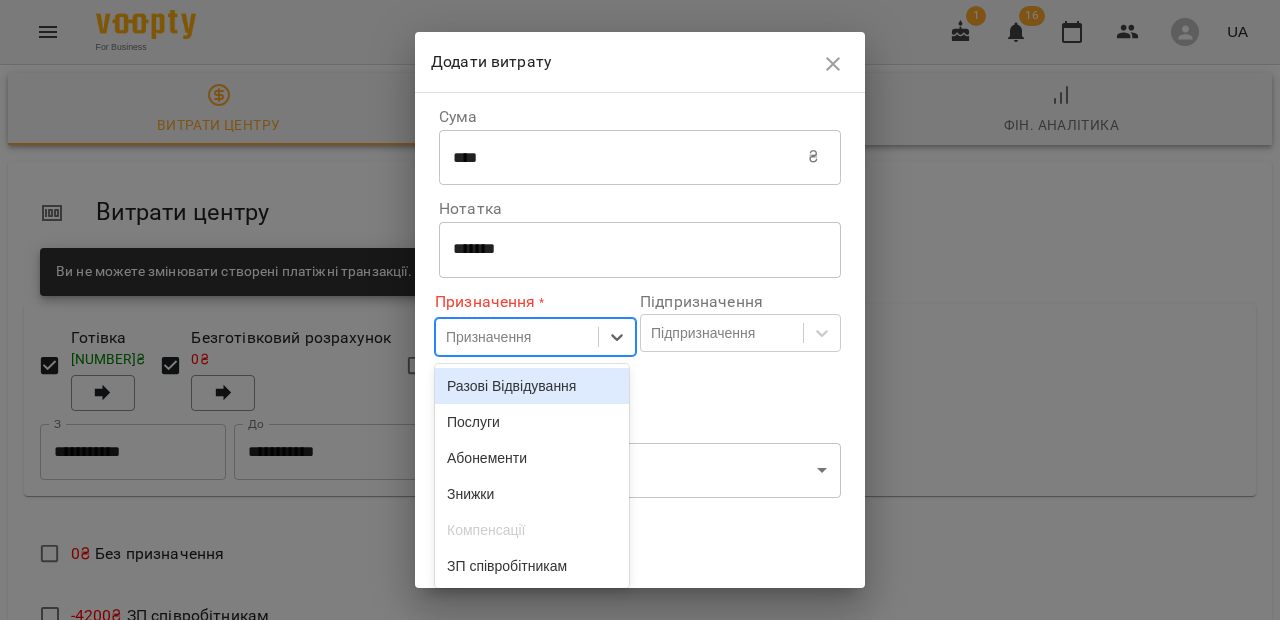 click on "Призначення" at bounding box center (488, 337) 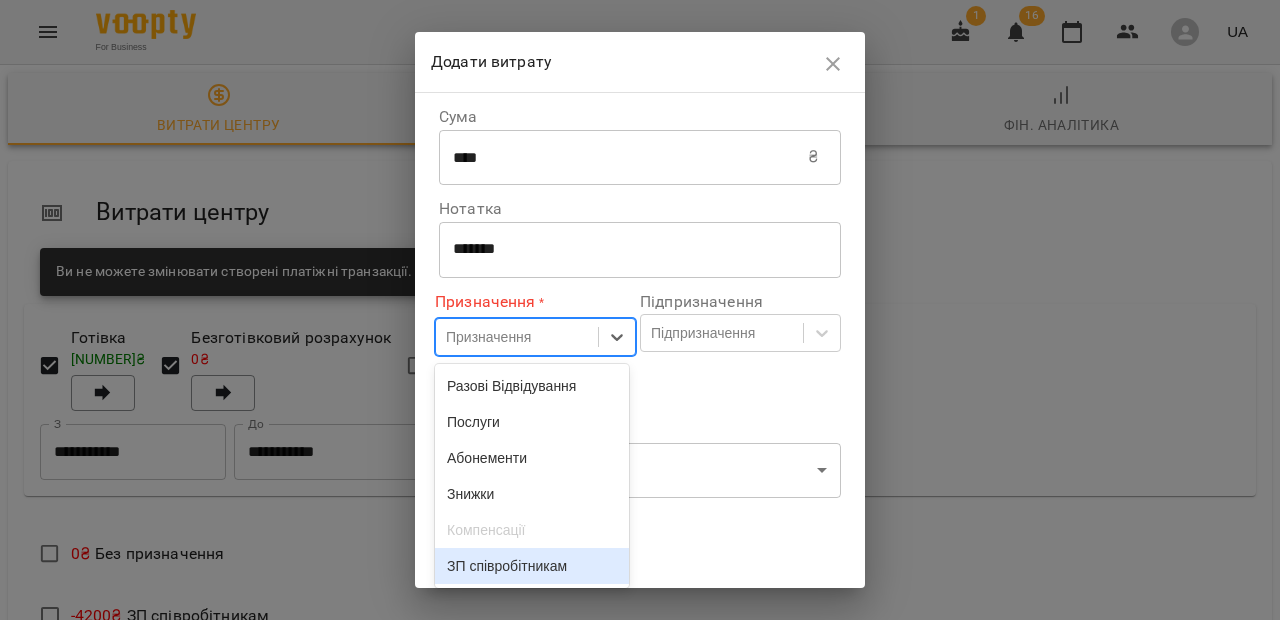 click on "ЗП співробітникам" at bounding box center (532, 566) 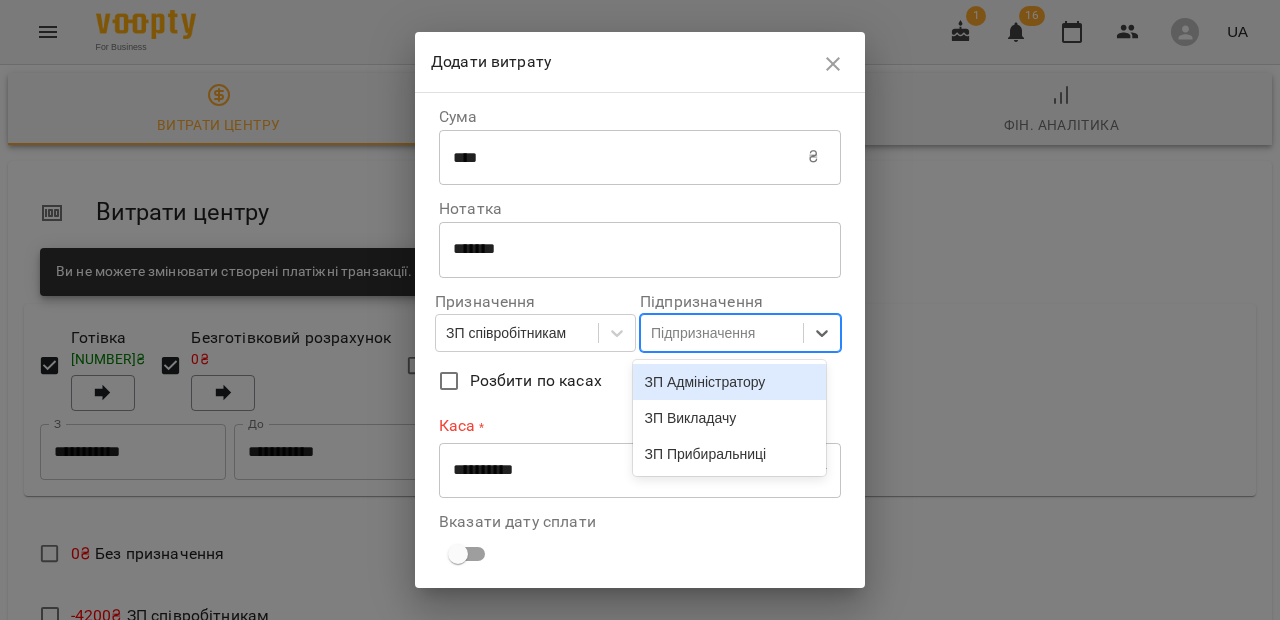 click on "Підпризначення" at bounding box center (703, 333) 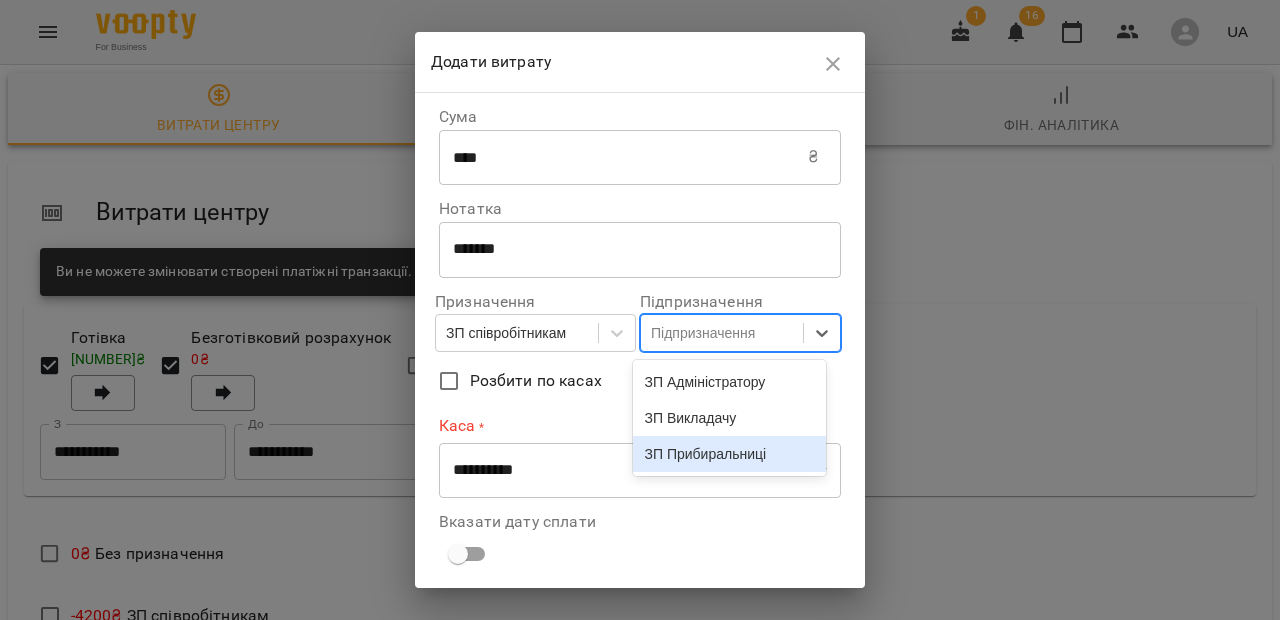 click on "ЗП Прибиральниці" at bounding box center (730, 454) 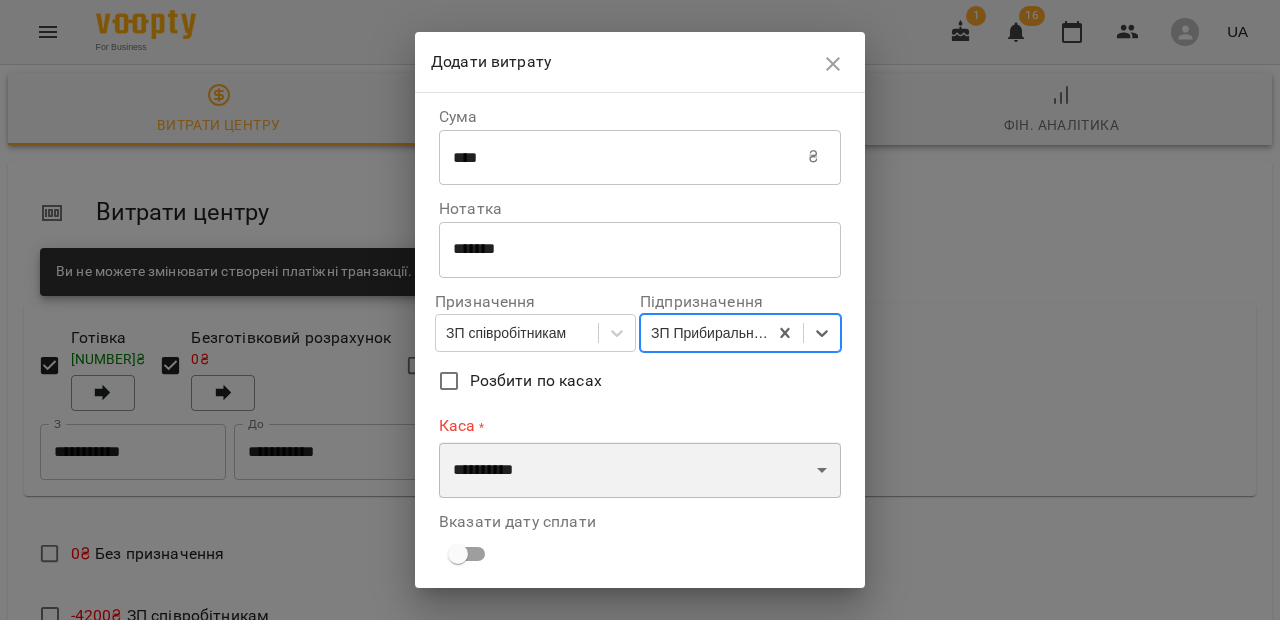 click on "**********" at bounding box center (640, 470) 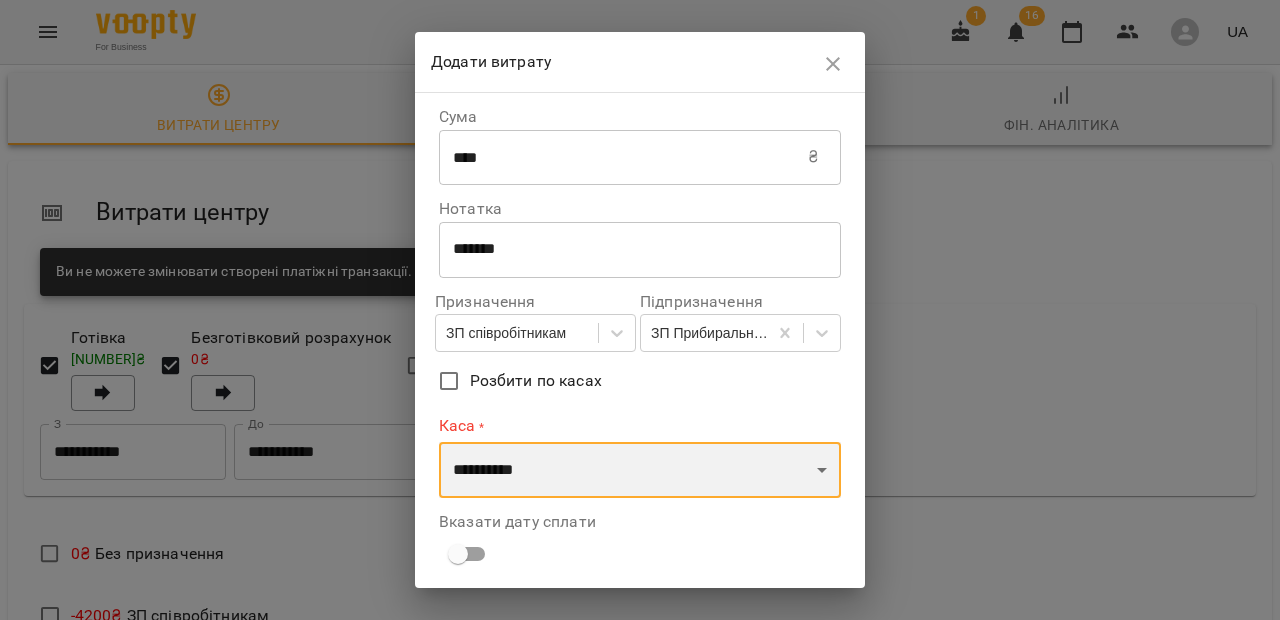 select on "****" 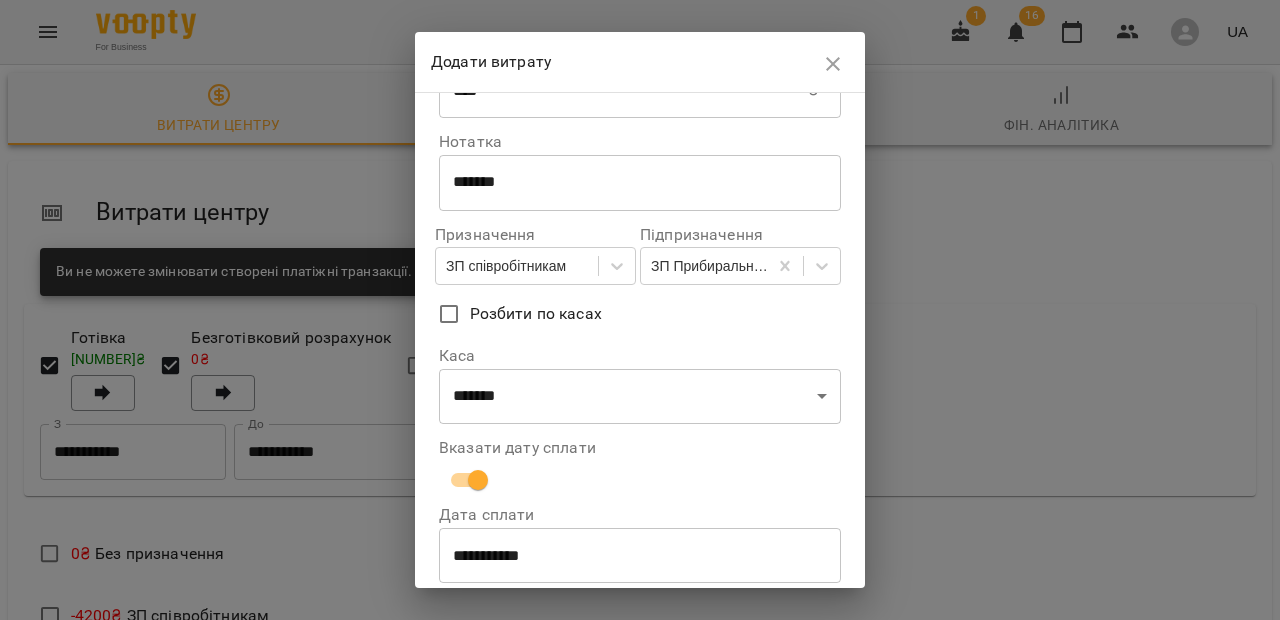 scroll, scrollTop: 146, scrollLeft: 0, axis: vertical 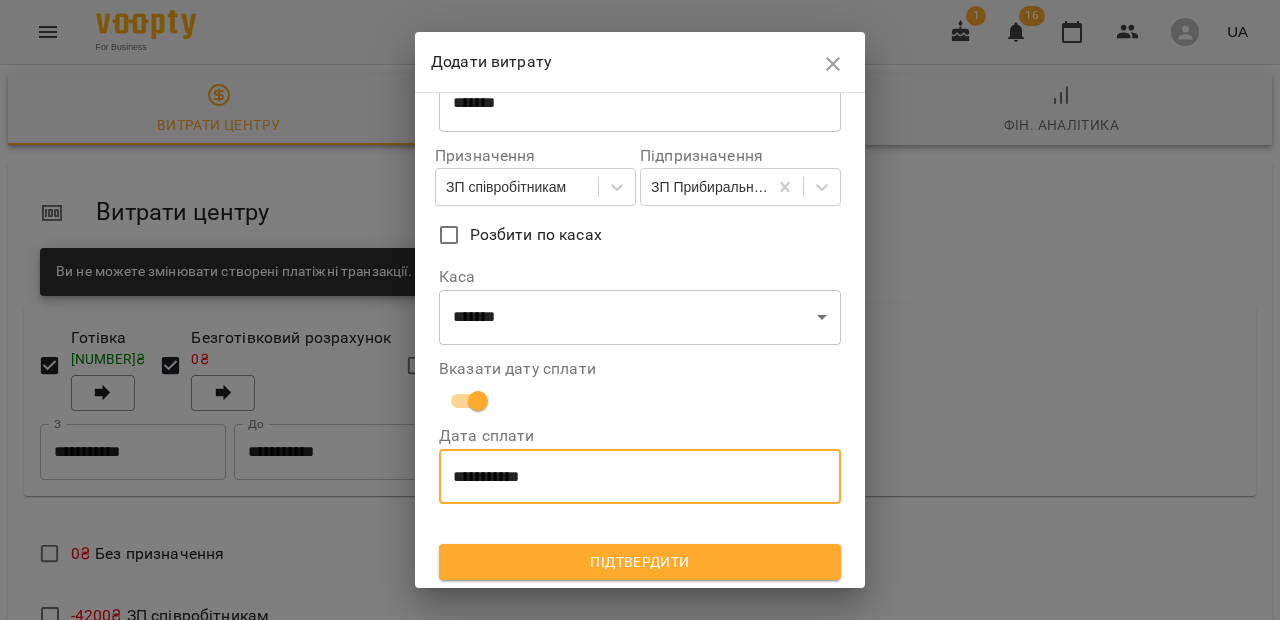 click on "**********" at bounding box center [640, 477] 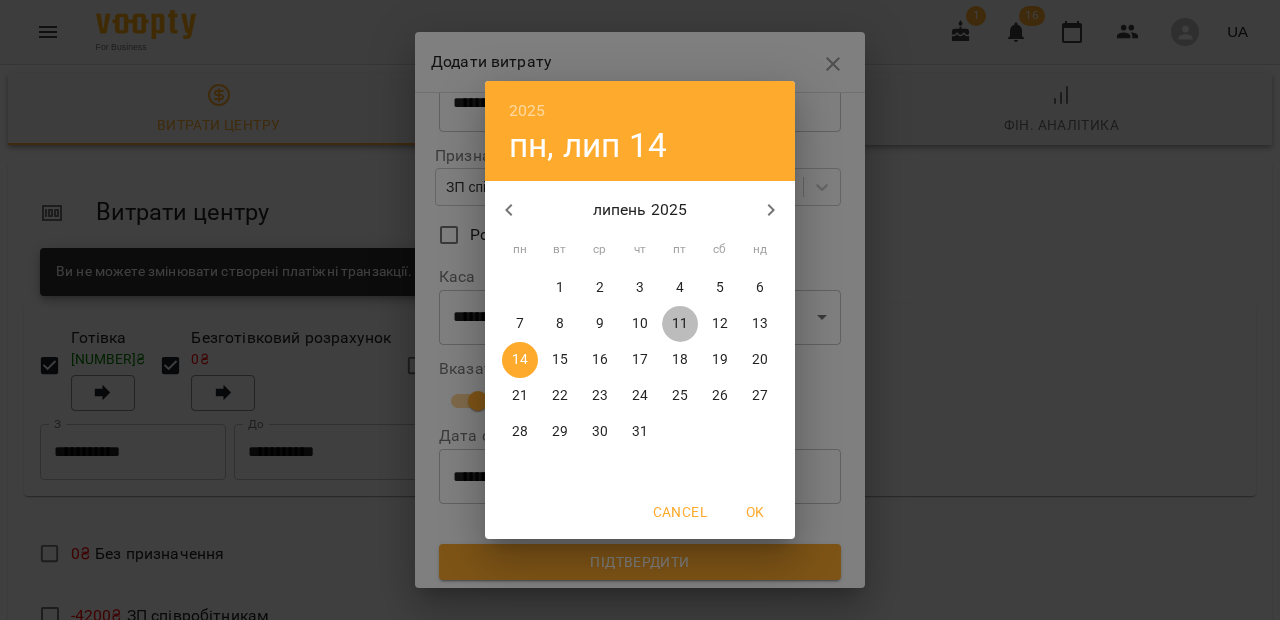 click on "11" at bounding box center (680, 324) 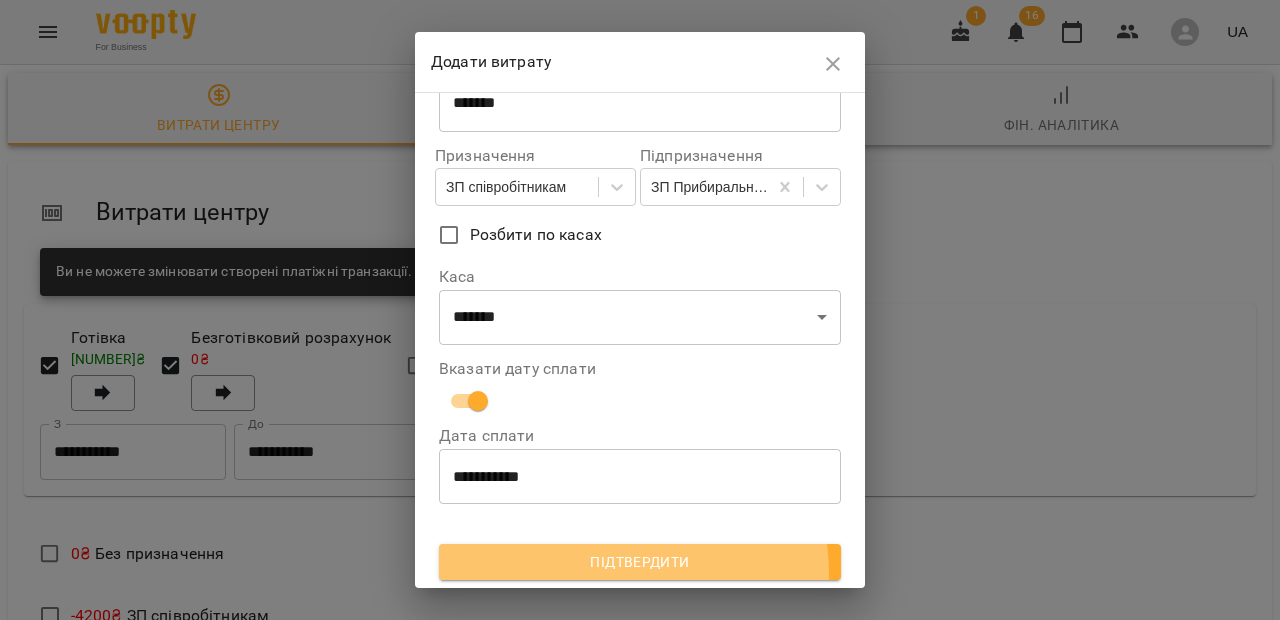 click on "Підтвердити" at bounding box center [640, 562] 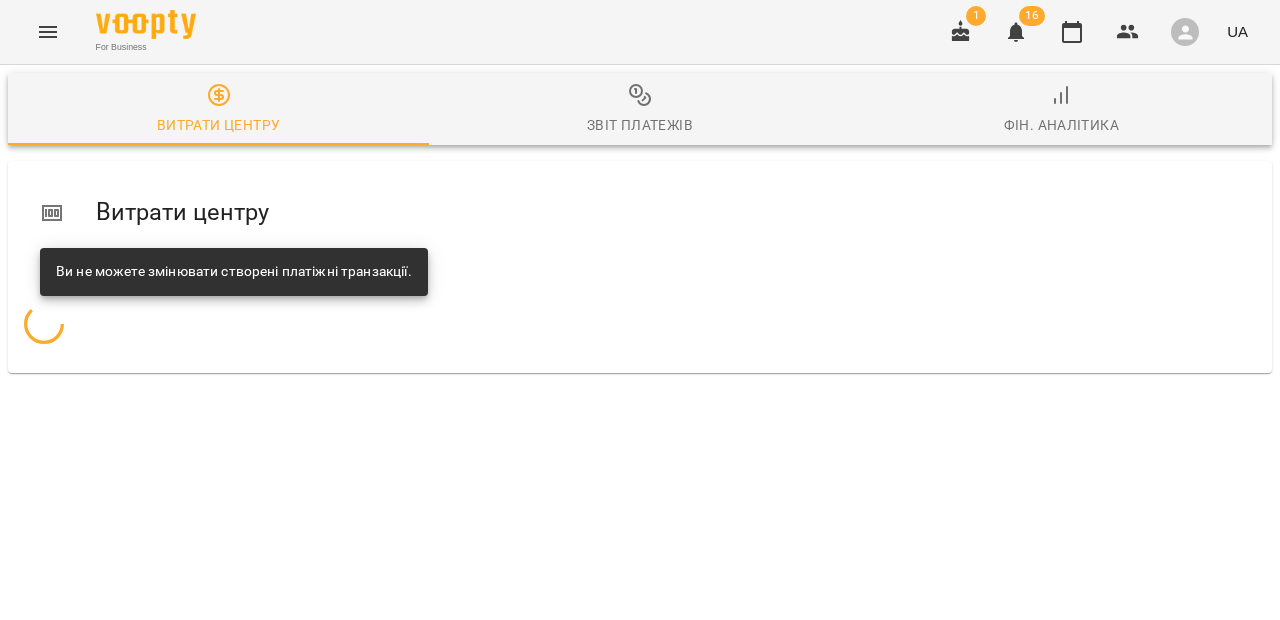 scroll, scrollTop: 0, scrollLeft: 0, axis: both 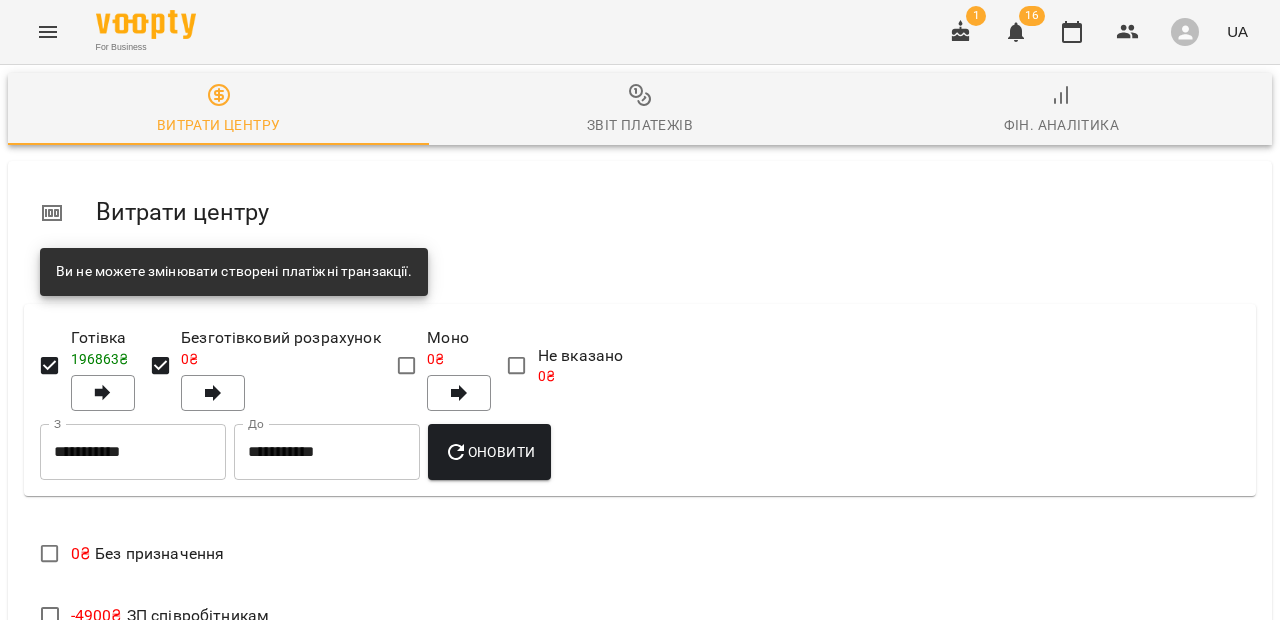 click on "Додати витрату" at bounding box center (114, 757) 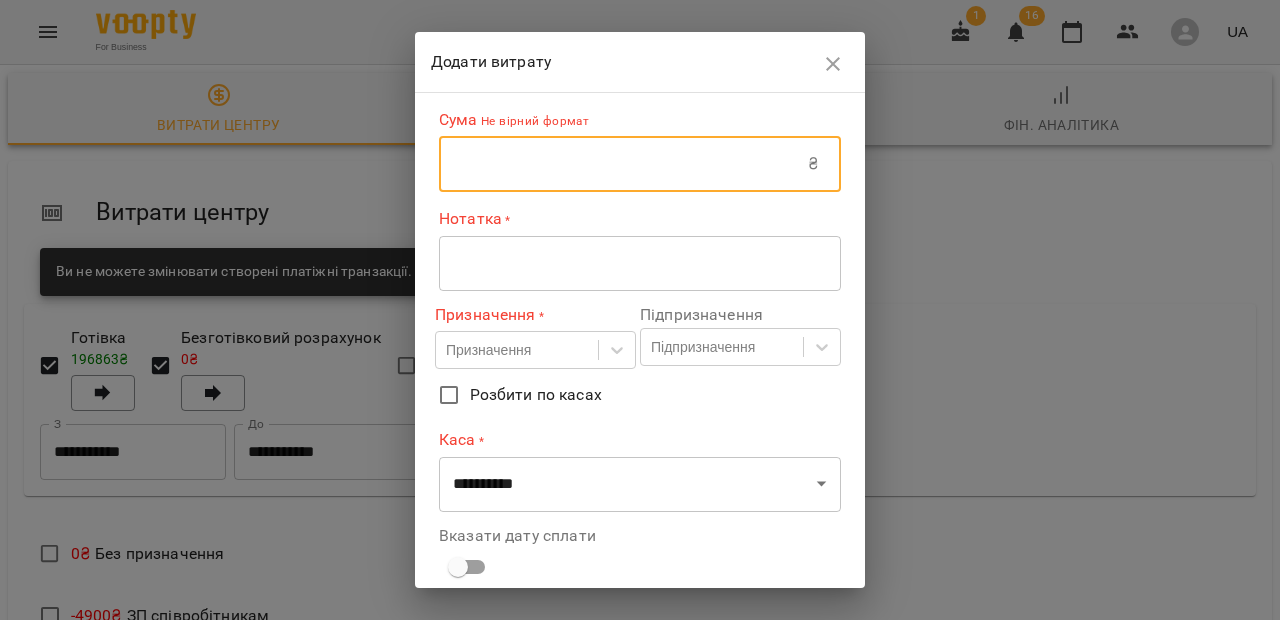 click at bounding box center [623, 164] 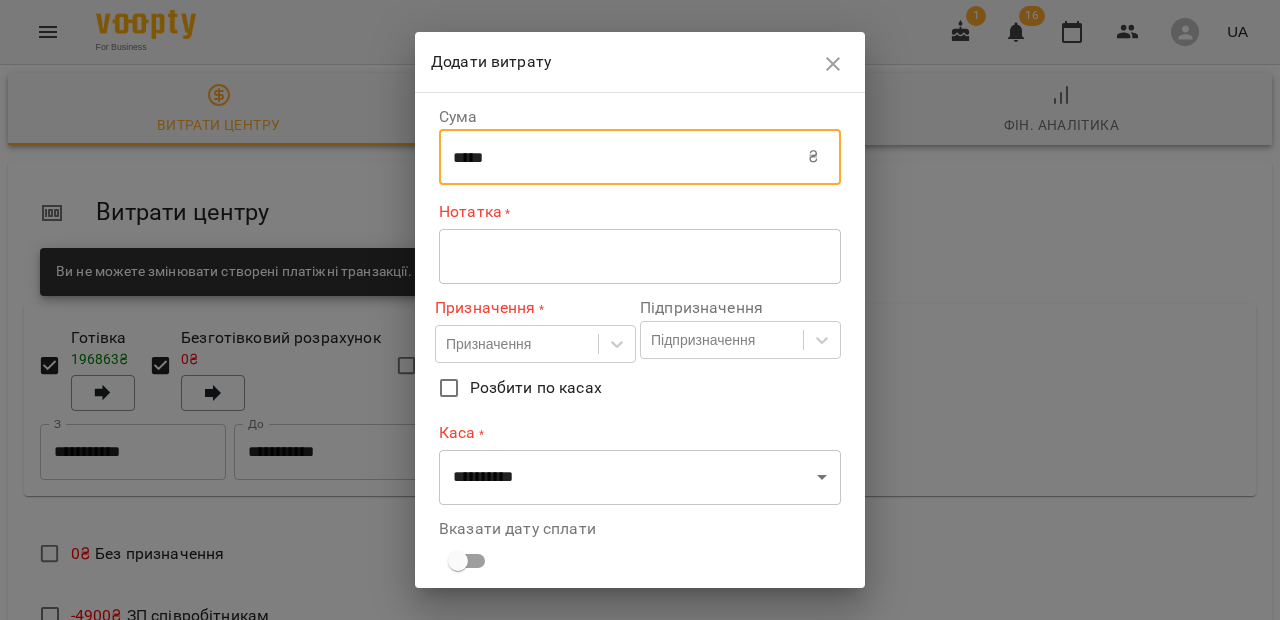 type on "*****" 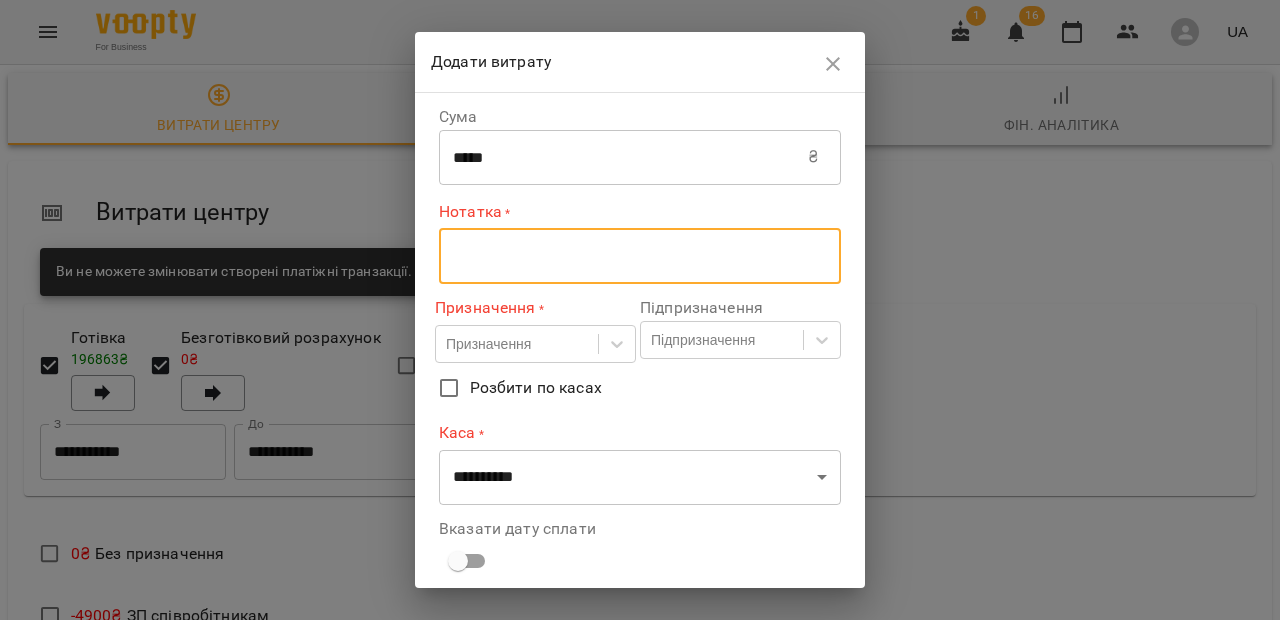 click at bounding box center [640, 256] 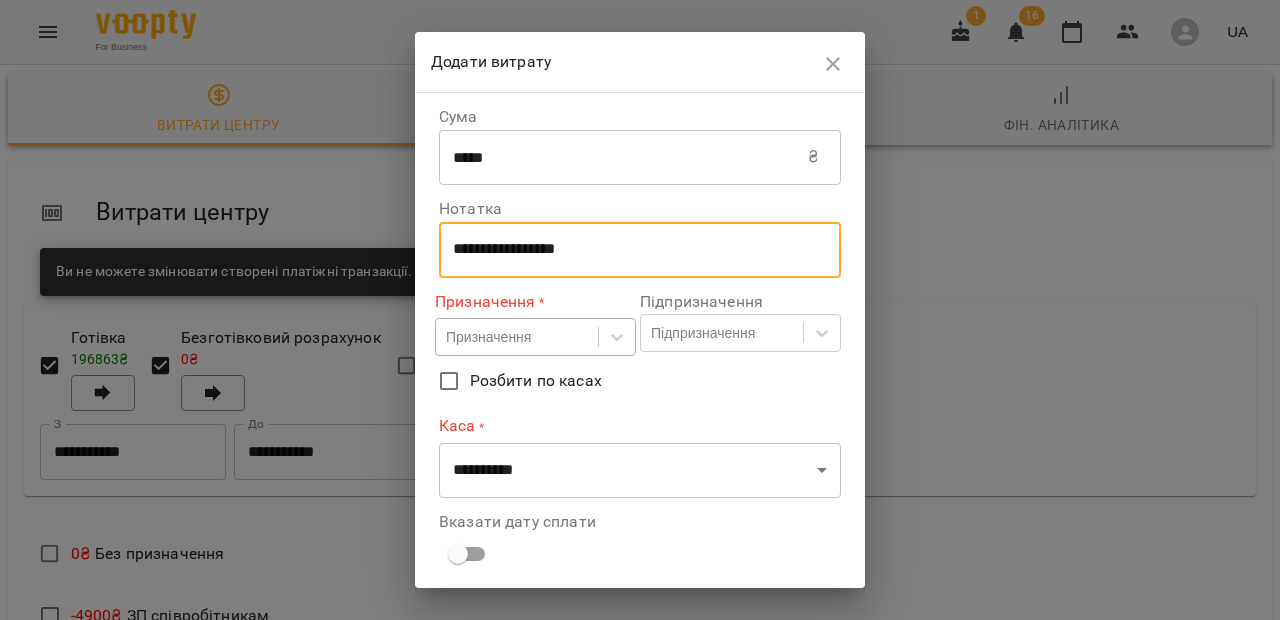 type on "**********" 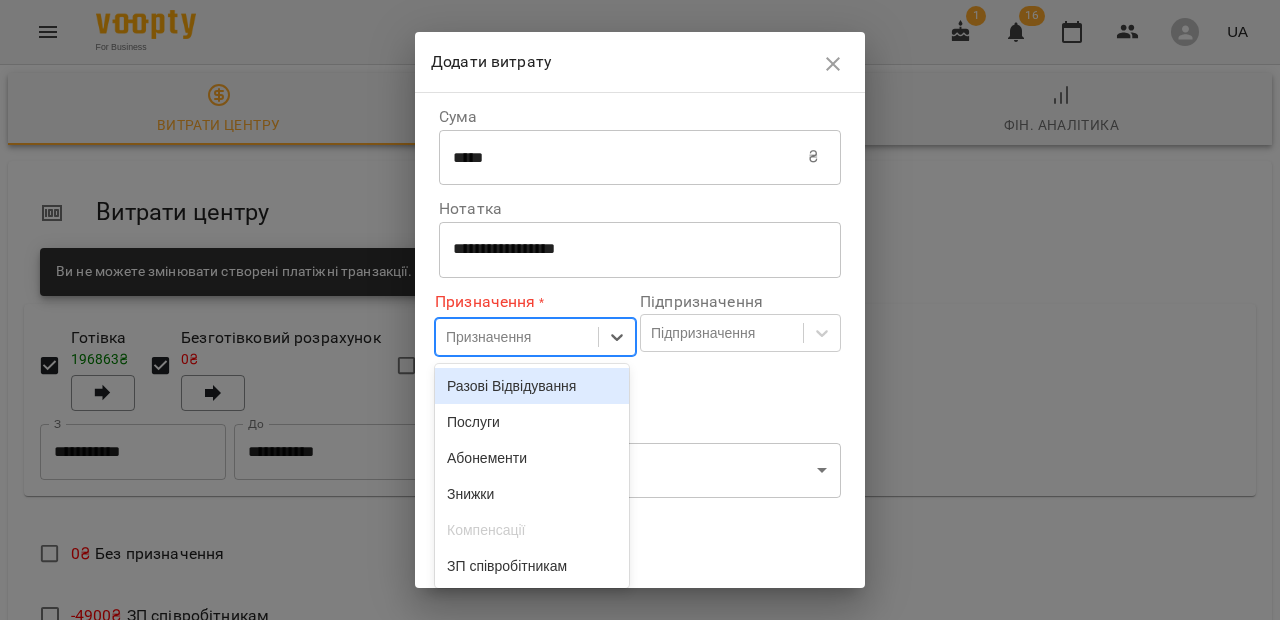 click on "Призначення" at bounding box center [488, 337] 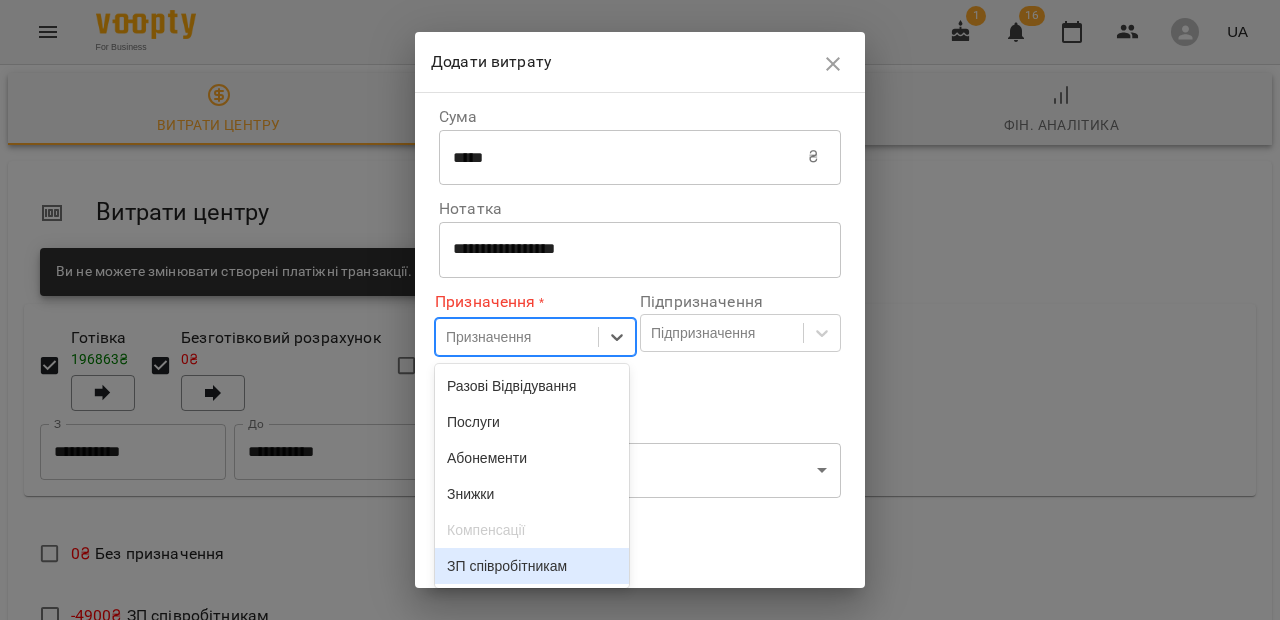 drag, startPoint x: 510, startPoint y: 560, endPoint x: 510, endPoint y: 580, distance: 20 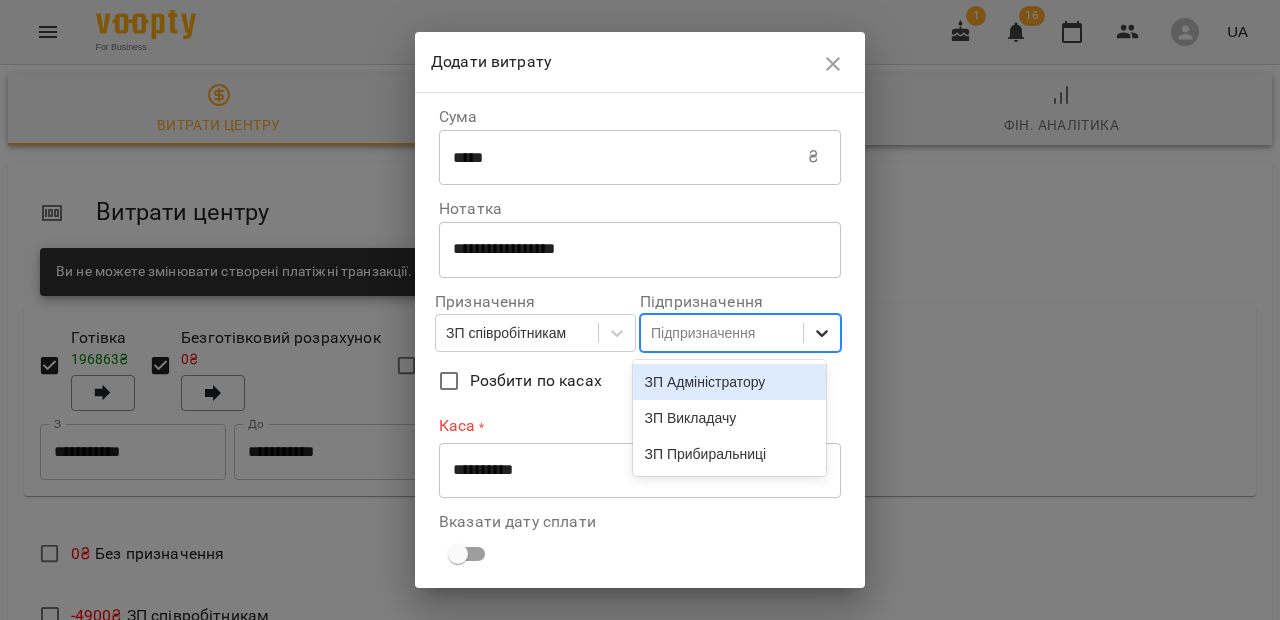 click at bounding box center (822, 333) 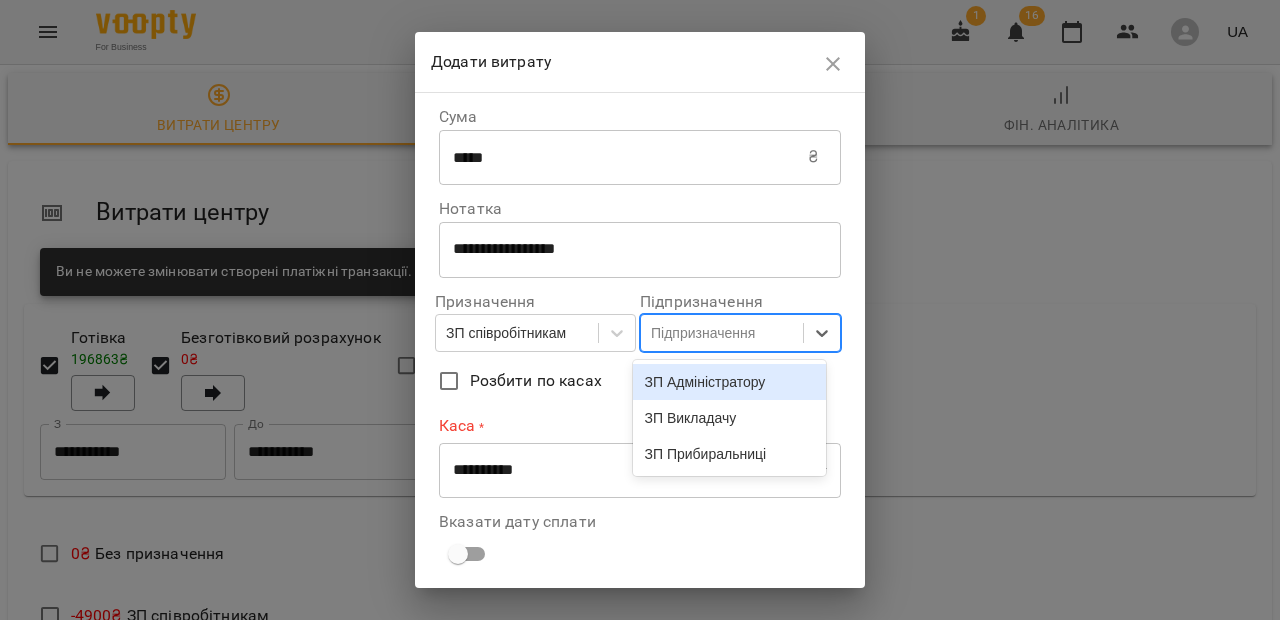click on "ЗП Адміністратору" at bounding box center (730, 382) 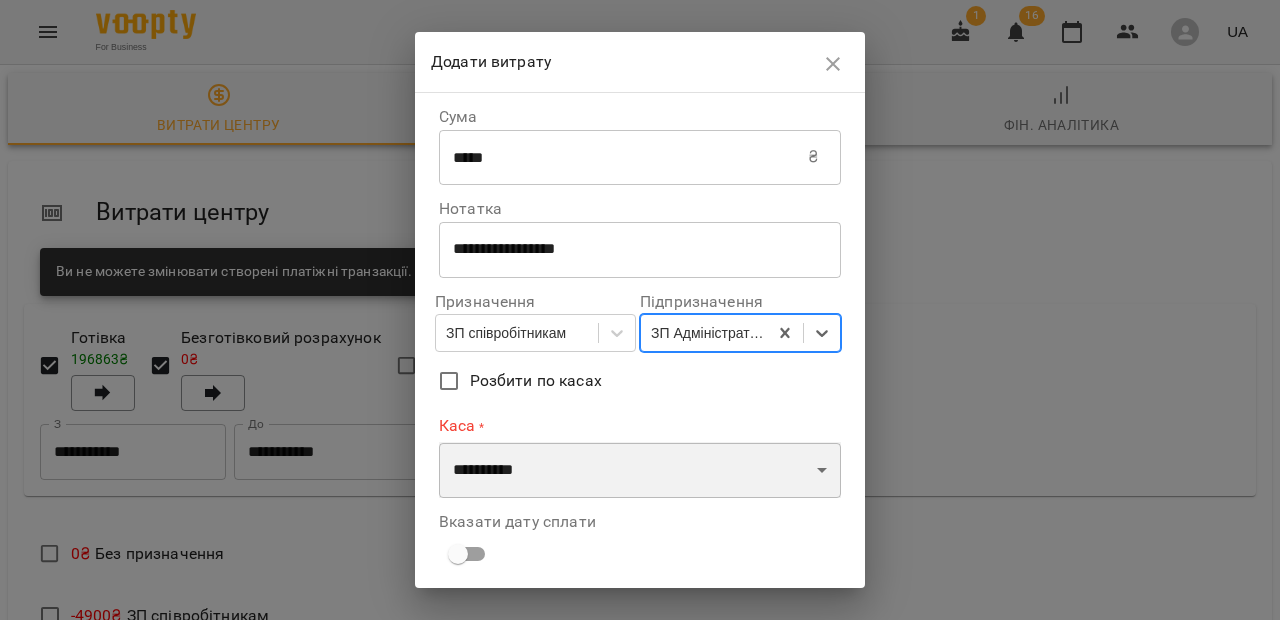 click on "**********" at bounding box center (640, 470) 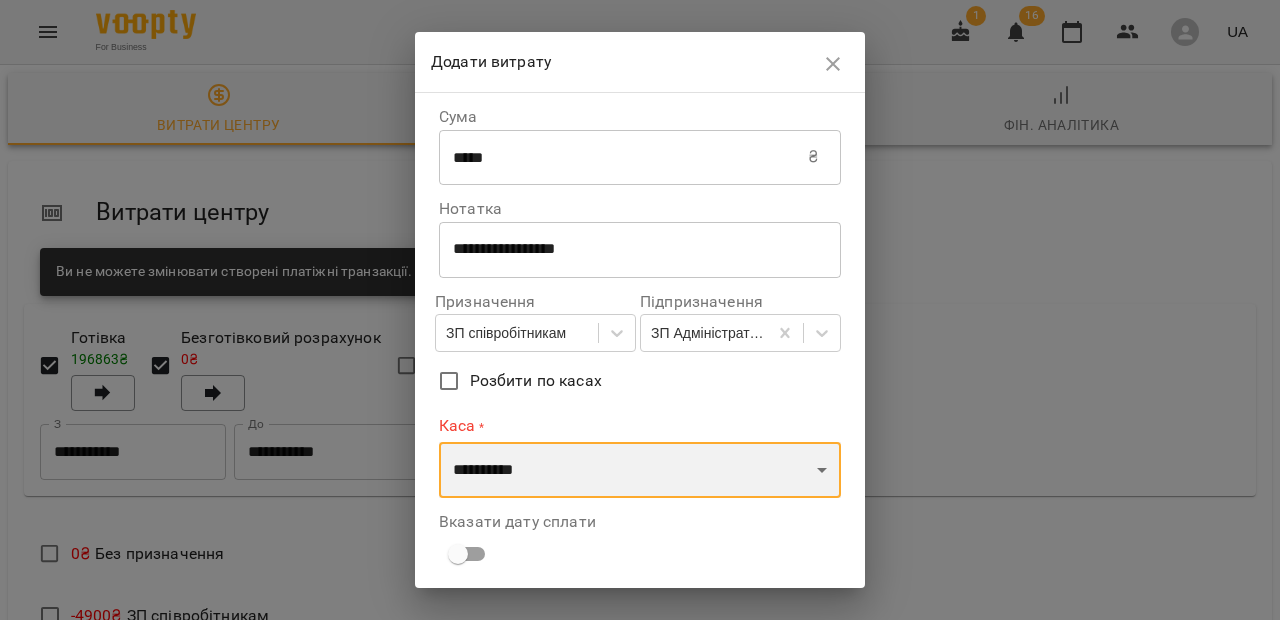 select on "****" 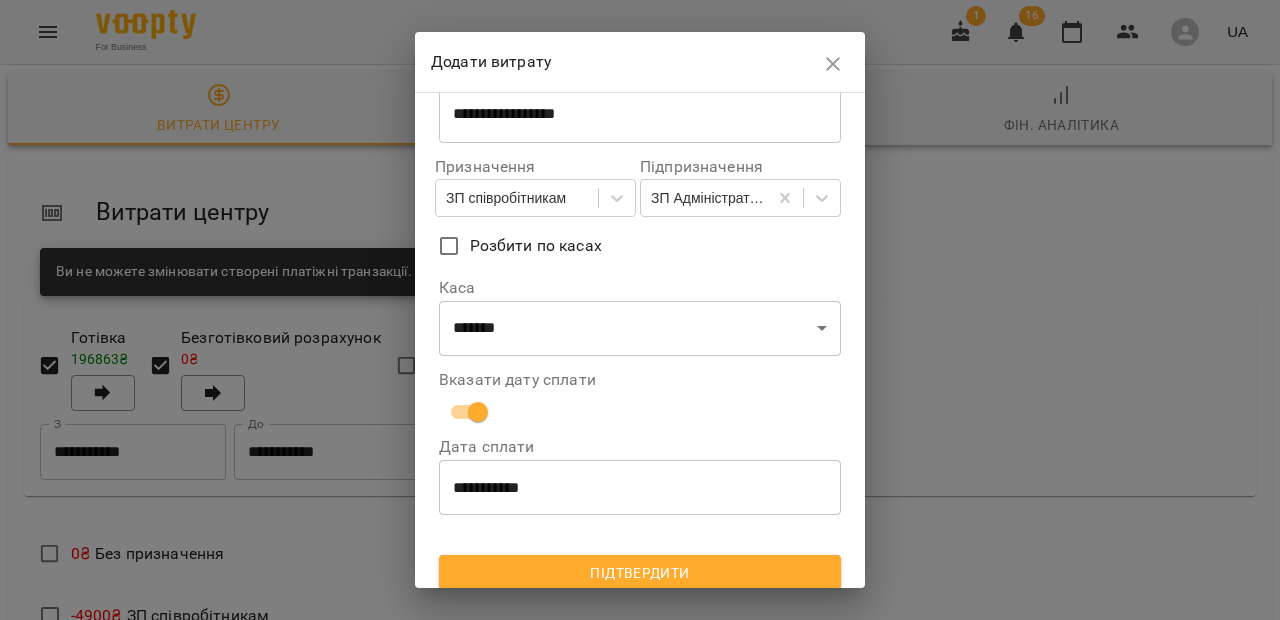 scroll, scrollTop: 146, scrollLeft: 0, axis: vertical 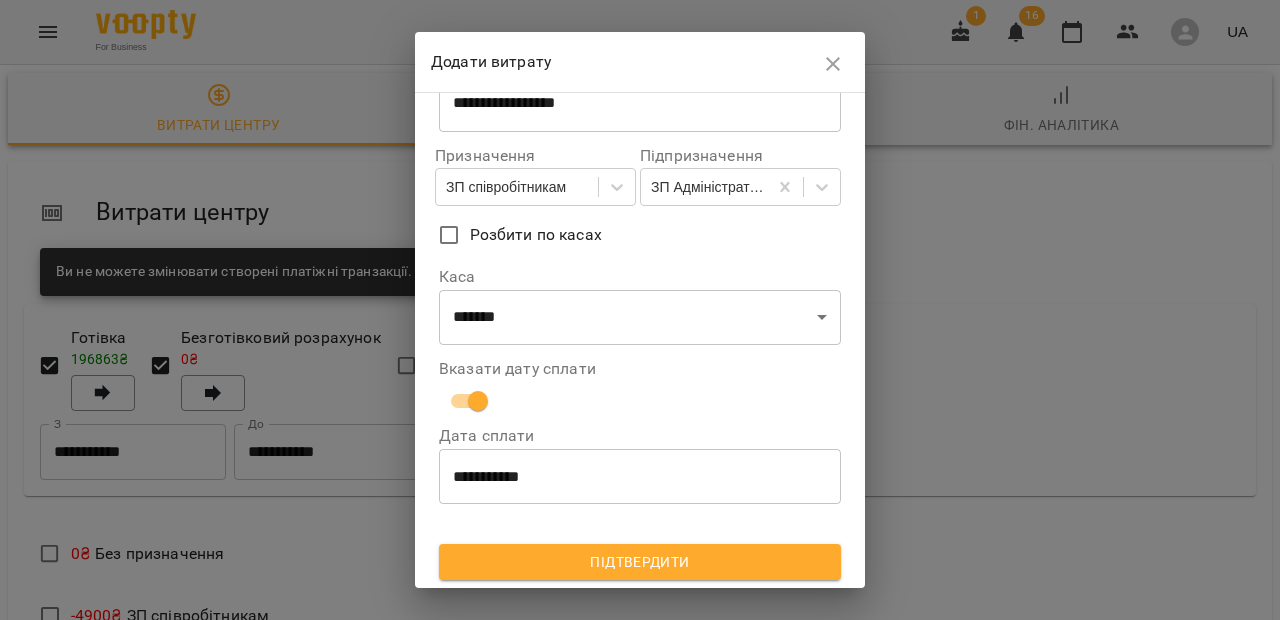 click on "**********" at bounding box center [640, 477] 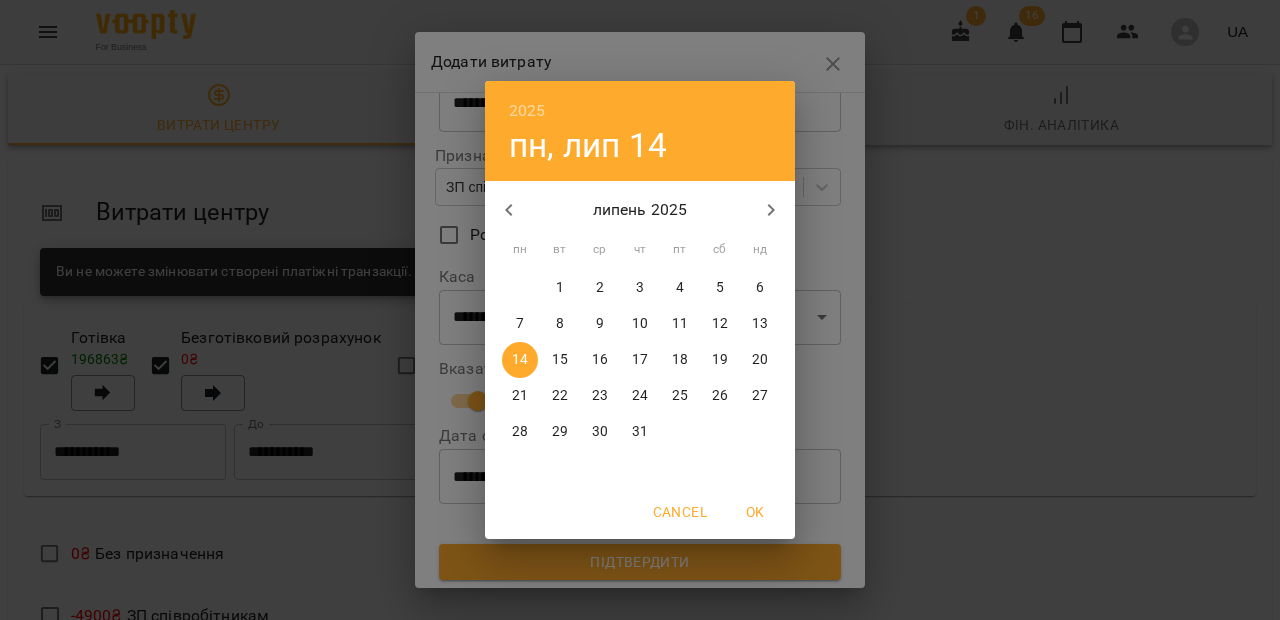 click on "11" at bounding box center [680, 324] 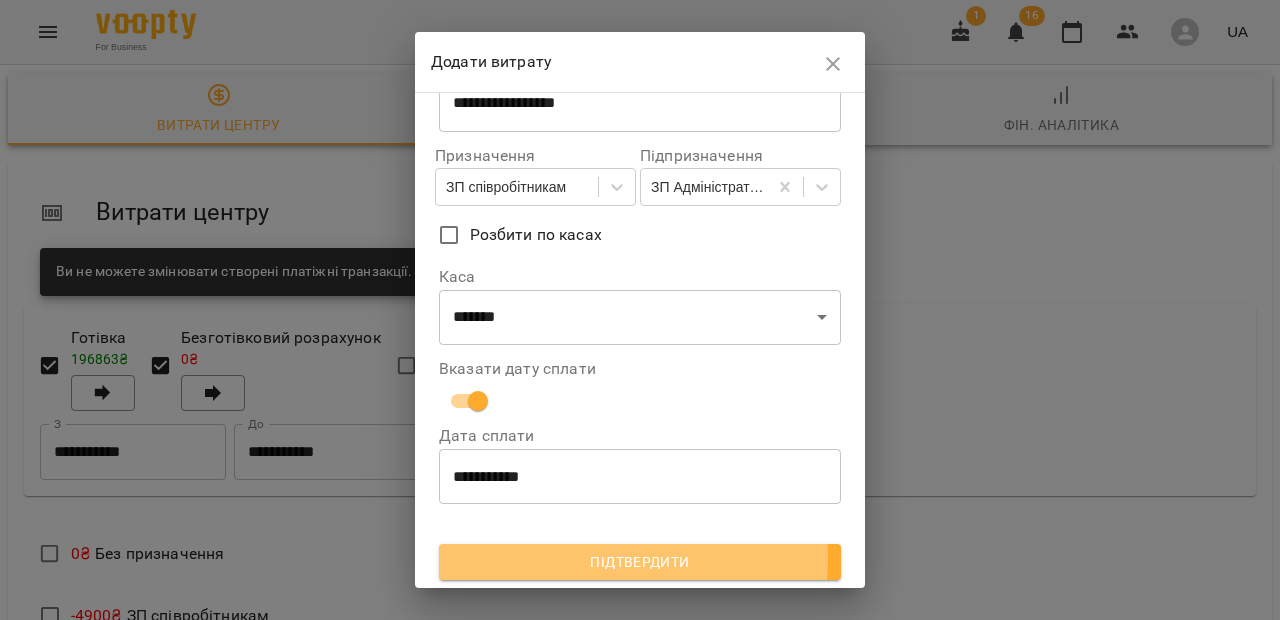 click on "Підтвердити" at bounding box center [640, 562] 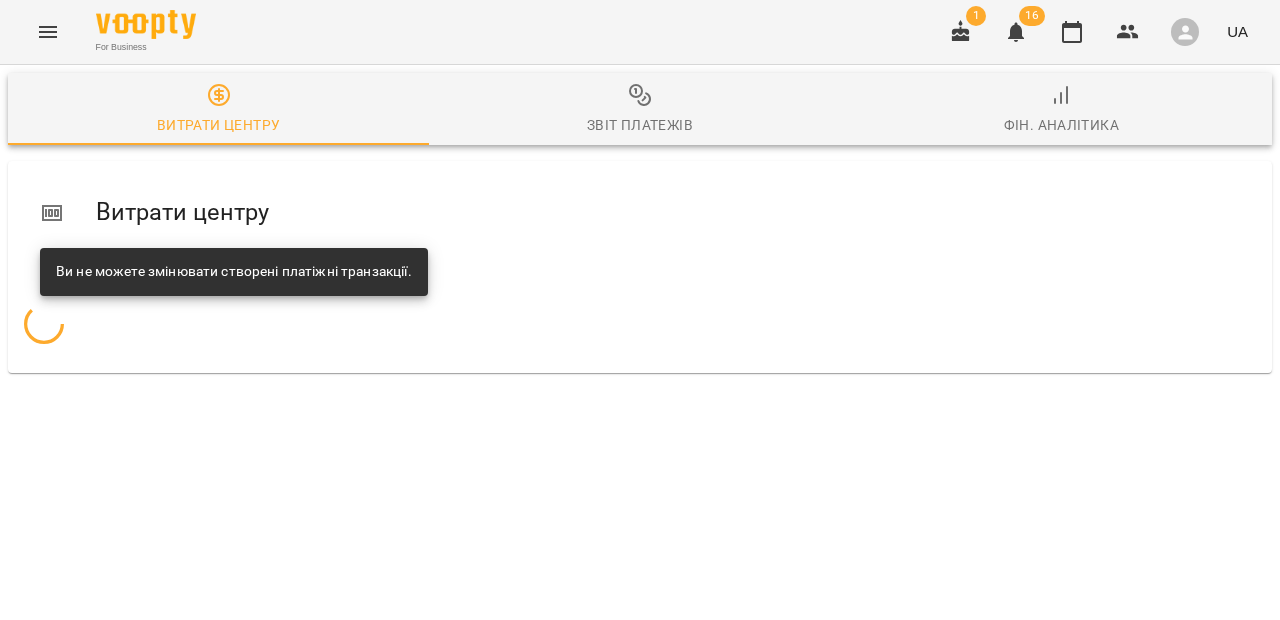 scroll, scrollTop: 0, scrollLeft: 0, axis: both 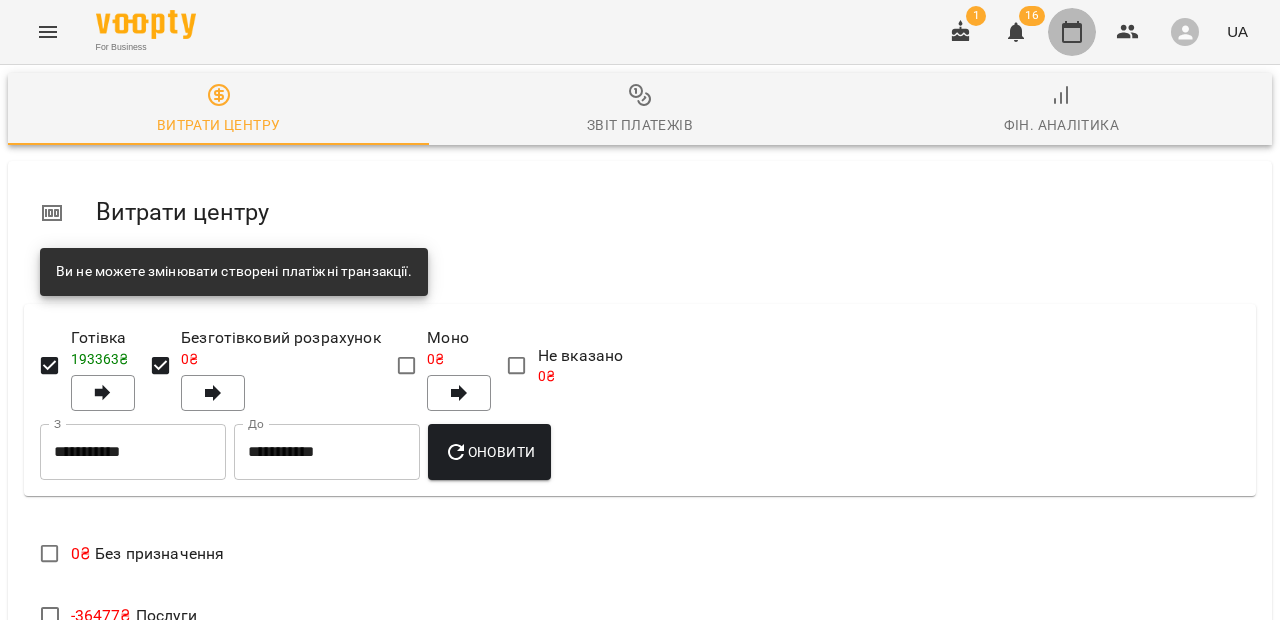 click 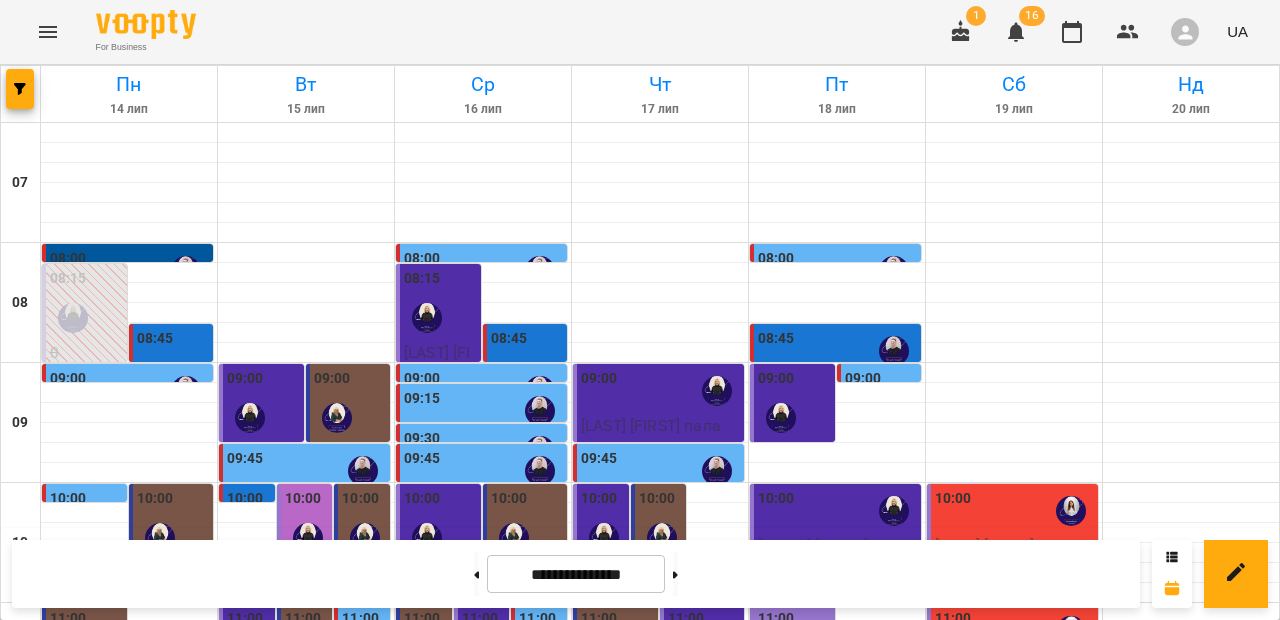 scroll, scrollTop: 343, scrollLeft: 0, axis: vertical 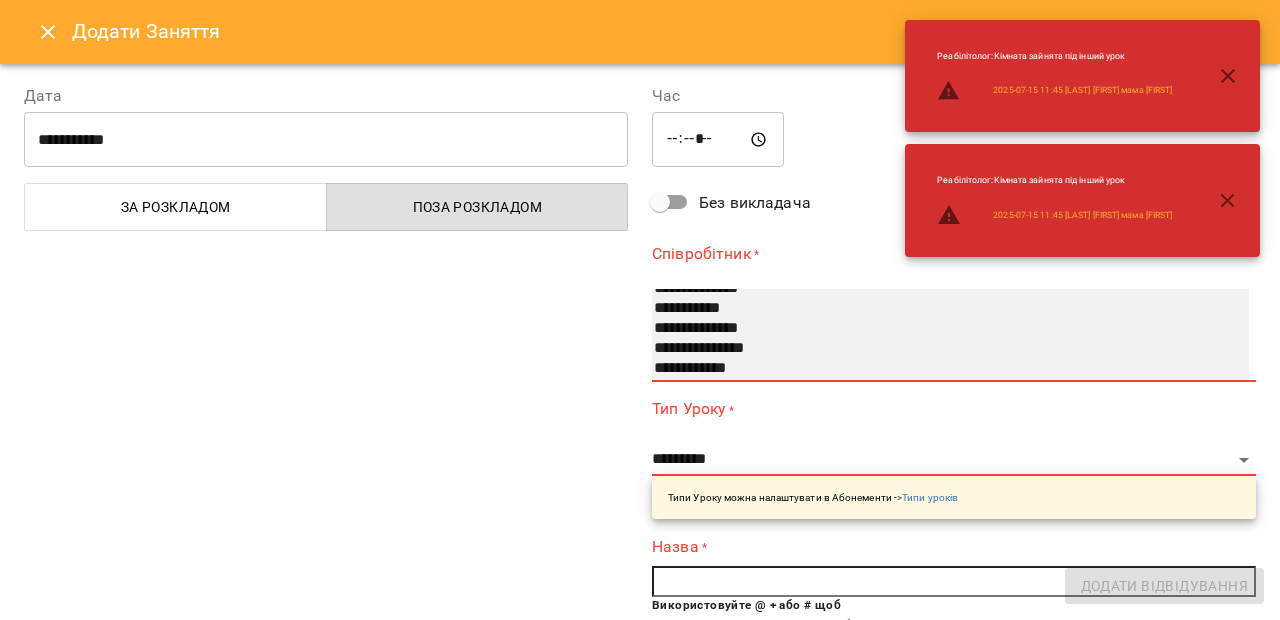 select on "**********" 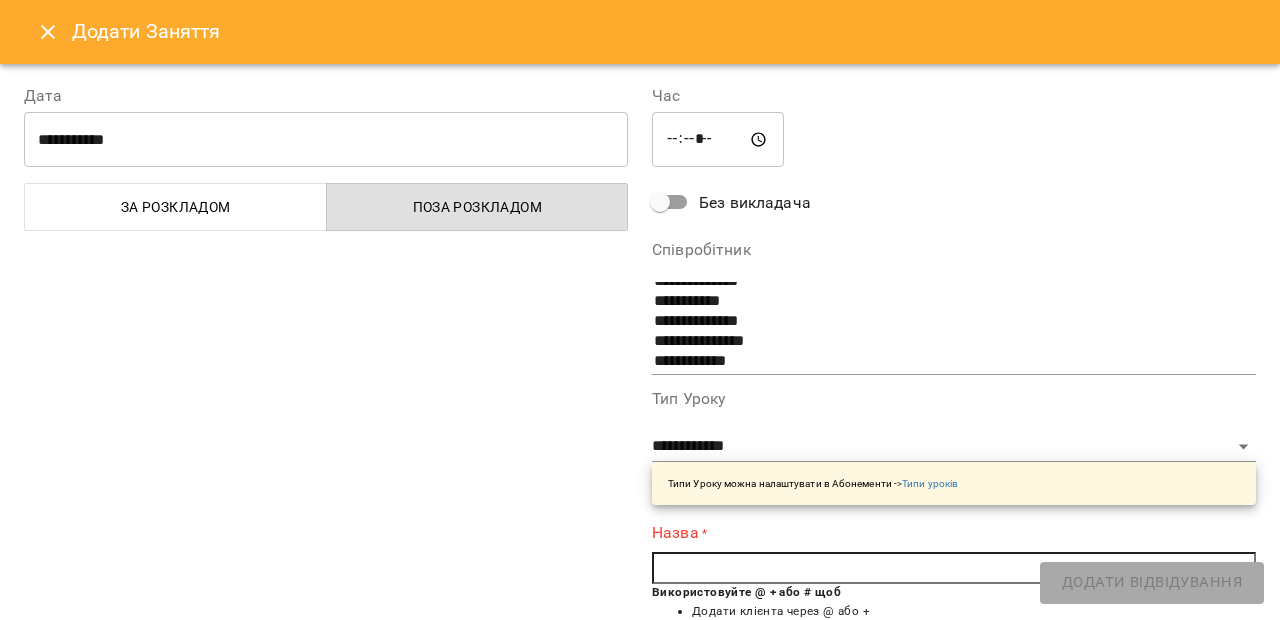 click at bounding box center (954, 568) 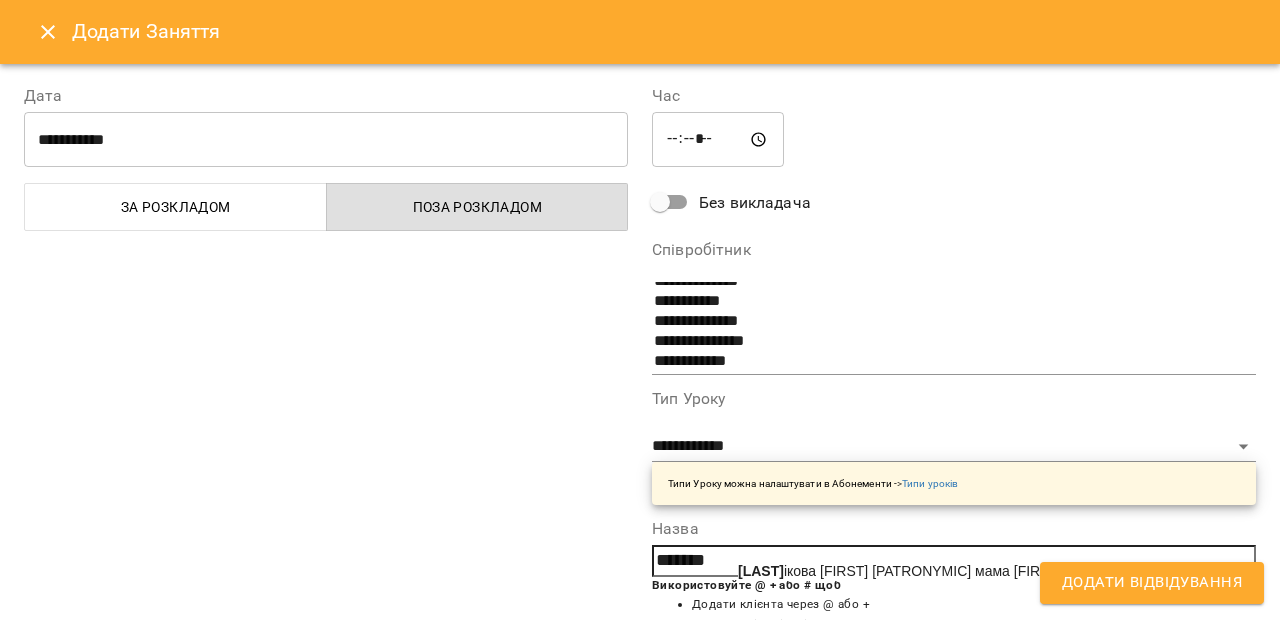 click on "[LAST]" 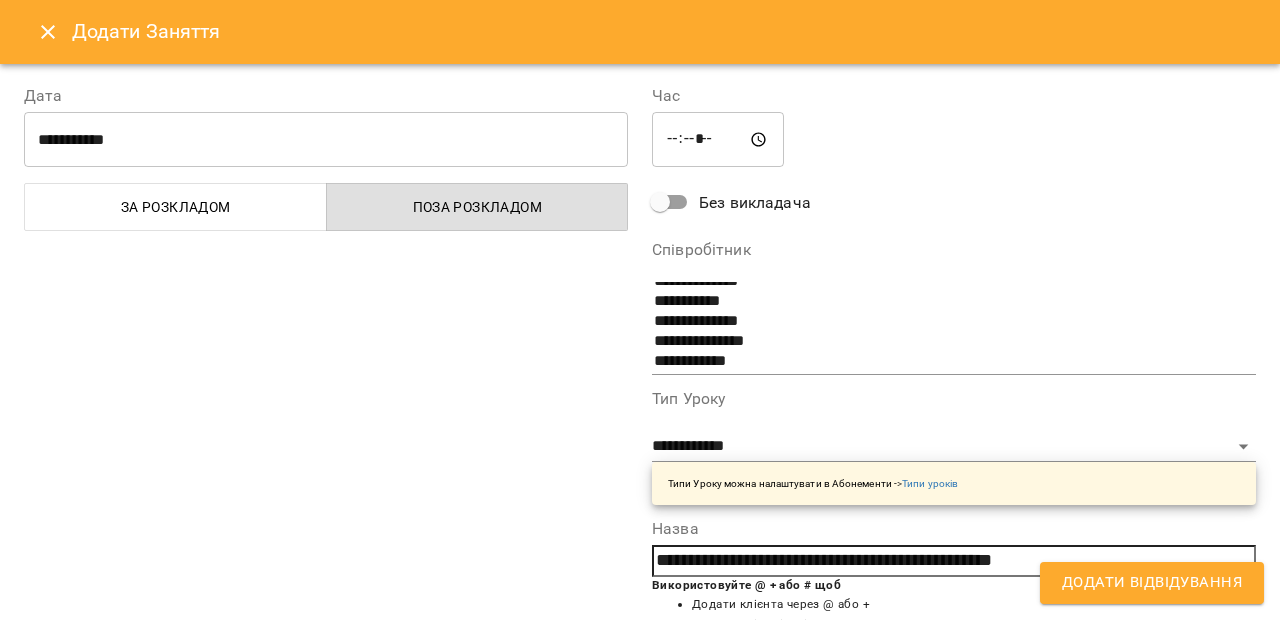 click on "Додати Відвідування" at bounding box center [1152, 583] 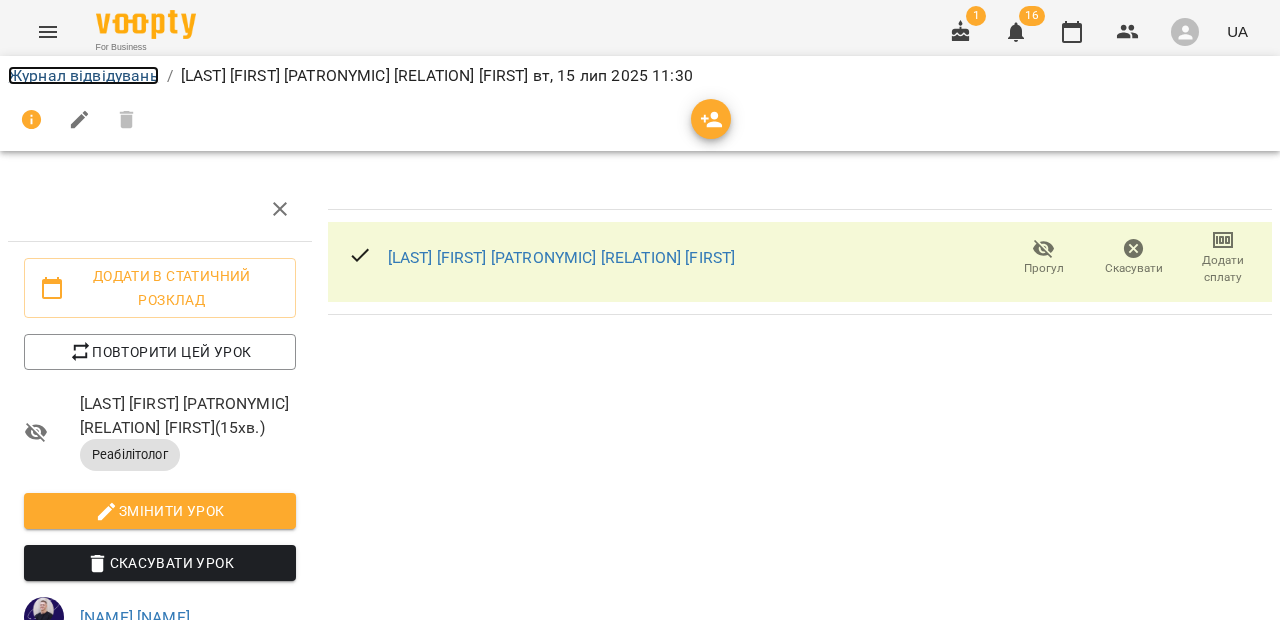click on "Журнал відвідувань" at bounding box center (83, 75) 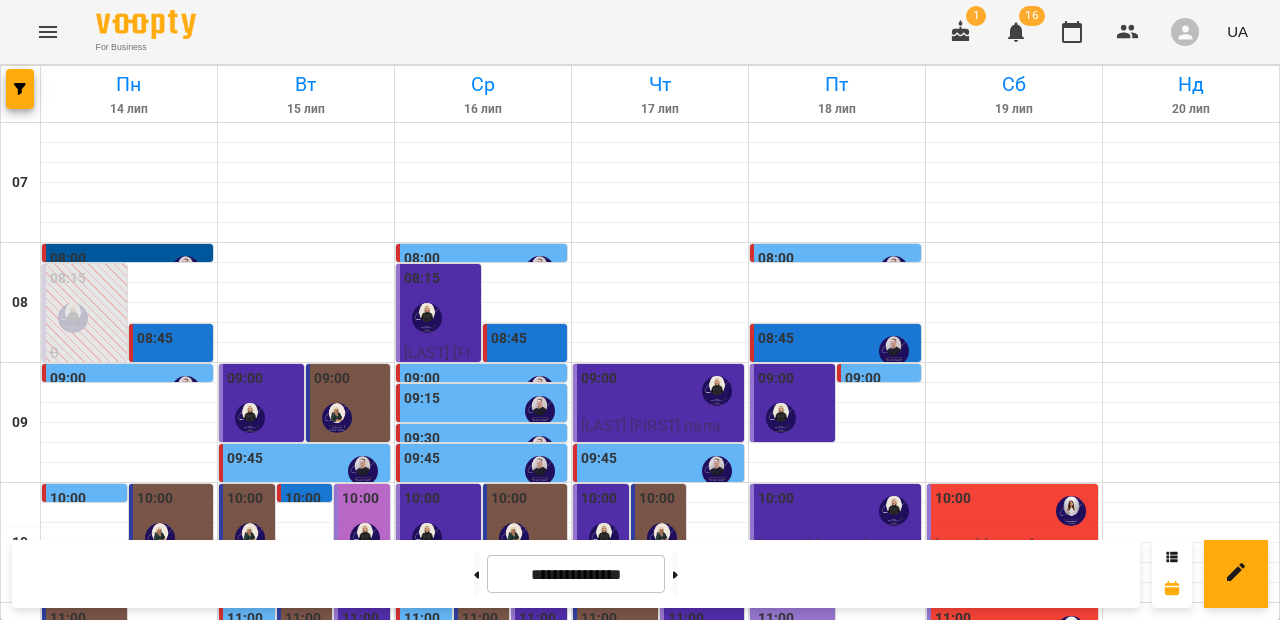 scroll, scrollTop: 336, scrollLeft: 0, axis: vertical 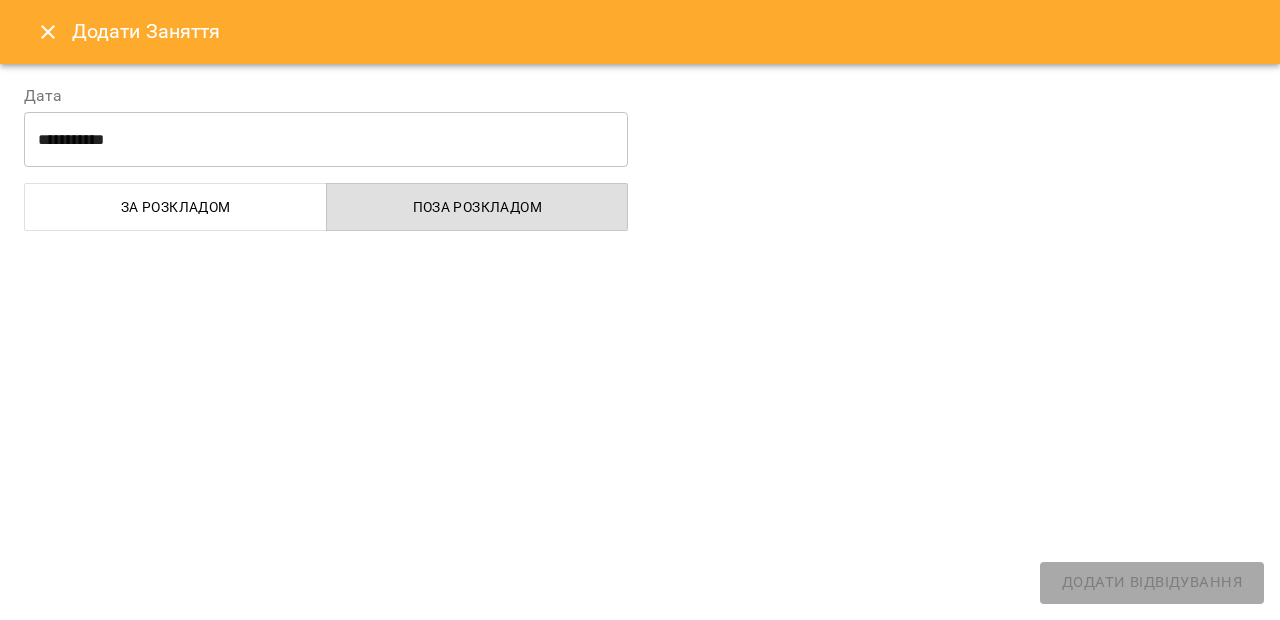 select 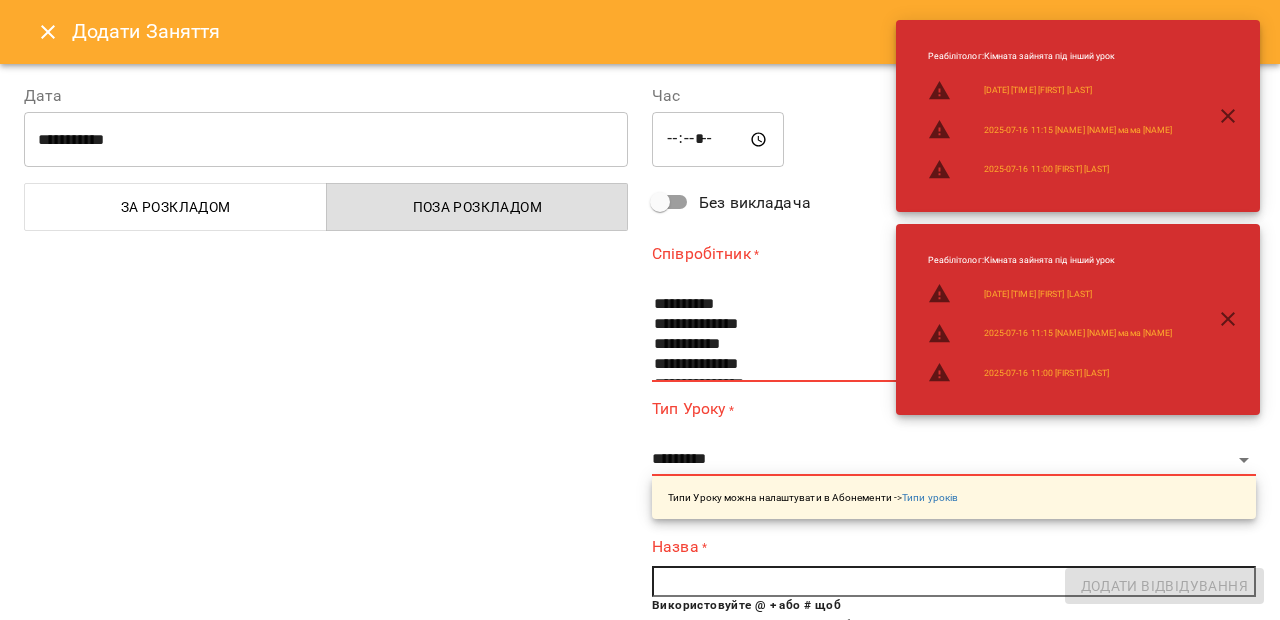 click on "*****" at bounding box center [718, 140] 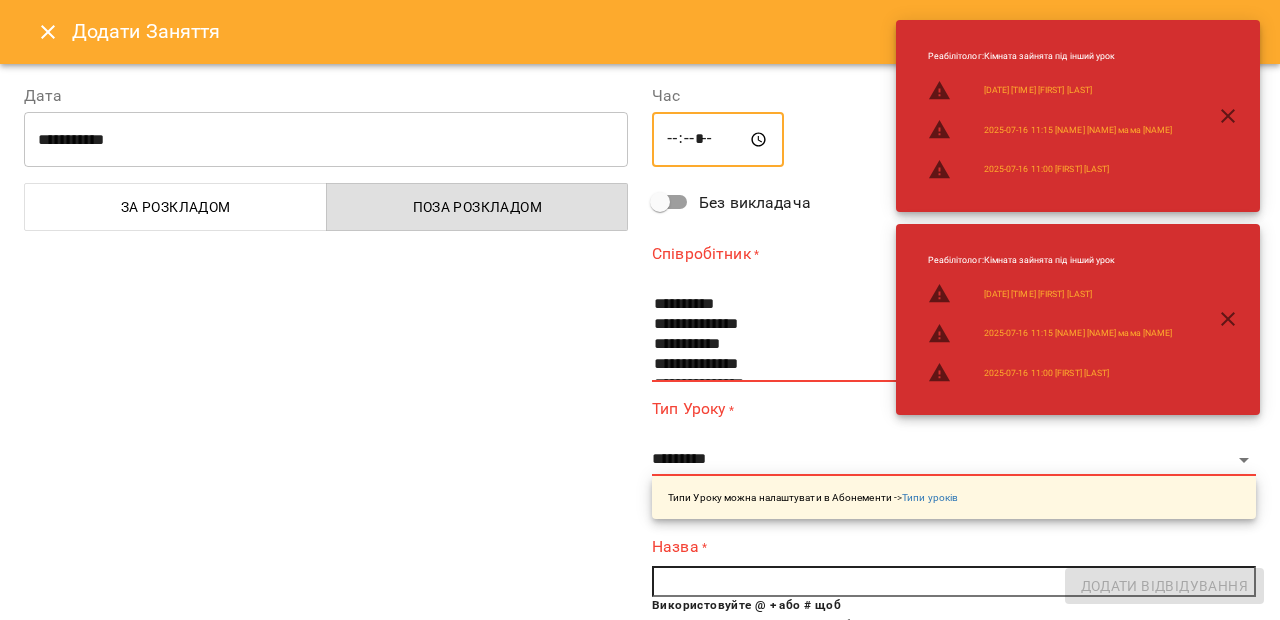 type on "*****" 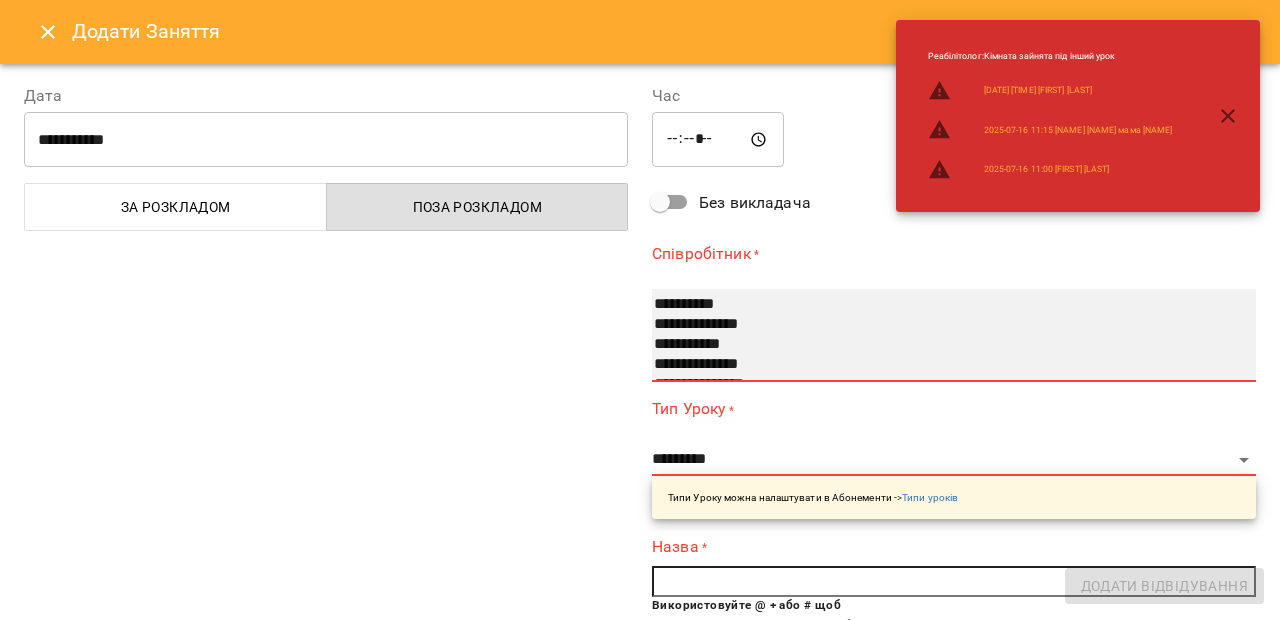 scroll, scrollTop: 38, scrollLeft: 0, axis: vertical 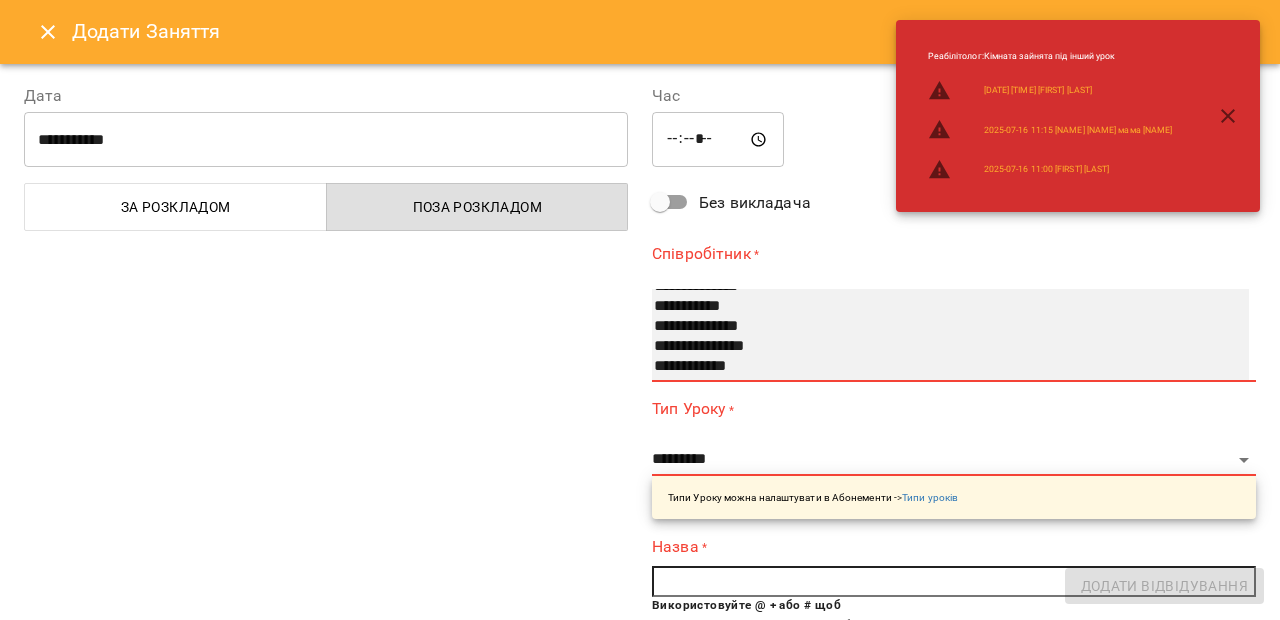 select on "**********" 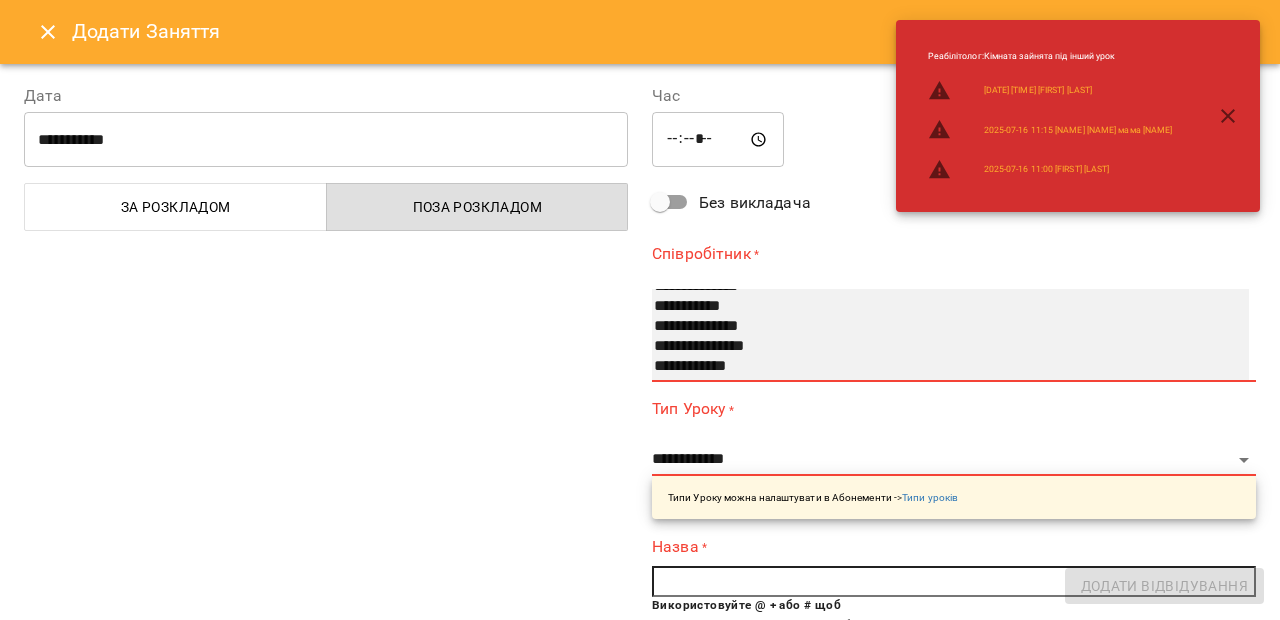 type on "**" 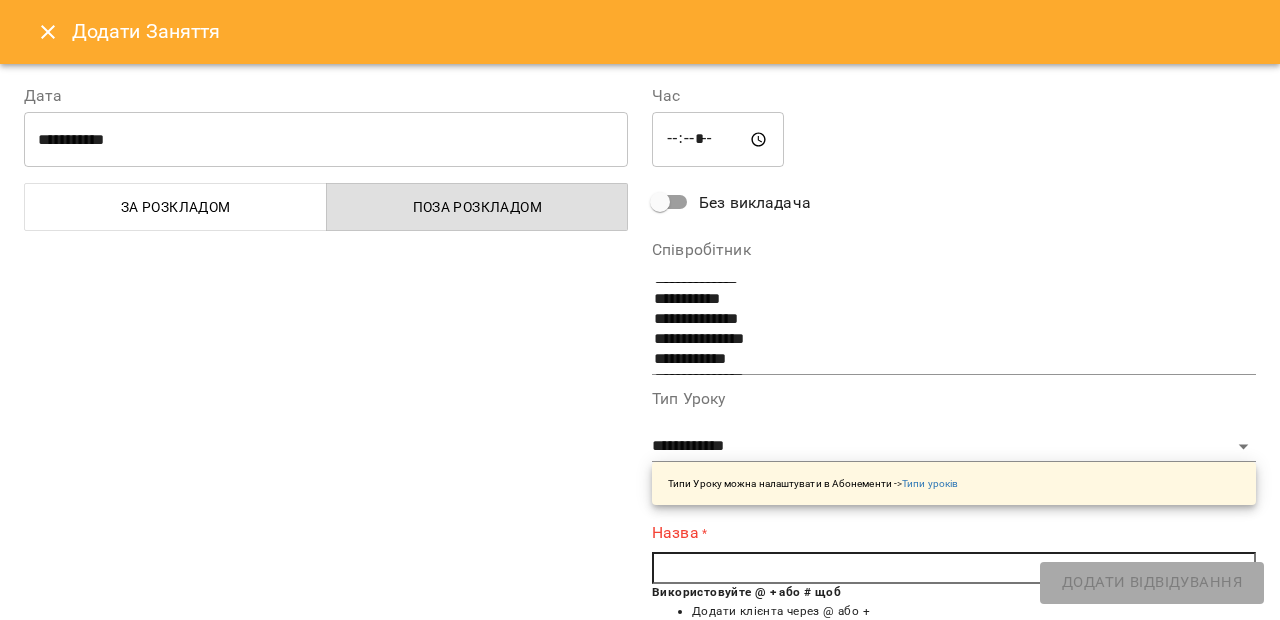 click on "Використовуйте @ + або # щоб" at bounding box center (746, 592) 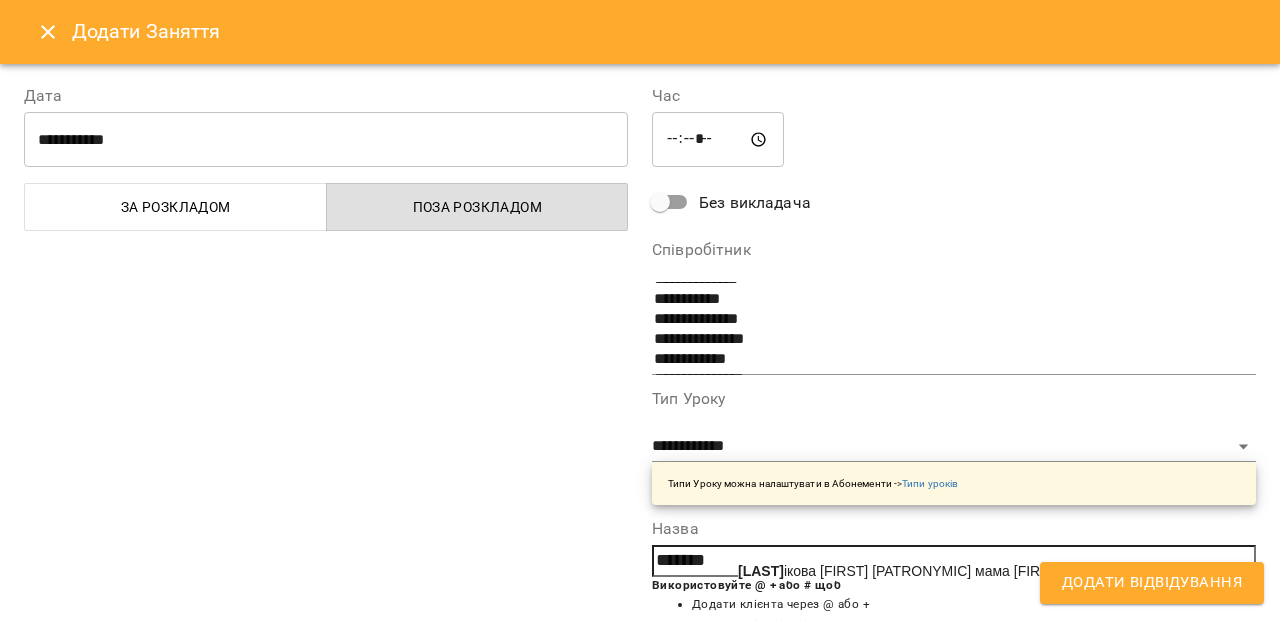 click on "[LAST]" 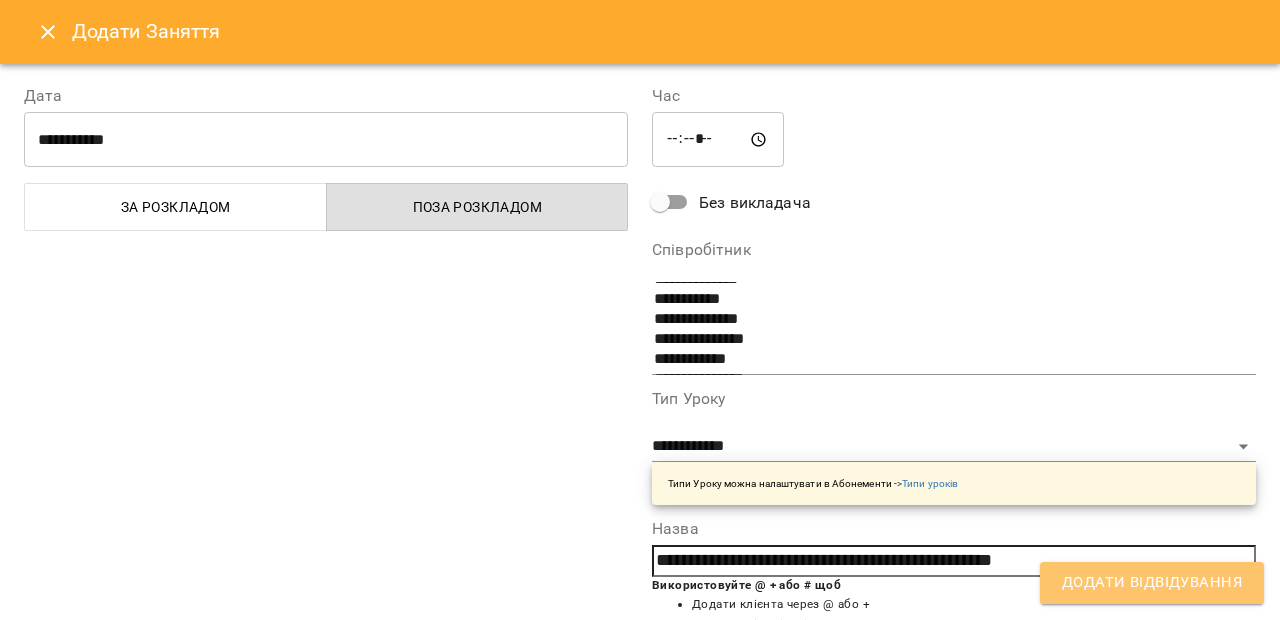 click on "Додати Відвідування" at bounding box center (1152, 583) 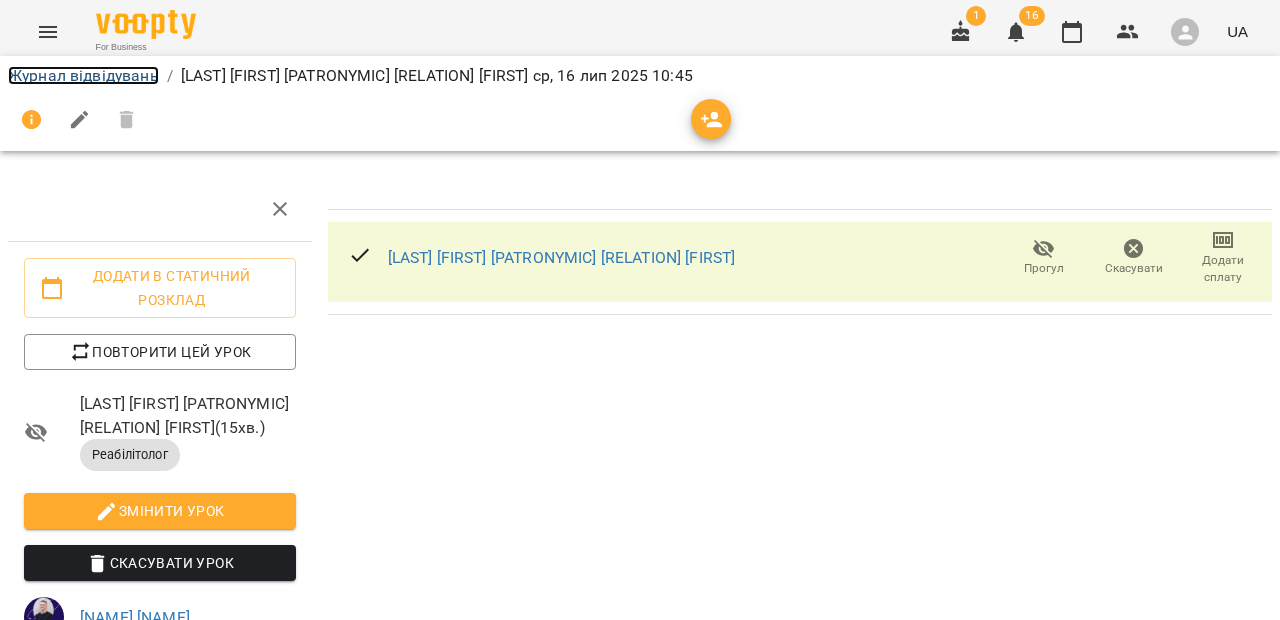 click on "Журнал відвідувань" at bounding box center (83, 75) 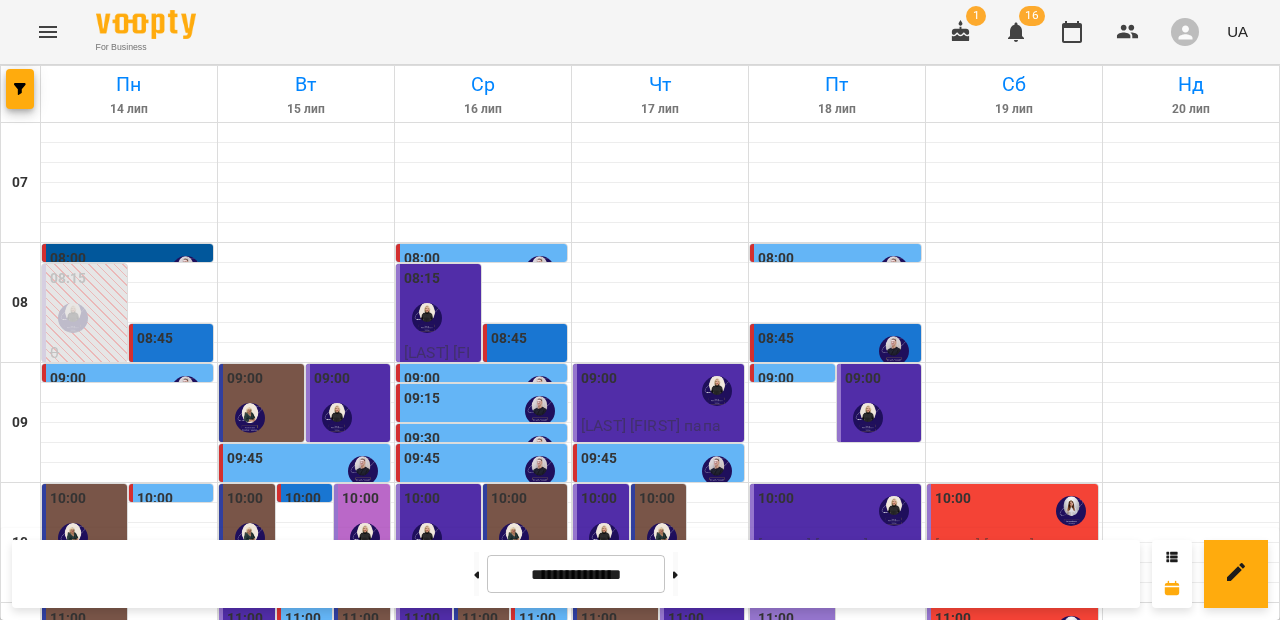 scroll, scrollTop: 0, scrollLeft: 0, axis: both 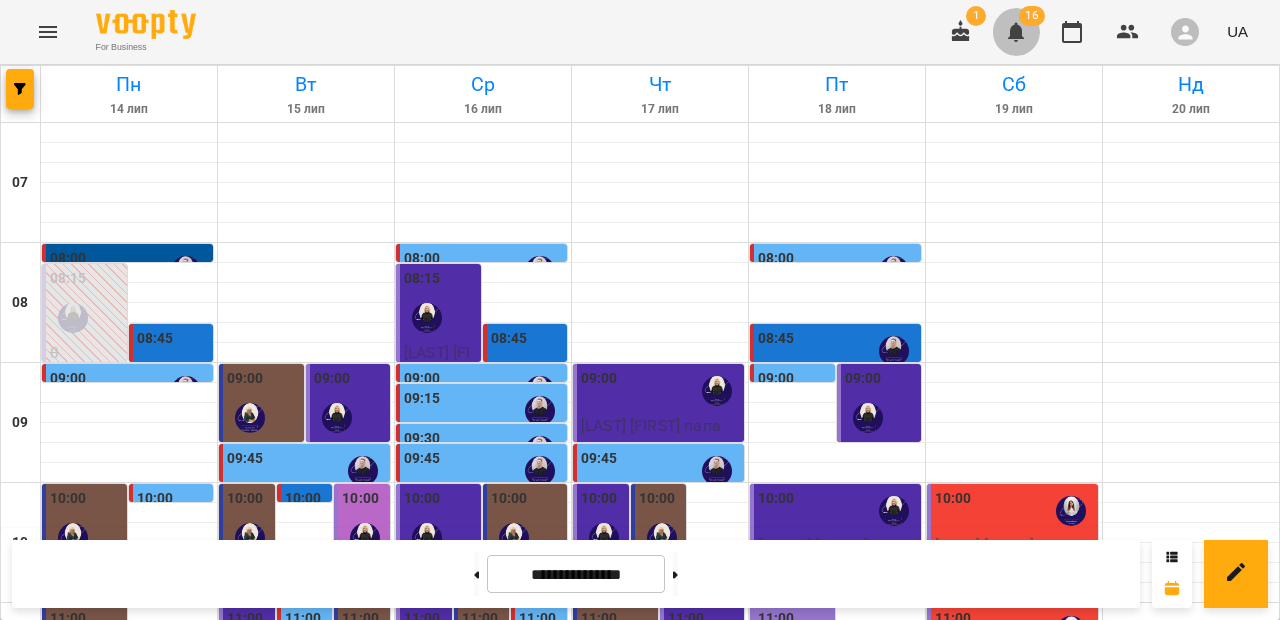 click 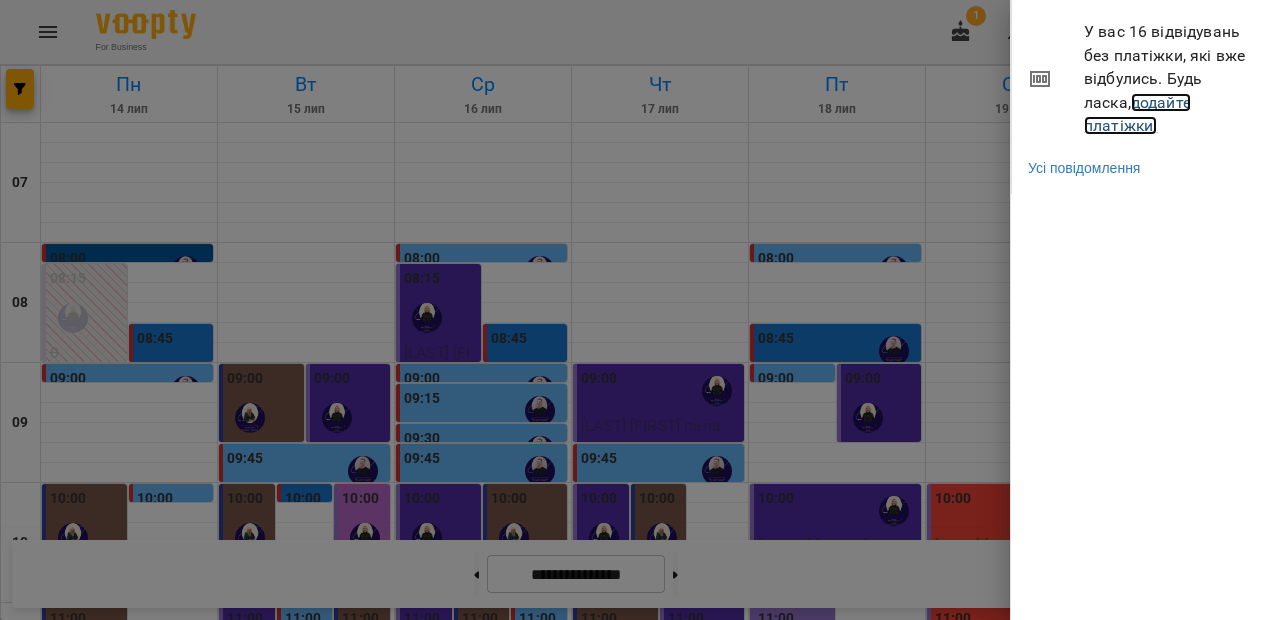 click on "додайте платіжки!" at bounding box center [1137, 114] 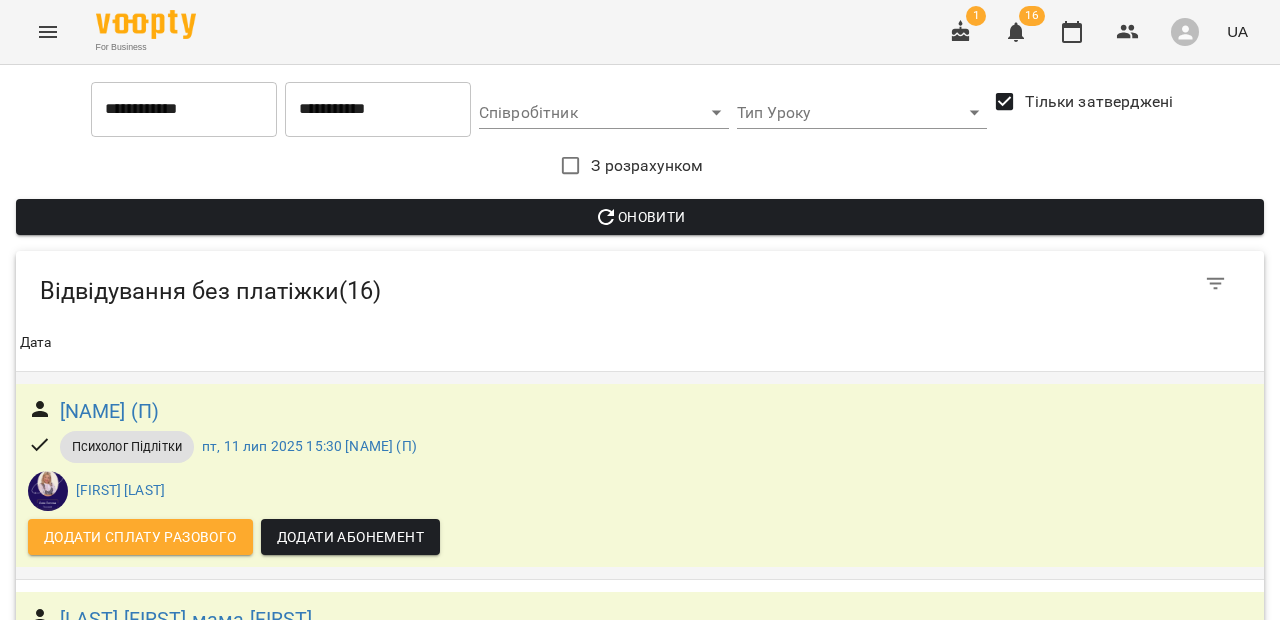 click on "Додати сплату разового" at bounding box center (140, 537) 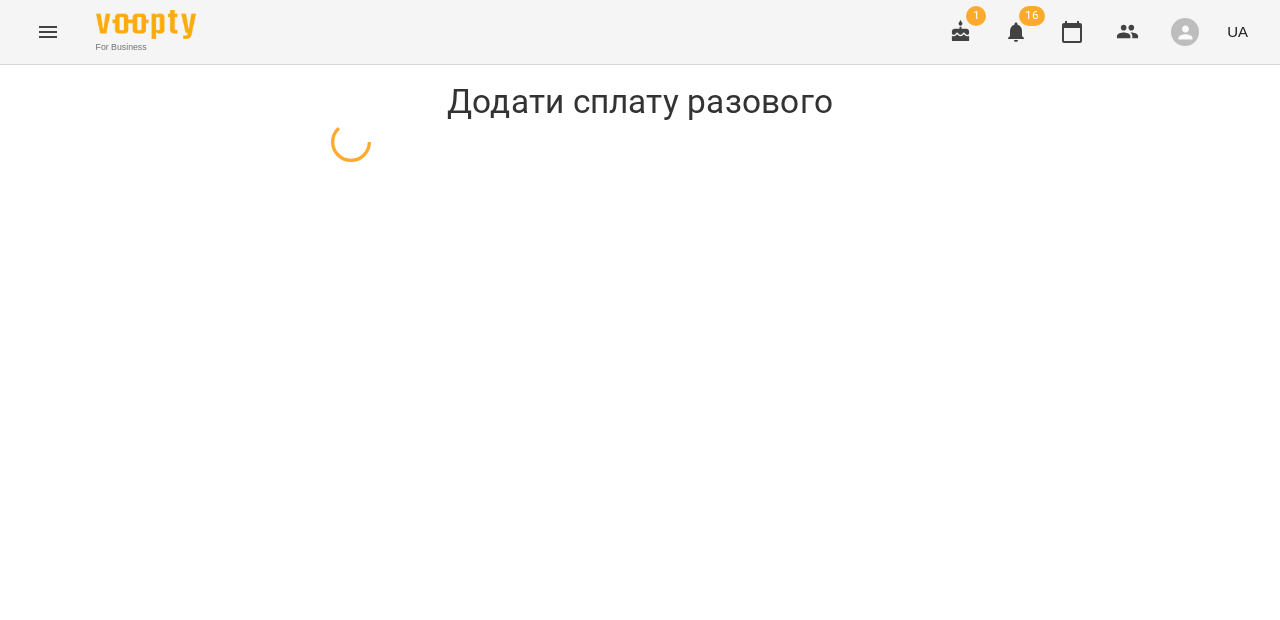select on "**********" 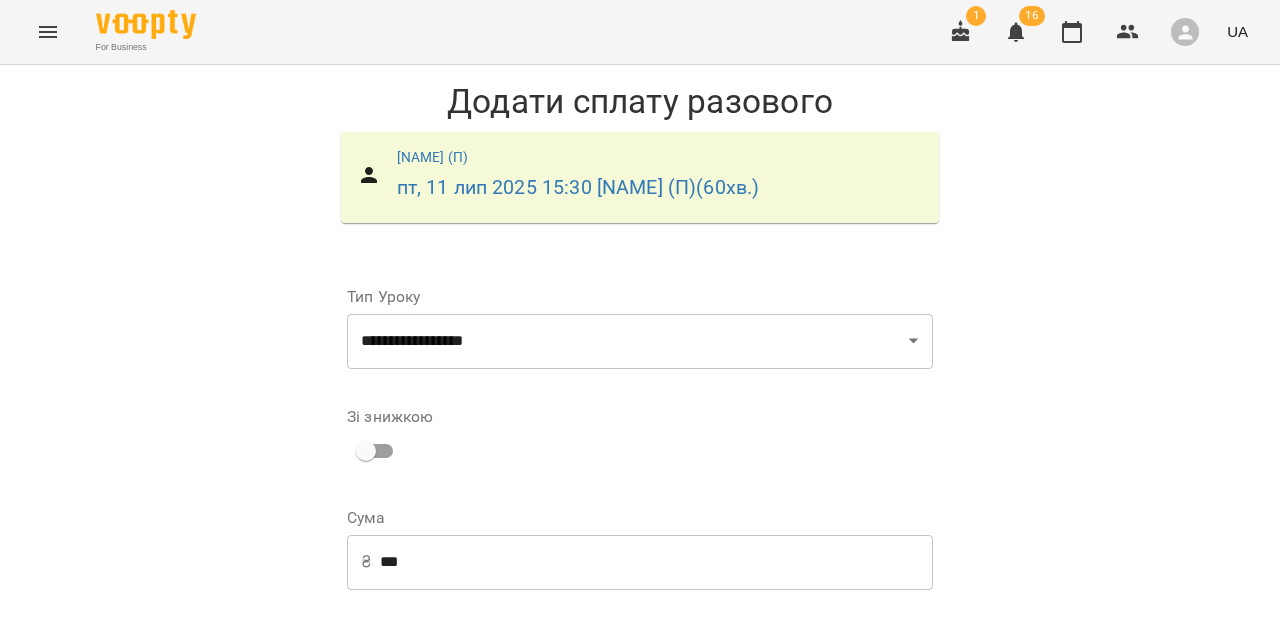 scroll, scrollTop: 339, scrollLeft: 0, axis: vertical 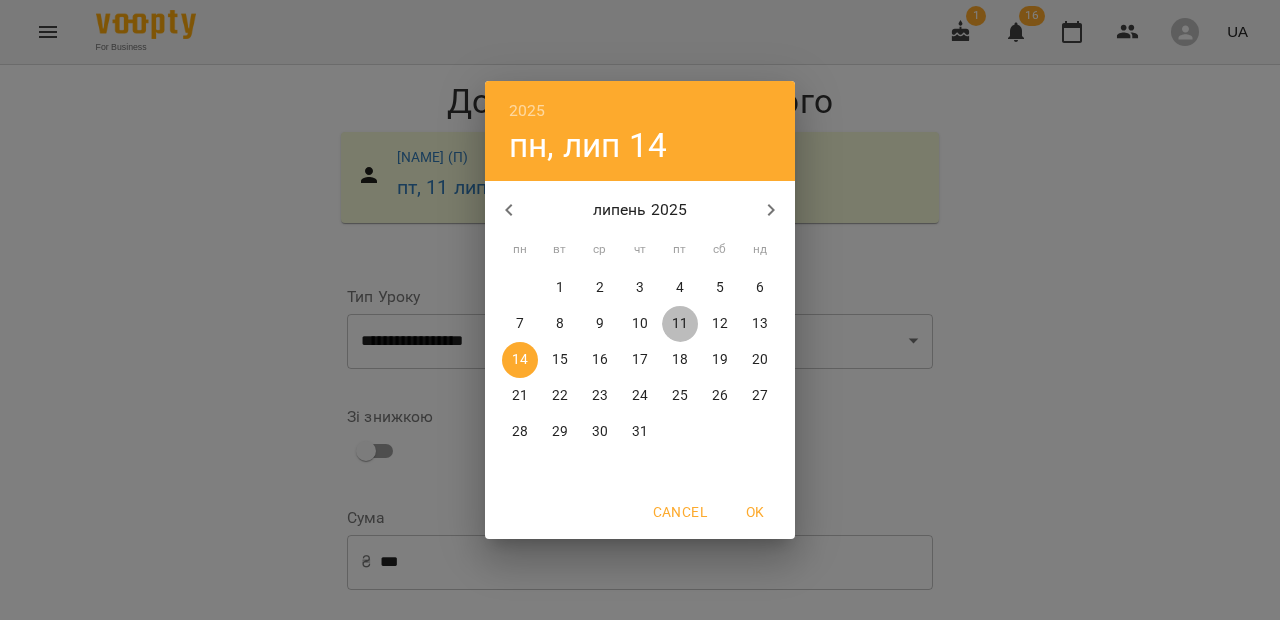 click on "11" at bounding box center (680, 324) 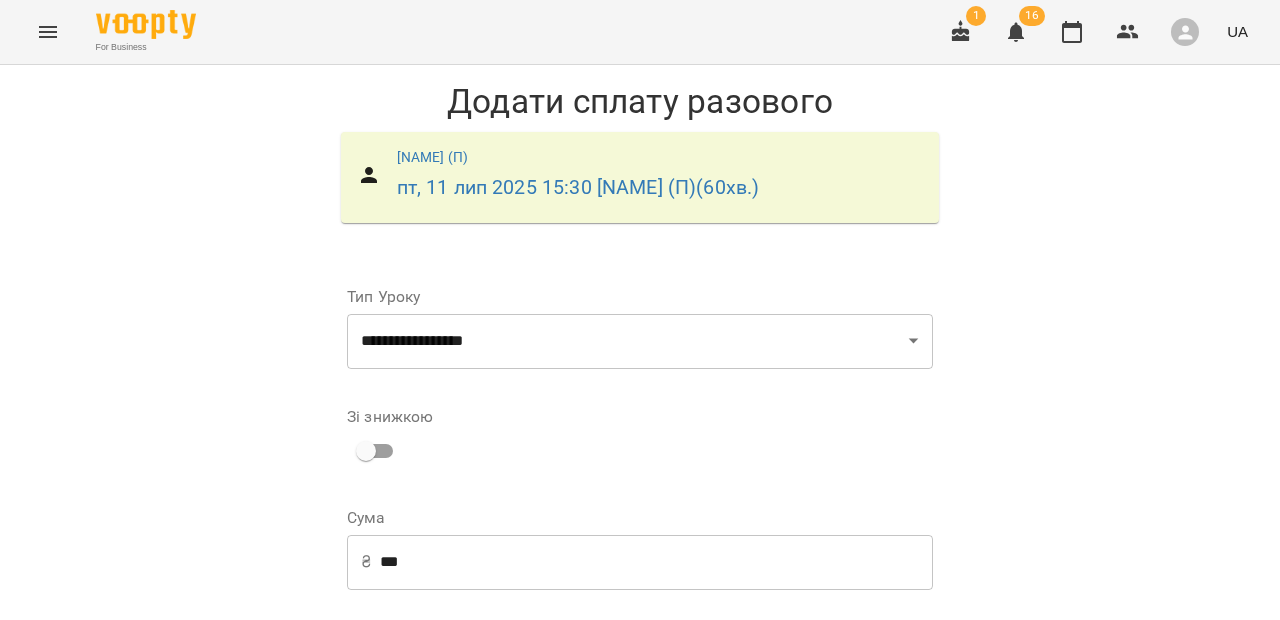 scroll, scrollTop: 309, scrollLeft: 0, axis: vertical 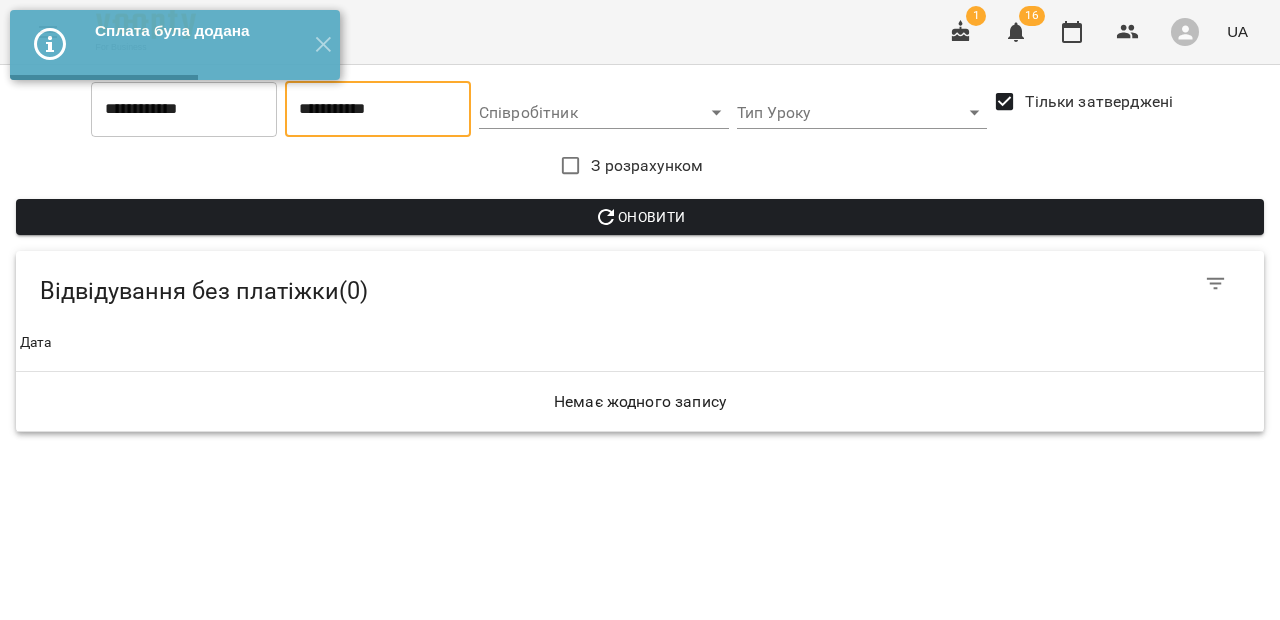 click on "**********" at bounding box center [378, 109] 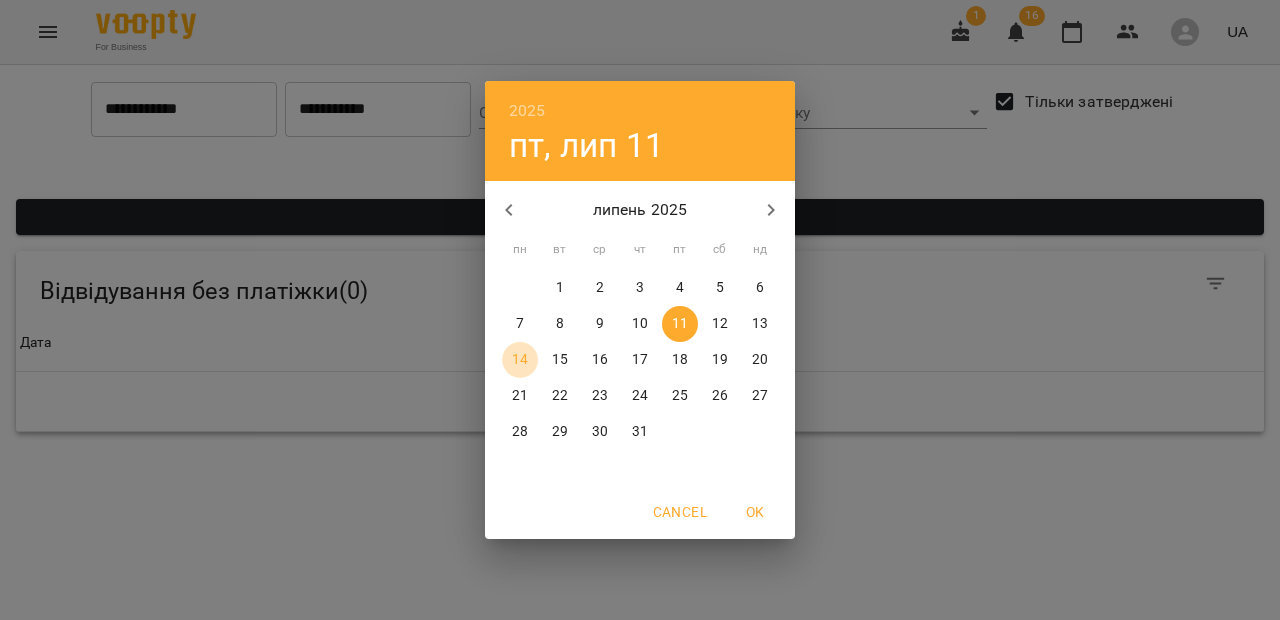 click on "14" at bounding box center [520, 360] 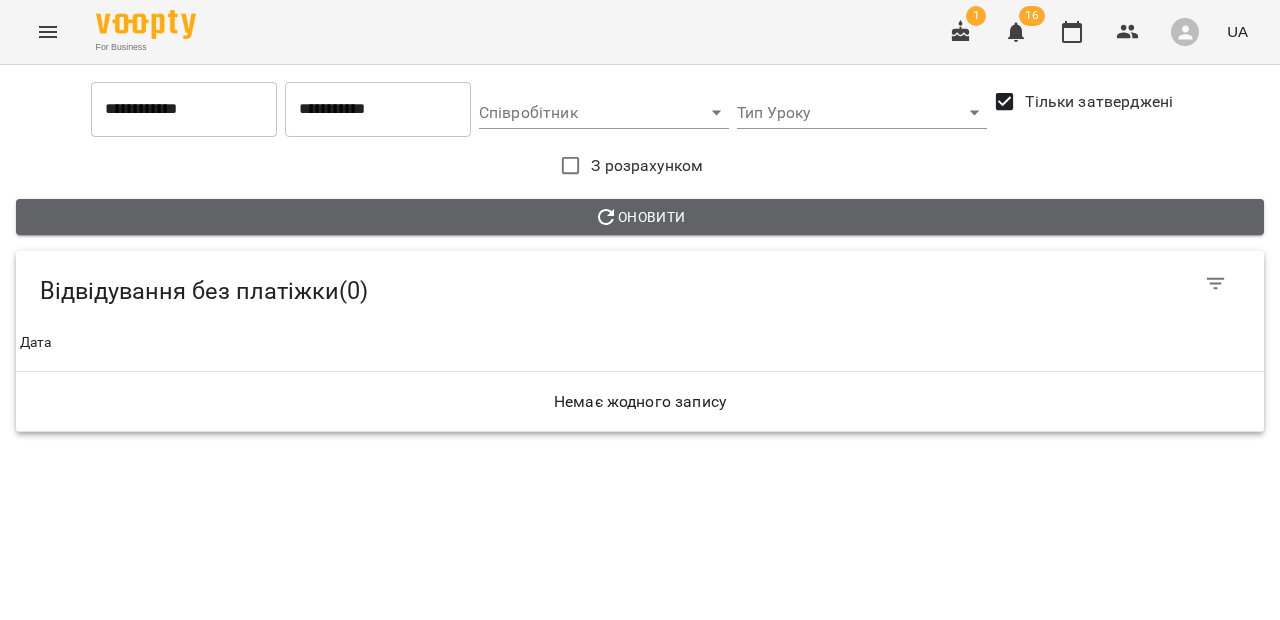 click on "Оновити" at bounding box center (640, 217) 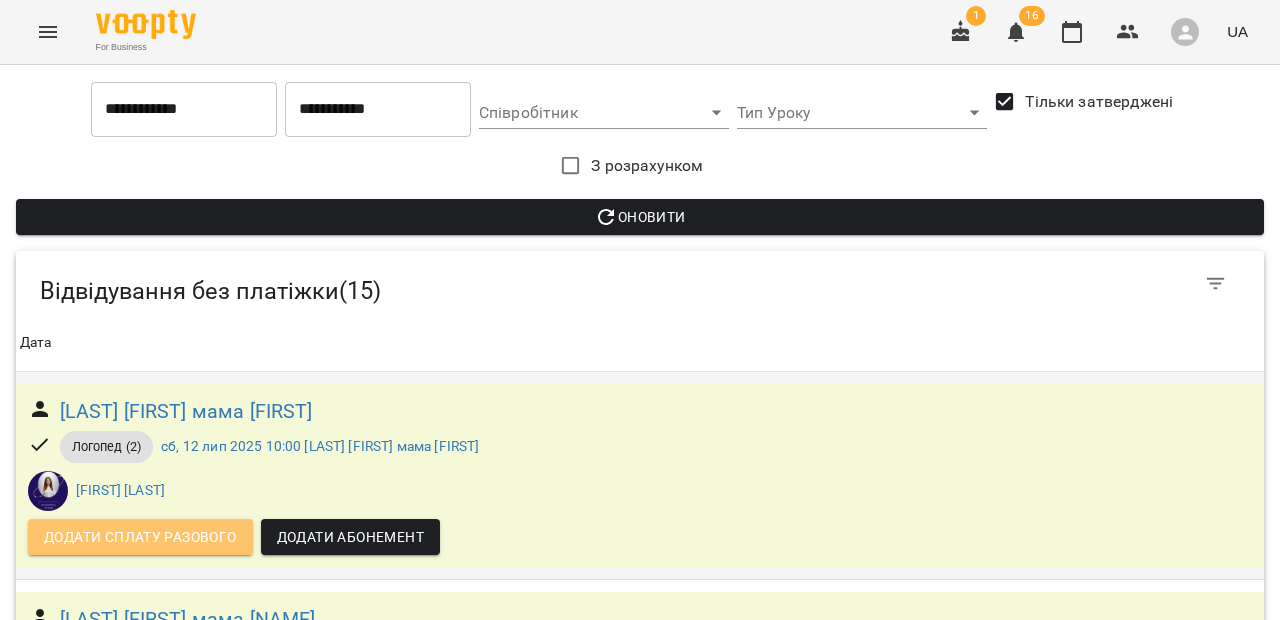 click on "Додати сплату разового" at bounding box center (140, 537) 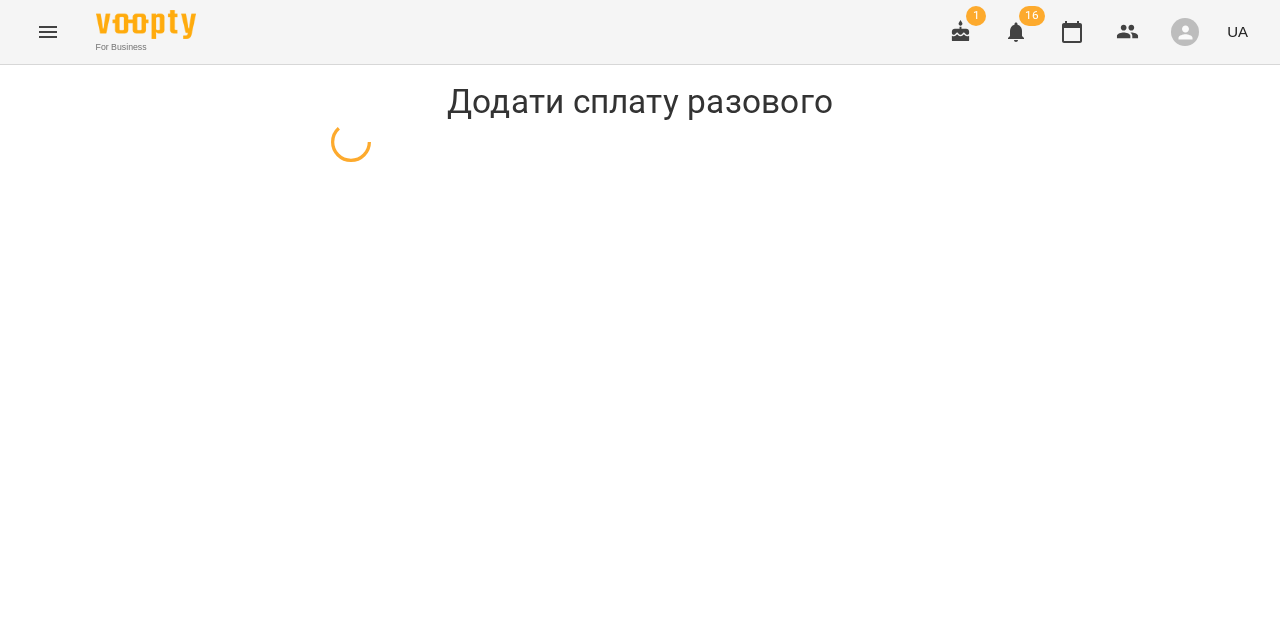 select on "**********" 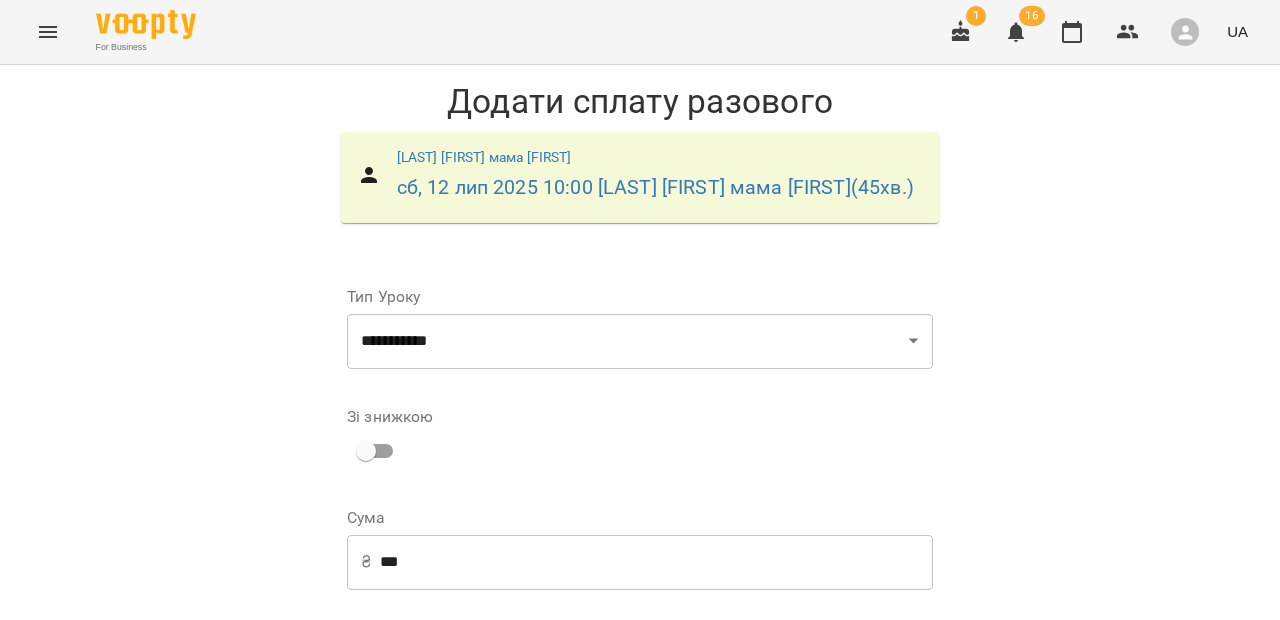 scroll, scrollTop: 370, scrollLeft: 0, axis: vertical 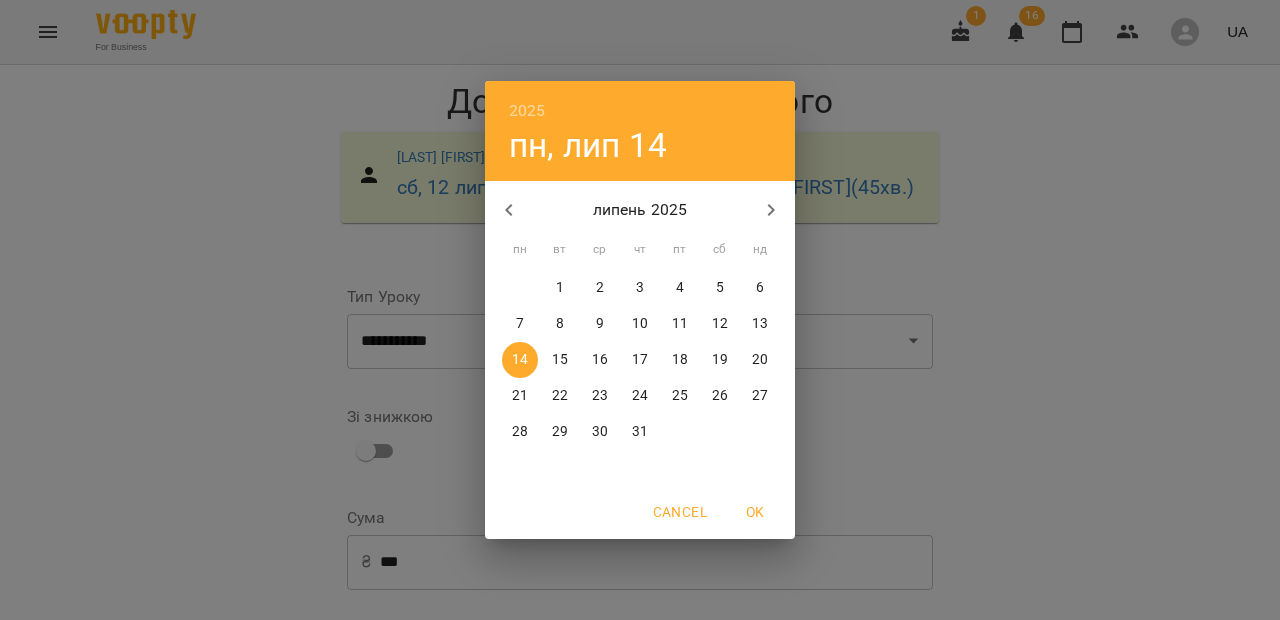 click on "12" at bounding box center (720, 324) 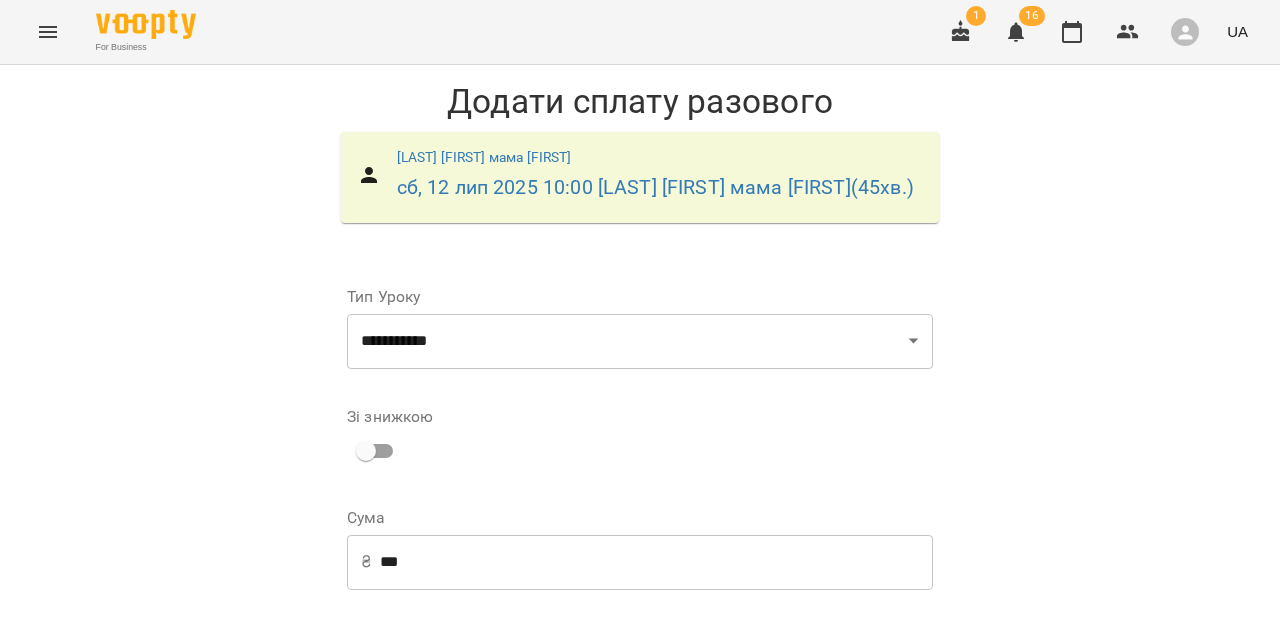 scroll, scrollTop: 341, scrollLeft: 0, axis: vertical 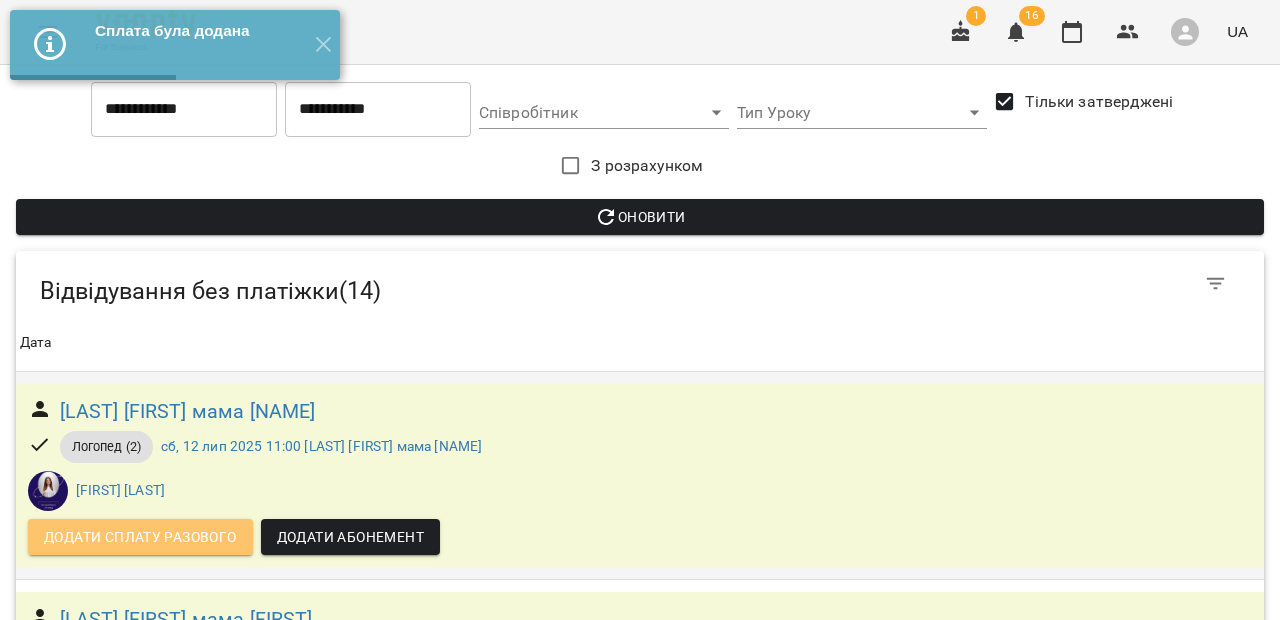 click on "Додати сплату разового" at bounding box center (140, 537) 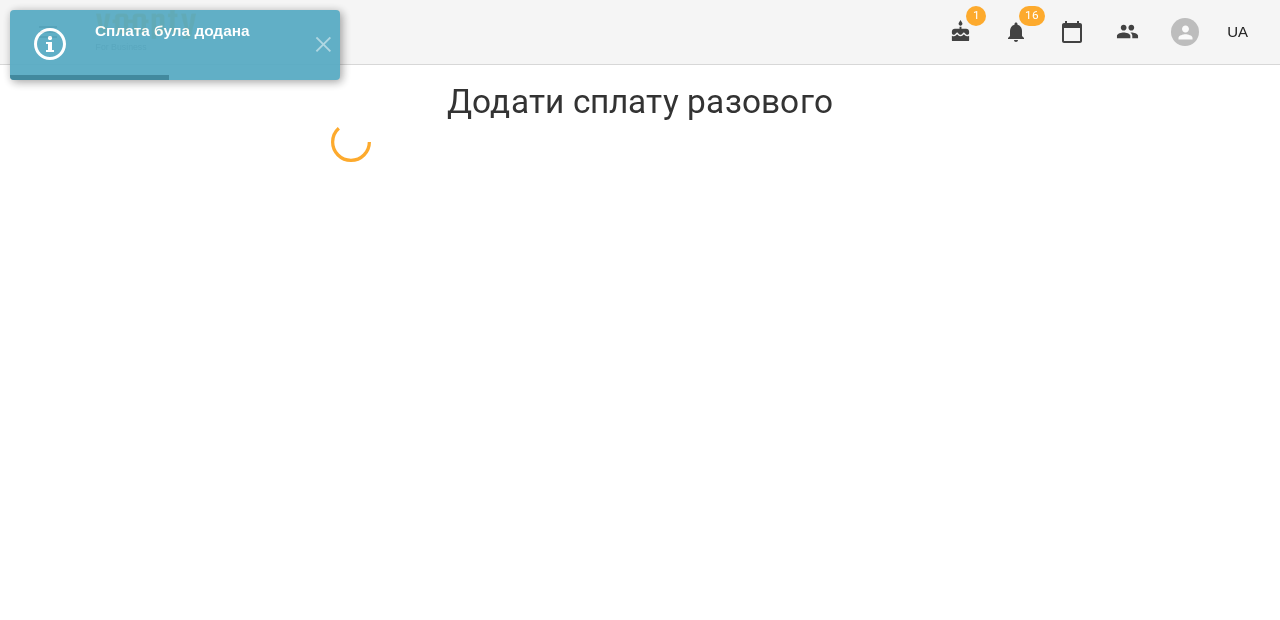 select on "**********" 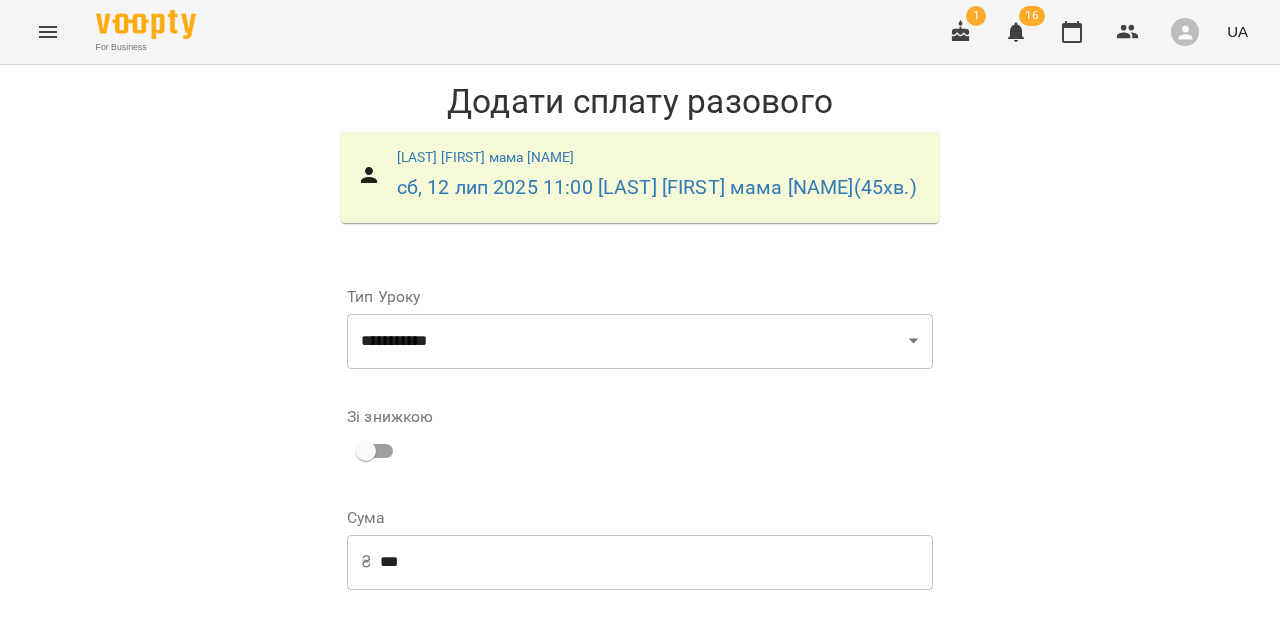 scroll, scrollTop: 370, scrollLeft: 0, axis: vertical 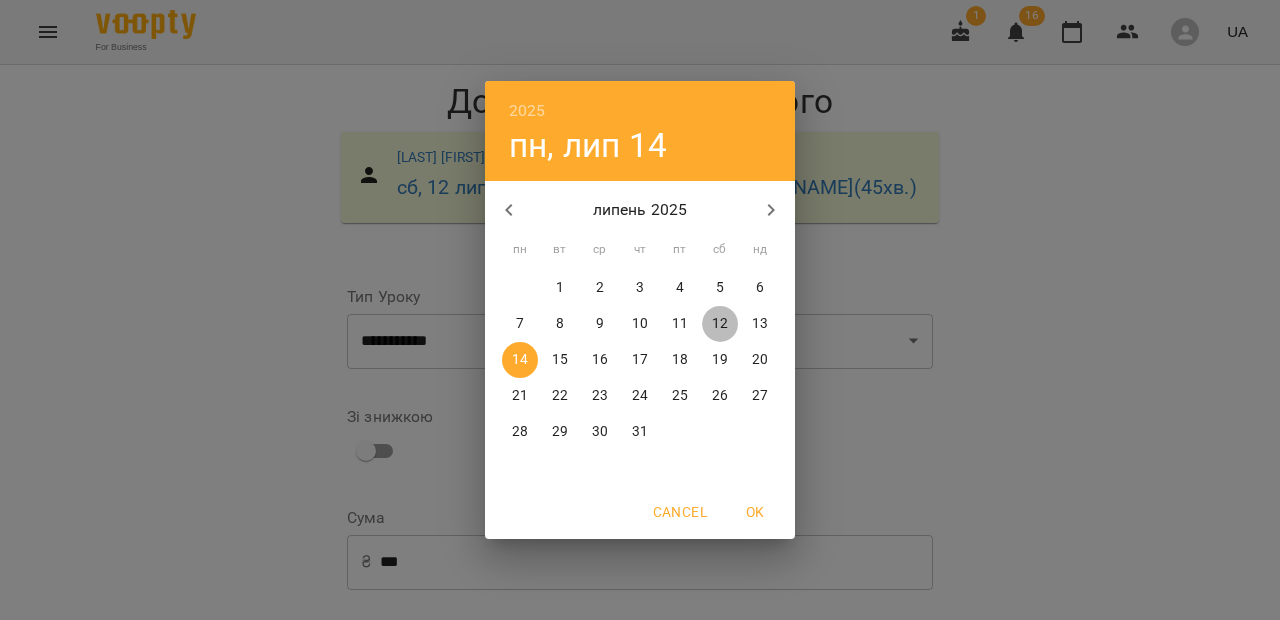 click on "12" at bounding box center [720, 324] 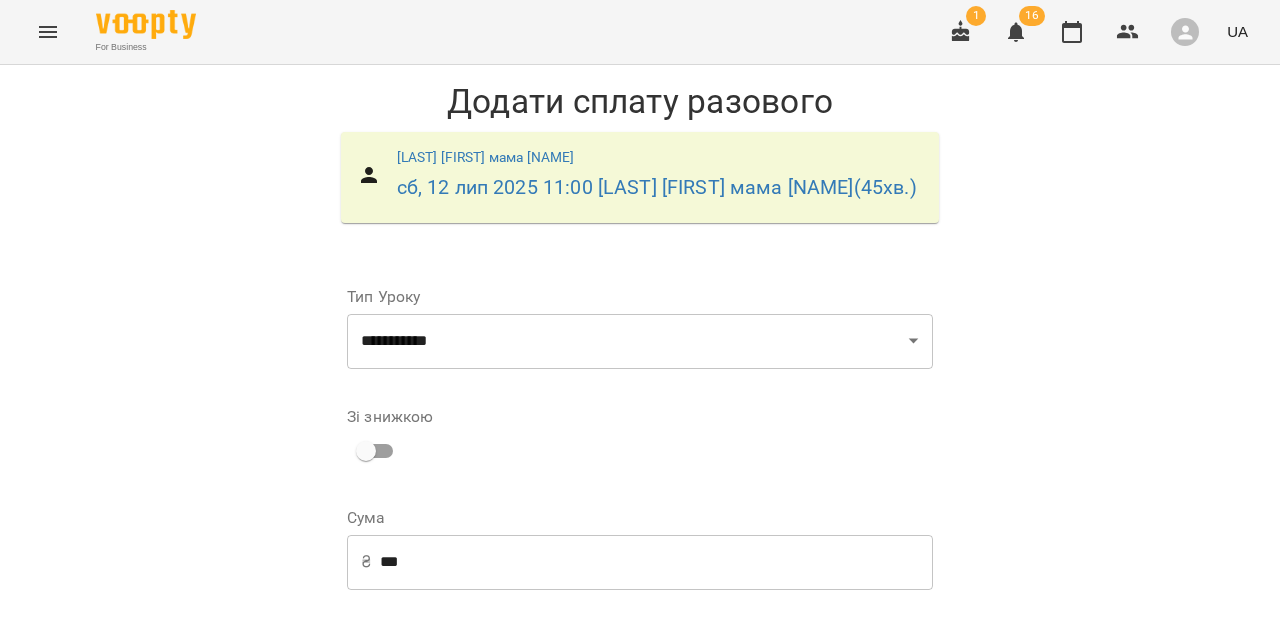 scroll, scrollTop: 341, scrollLeft: 0, axis: vertical 